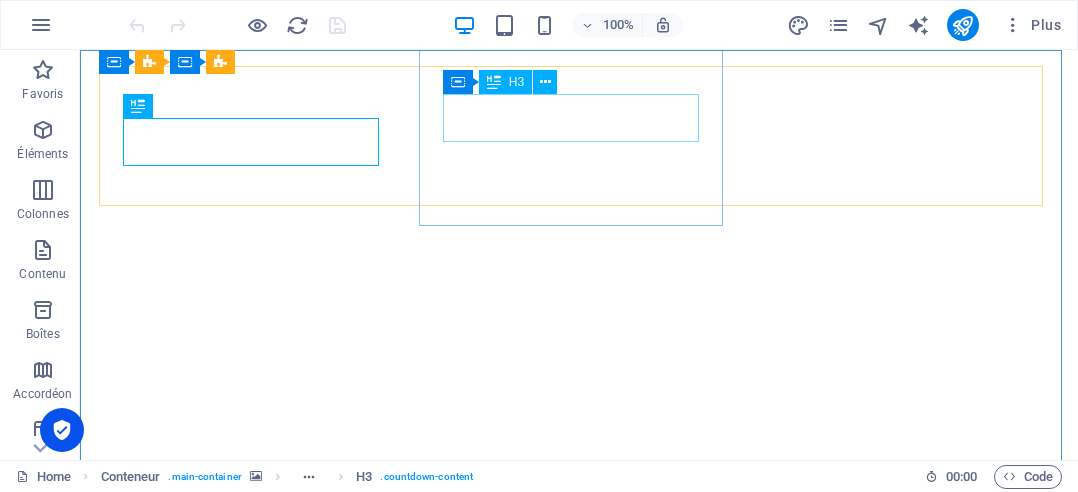 scroll, scrollTop: 0, scrollLeft: 0, axis: both 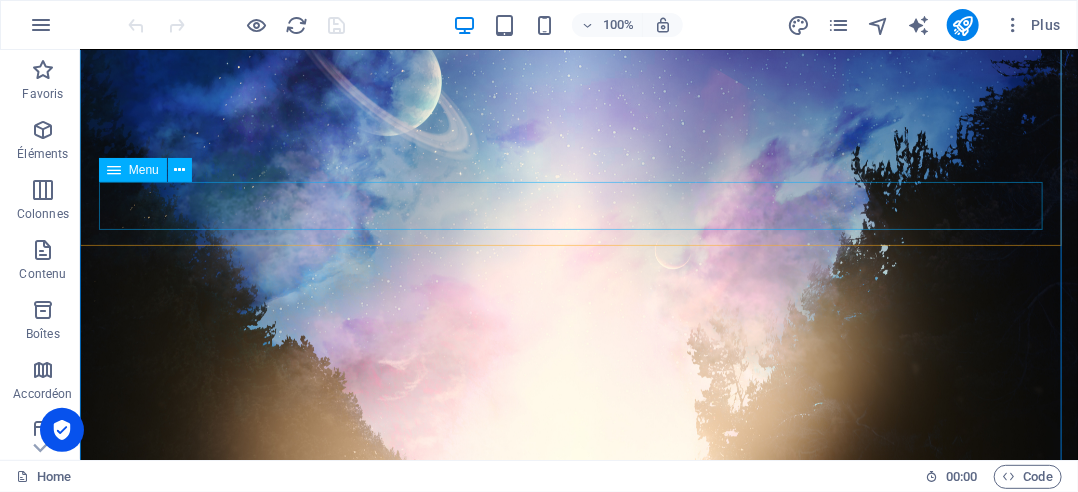 click on "Start" at bounding box center [578, 1791] 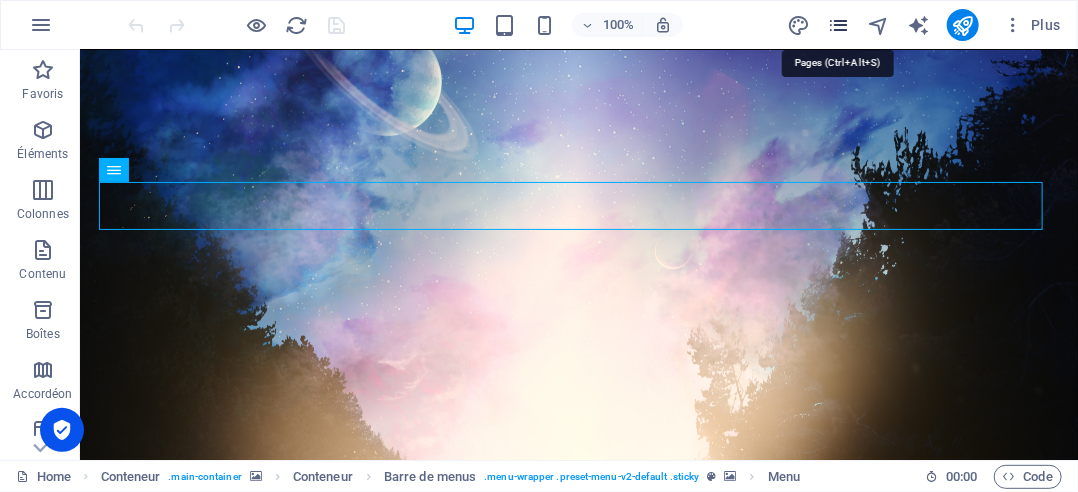 click at bounding box center (838, 25) 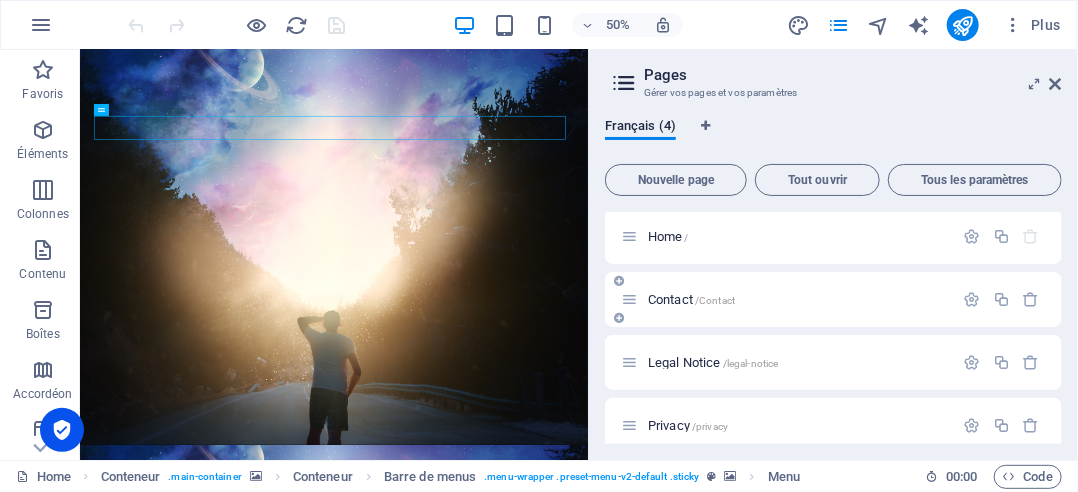 scroll, scrollTop: 0, scrollLeft: 0, axis: both 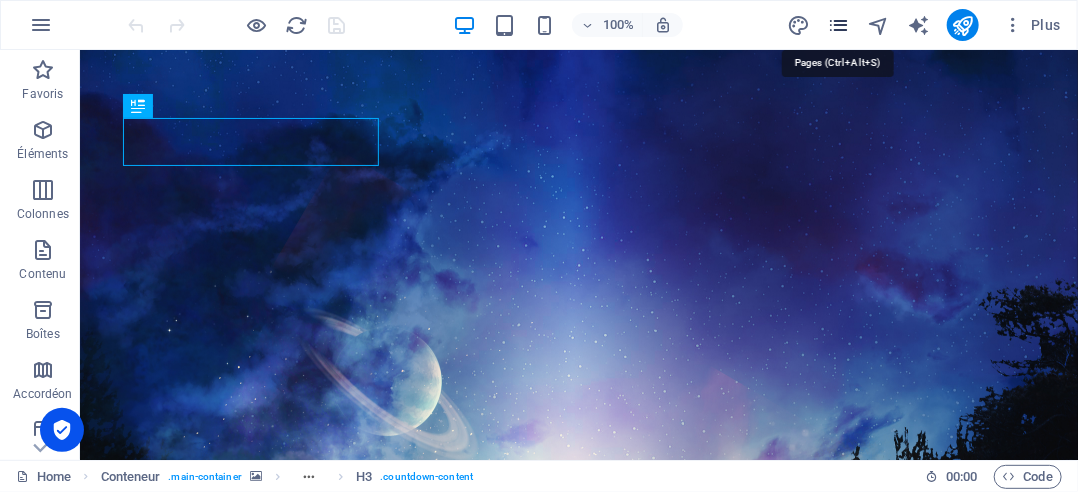 click at bounding box center [838, 25] 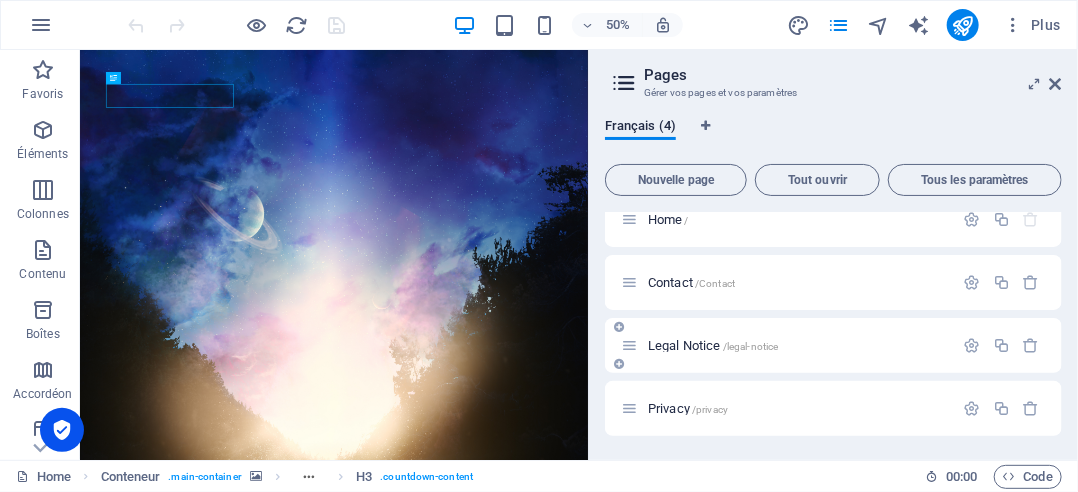 scroll, scrollTop: 0, scrollLeft: 0, axis: both 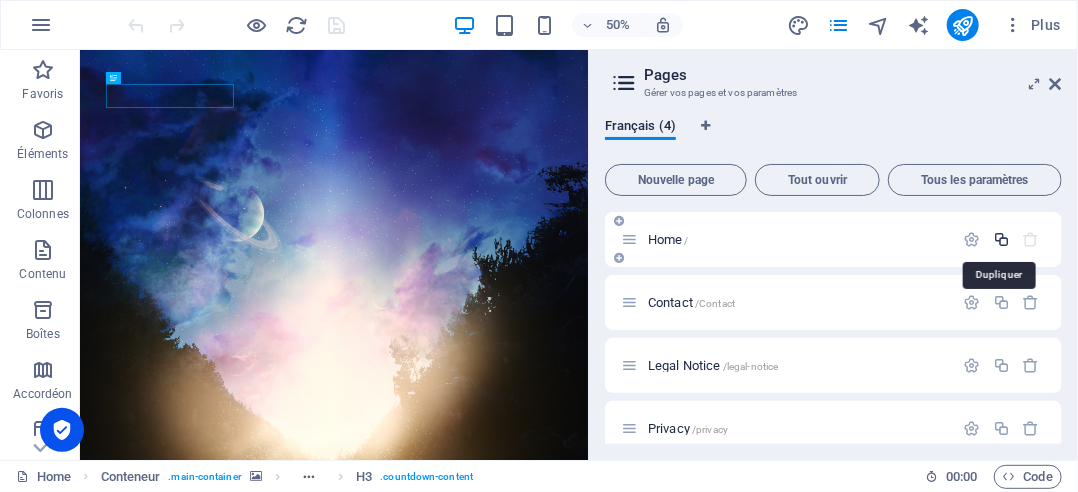 click at bounding box center (1001, 239) 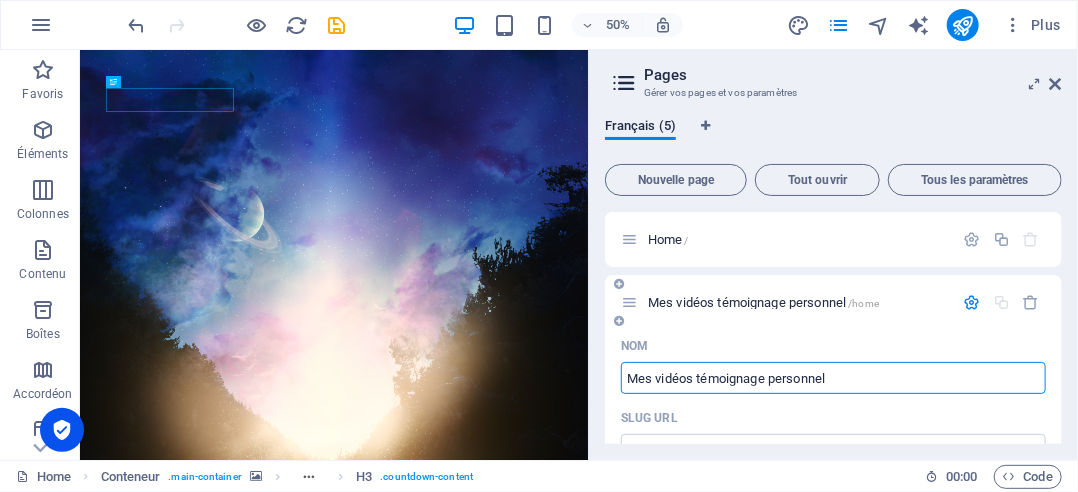 type on "Mes vidéos témoignage personnel" 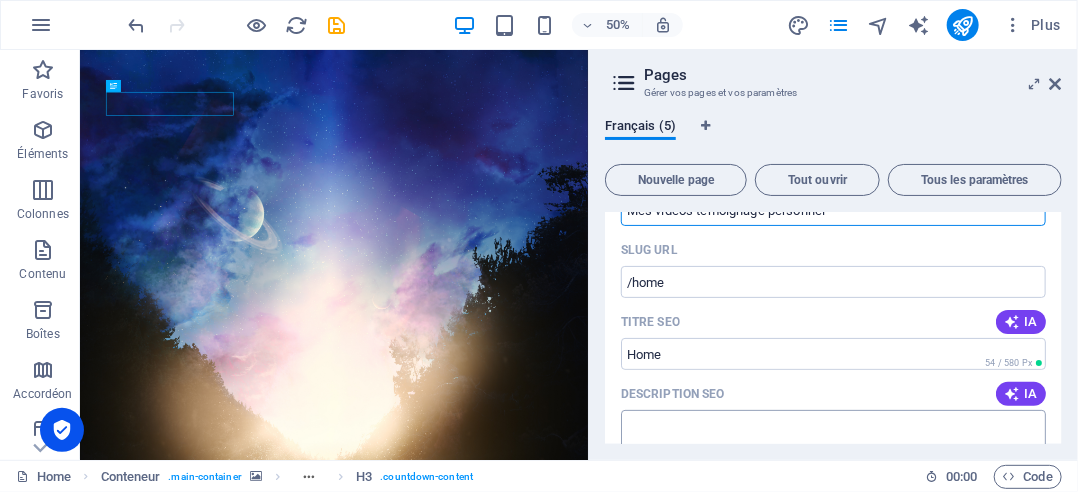 scroll, scrollTop: 200, scrollLeft: 0, axis: vertical 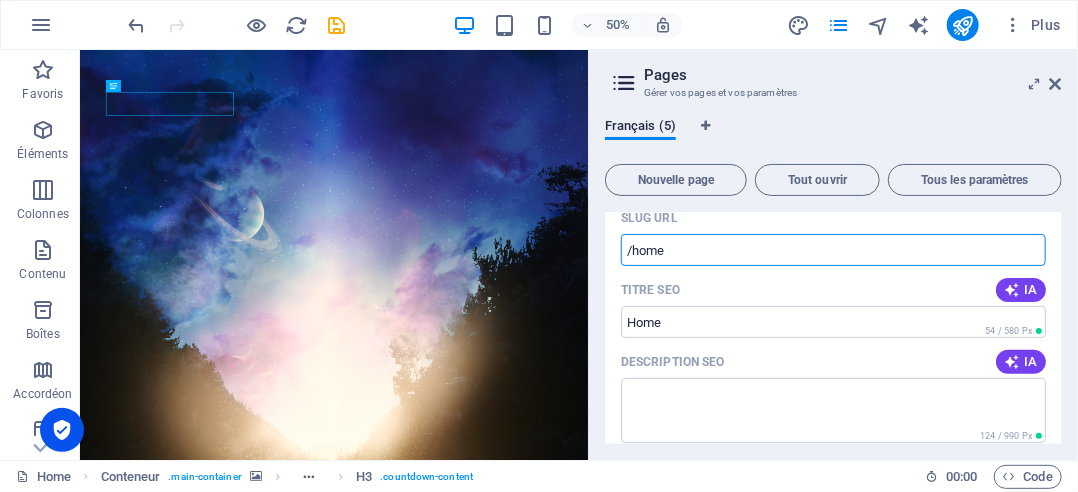 drag, startPoint x: 681, startPoint y: 247, endPoint x: 632, endPoint y: 252, distance: 49.25444 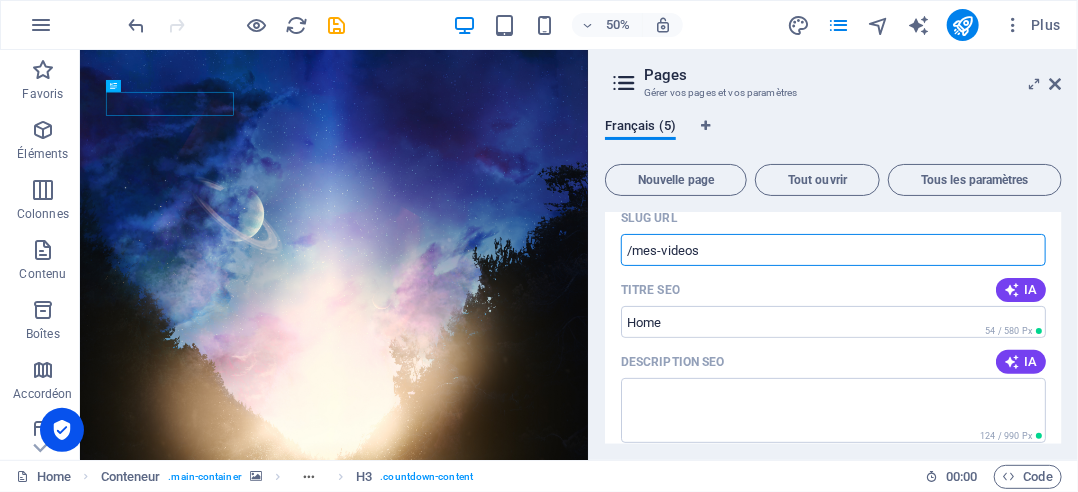 type on "/mes-videos" 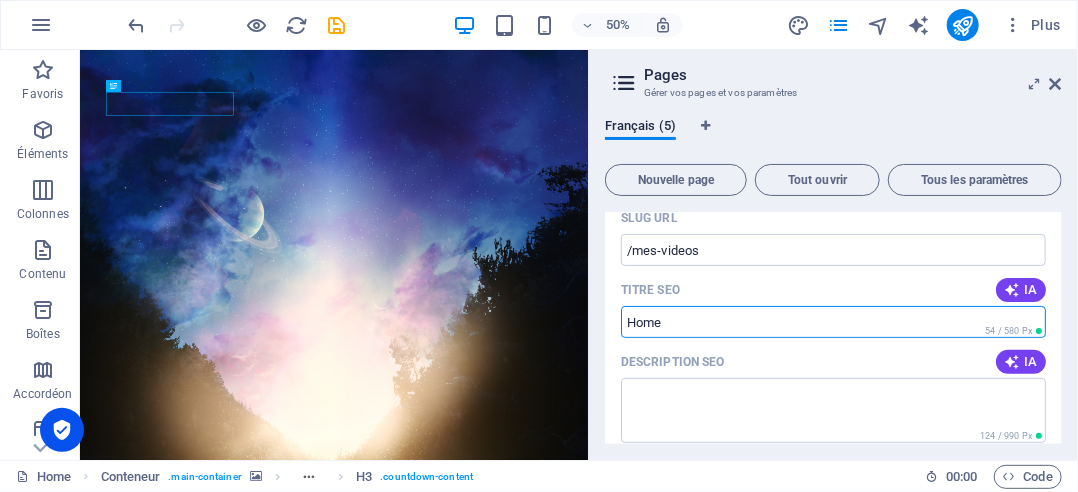 drag, startPoint x: 700, startPoint y: 324, endPoint x: 614, endPoint y: 322, distance: 86.023254 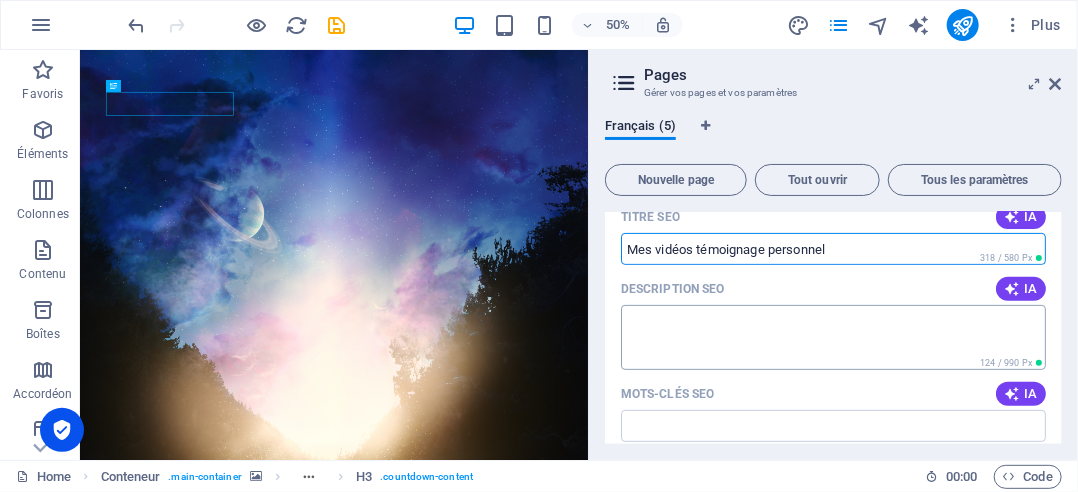 scroll, scrollTop: 300, scrollLeft: 0, axis: vertical 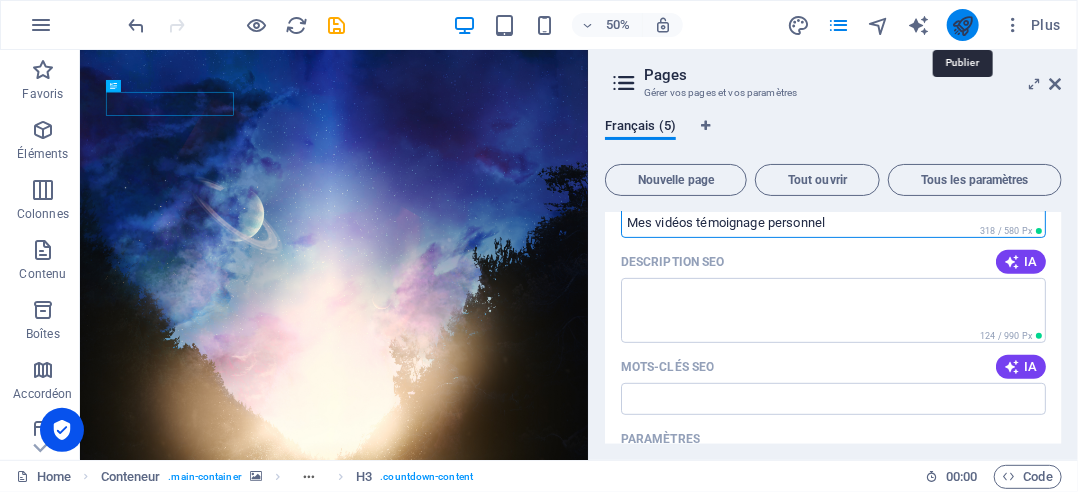 type 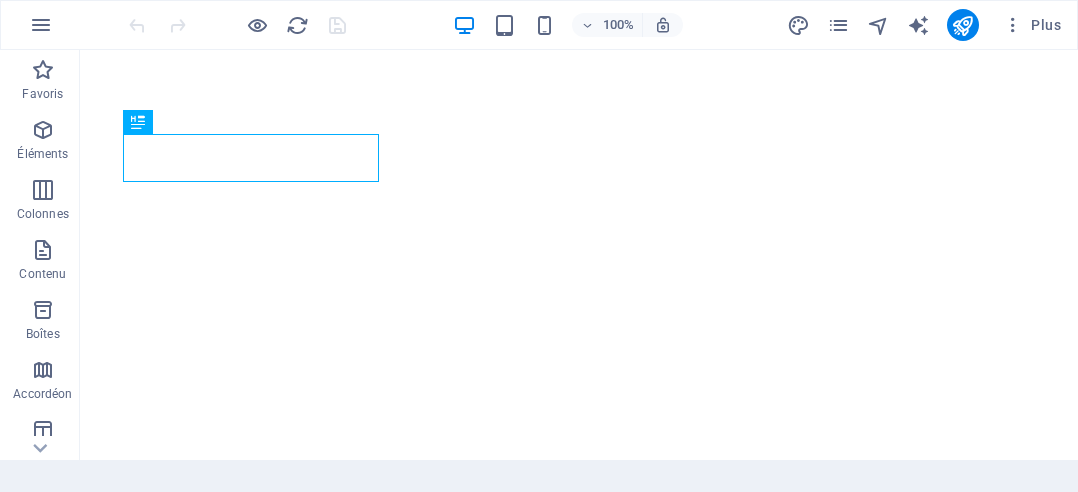 scroll, scrollTop: 0, scrollLeft: 0, axis: both 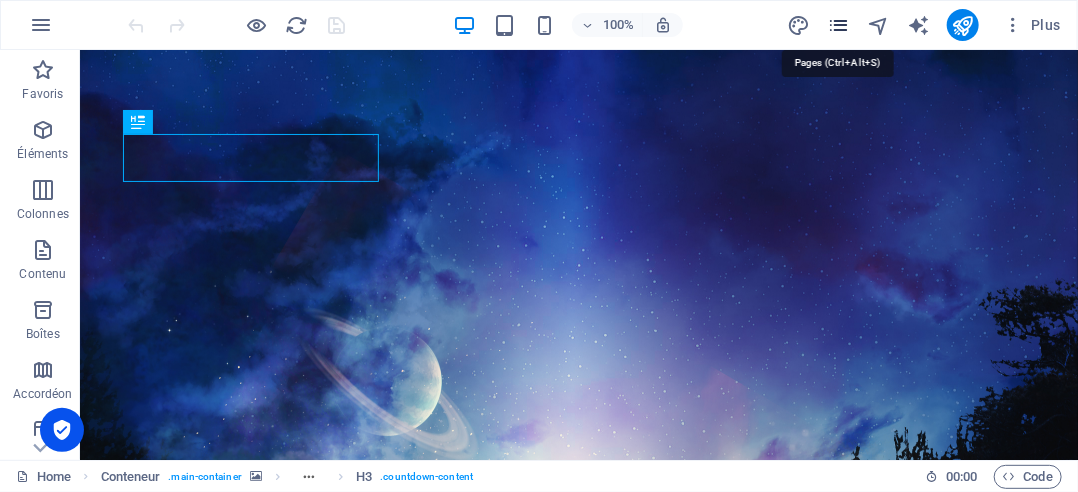 click at bounding box center (838, 25) 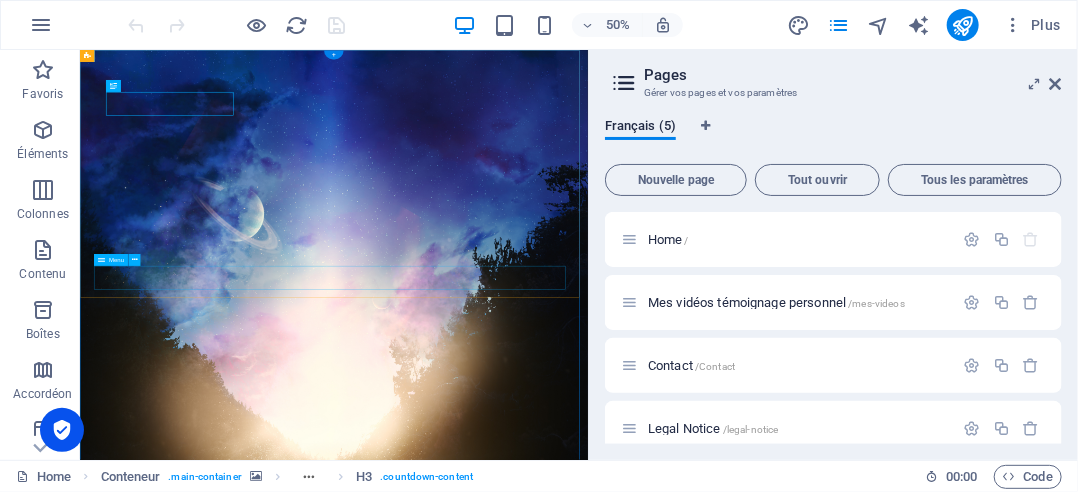 click on "Start" at bounding box center (587, 2091) 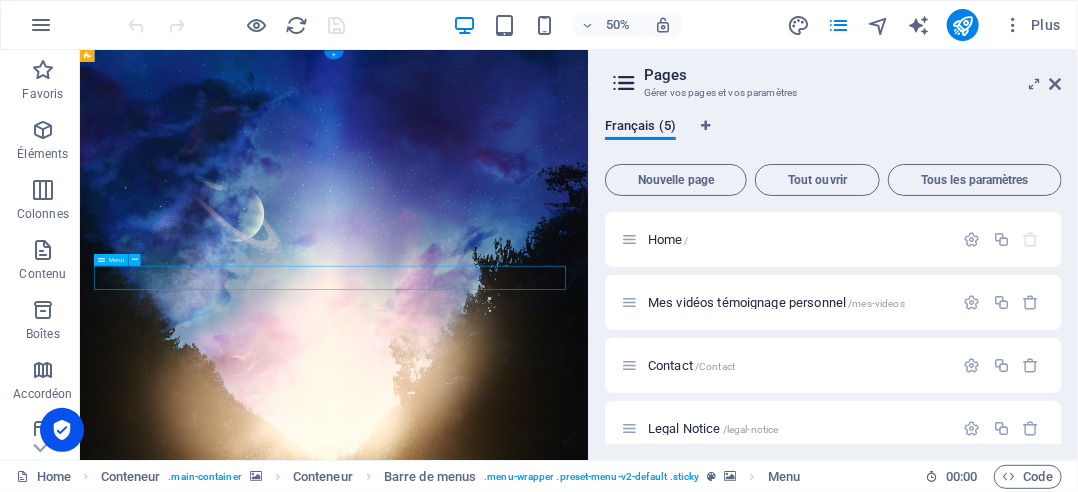 click on "Start" at bounding box center [587, 2091] 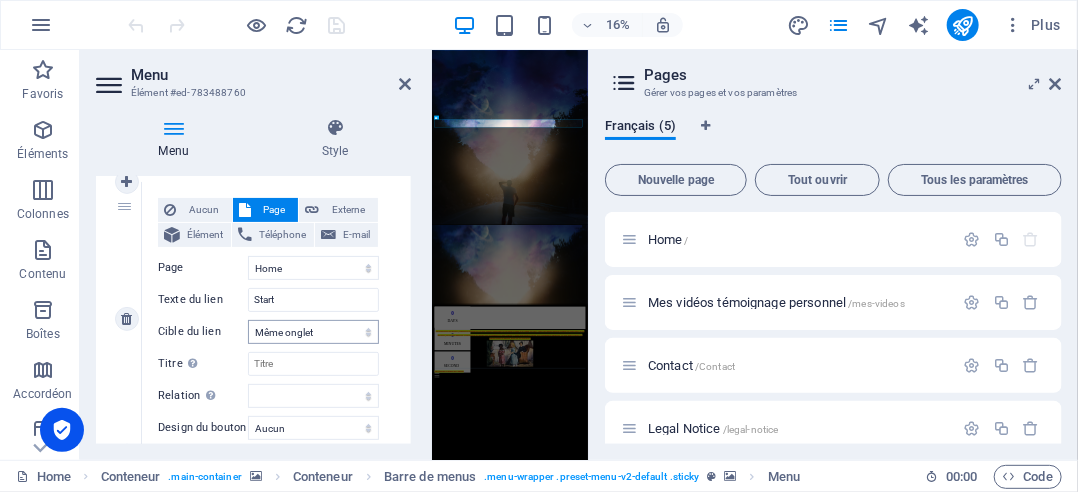 scroll, scrollTop: 300, scrollLeft: 0, axis: vertical 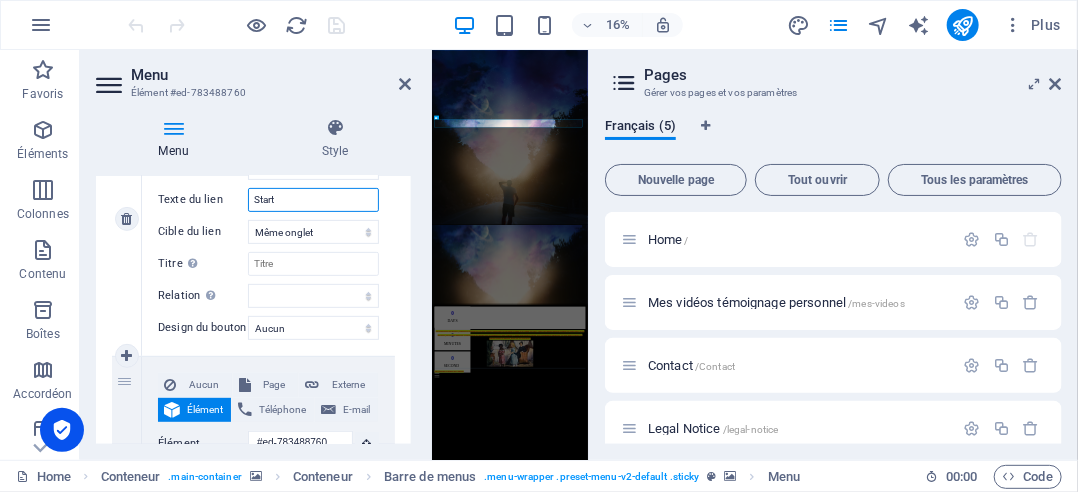 drag, startPoint x: 284, startPoint y: 198, endPoint x: 249, endPoint y: 203, distance: 35.35534 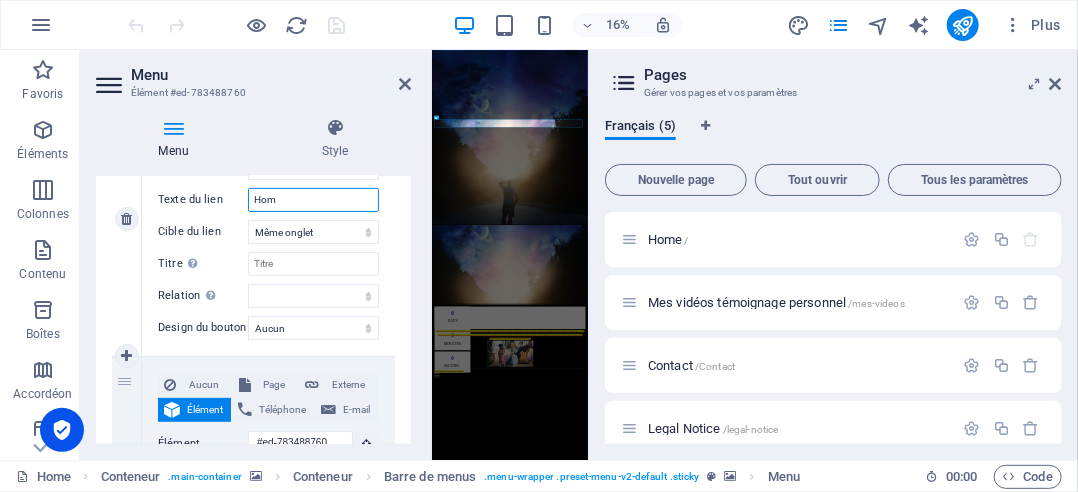 type on "Home" 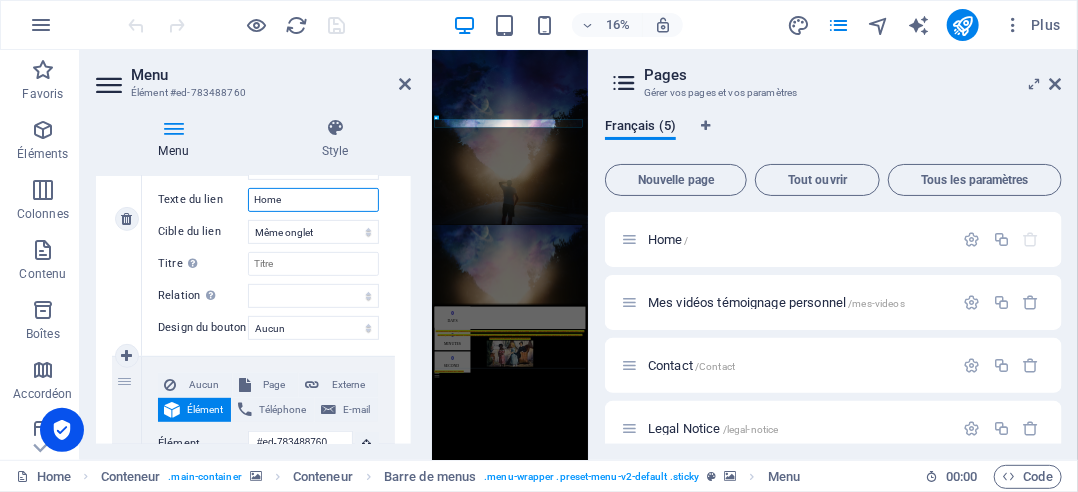 select 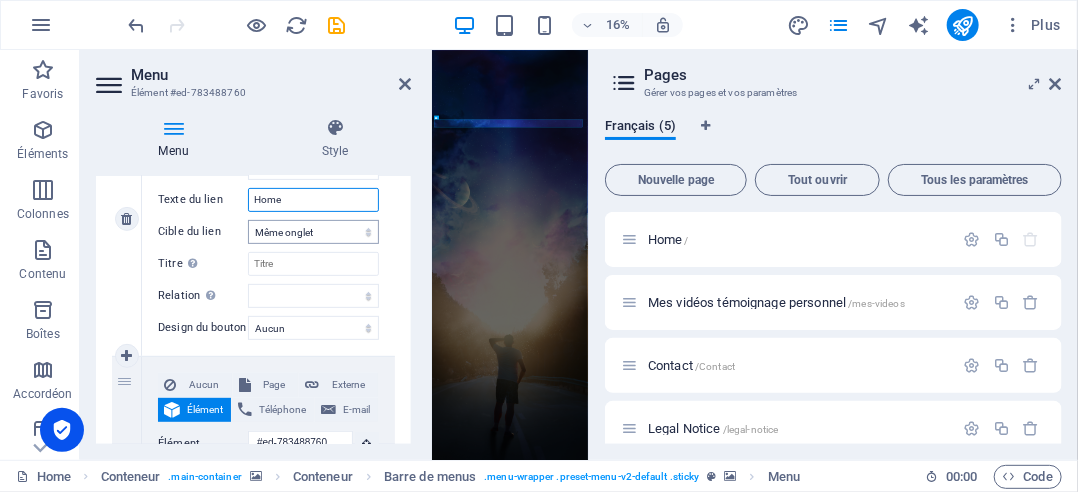 type on "Home" 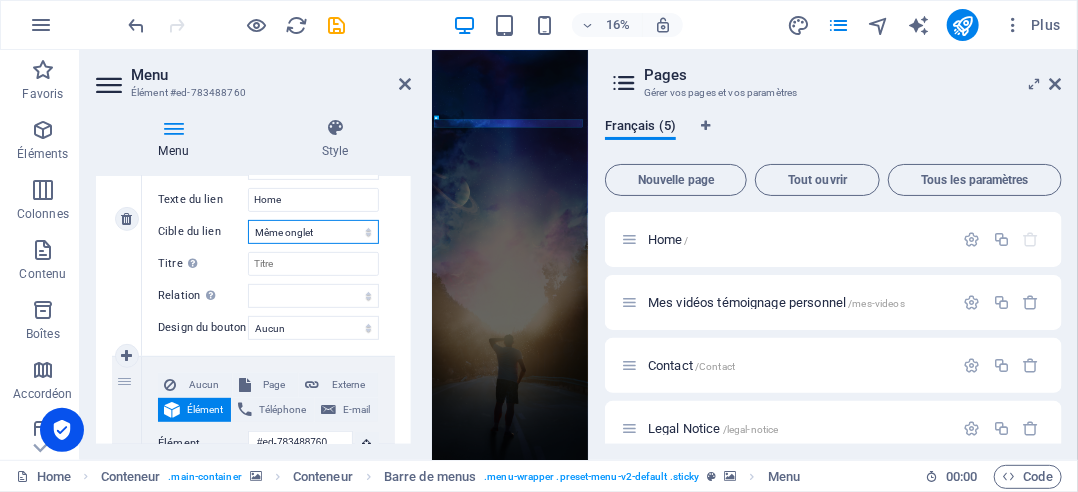 click on "Nouvel onglet Même onglet Superposition" at bounding box center [313, 232] 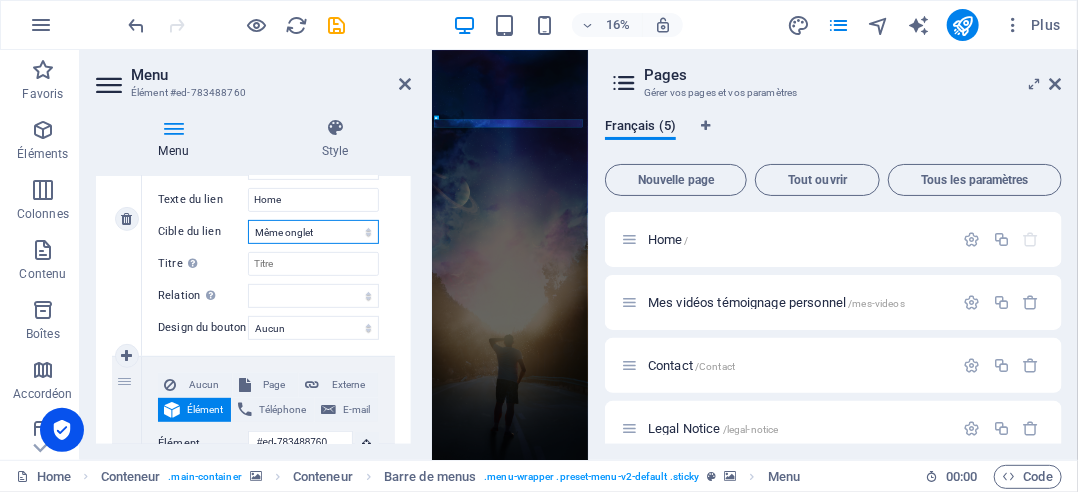 click on "Nouvel onglet Même onglet Superposition" at bounding box center [313, 232] 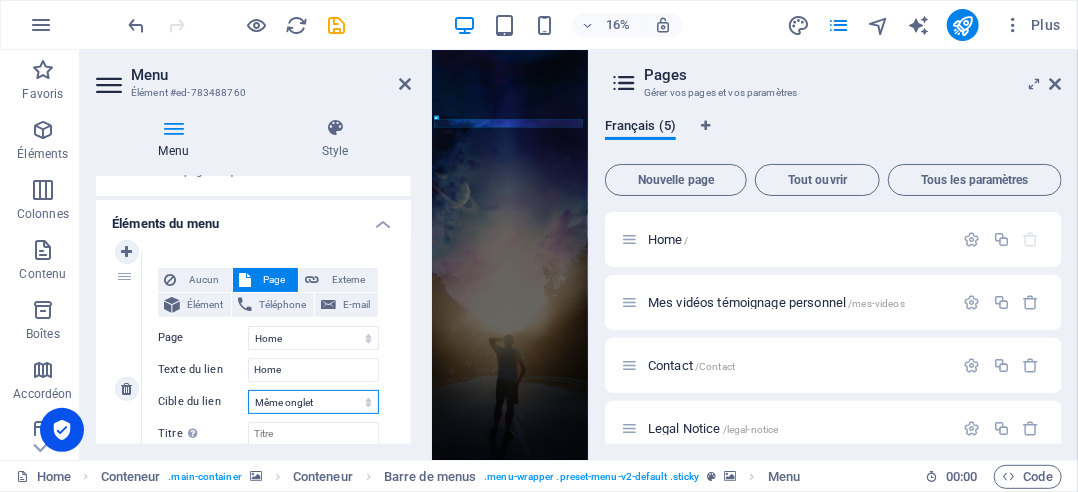 scroll, scrollTop: 100, scrollLeft: 0, axis: vertical 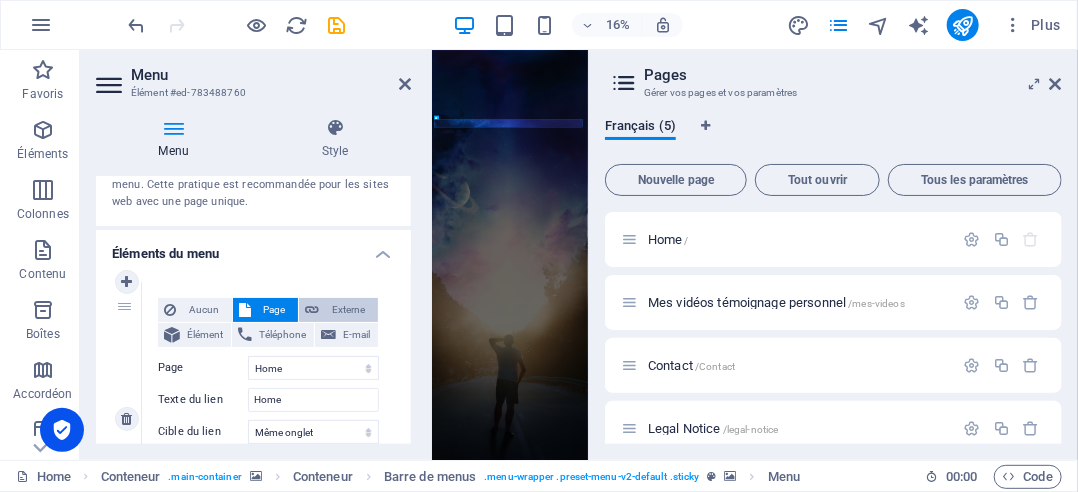 click on "Externe" at bounding box center [348, 310] 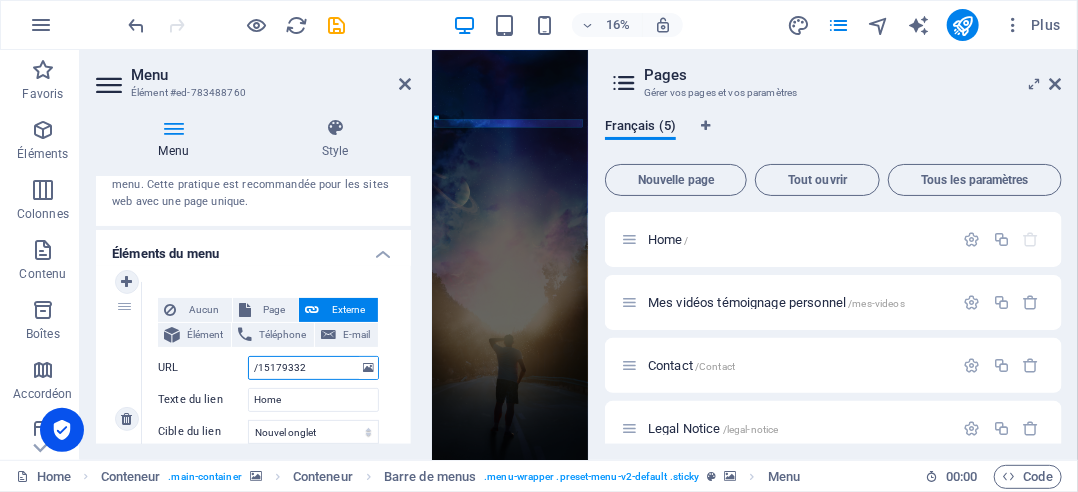 drag, startPoint x: 312, startPoint y: 370, endPoint x: 248, endPoint y: 365, distance: 64.195015 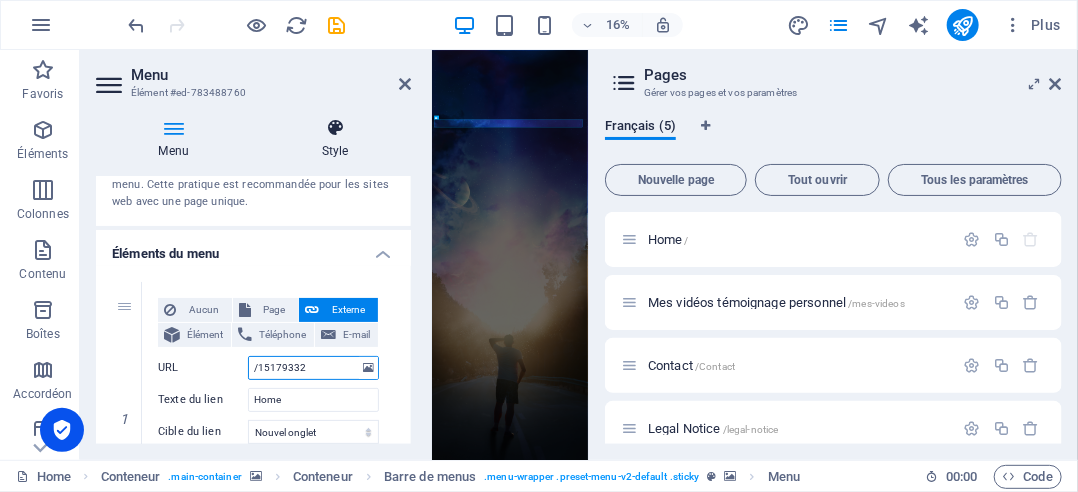 type on "https://democrazisme.com/" 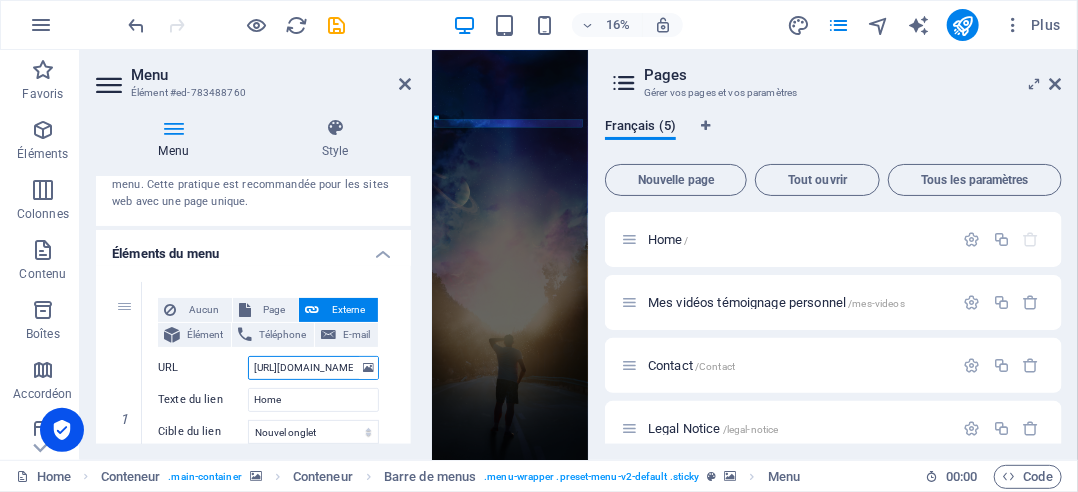 scroll, scrollTop: 0, scrollLeft: 30, axis: horizontal 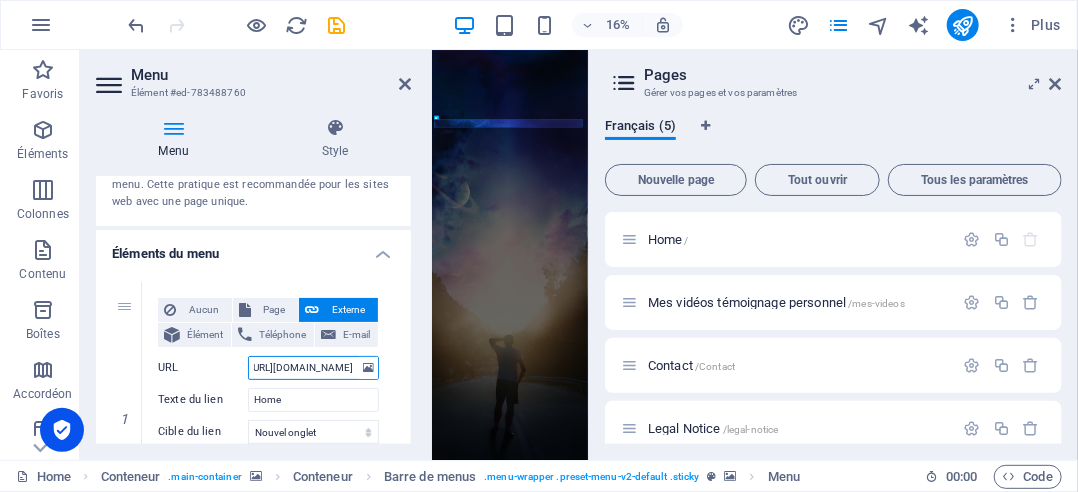 select 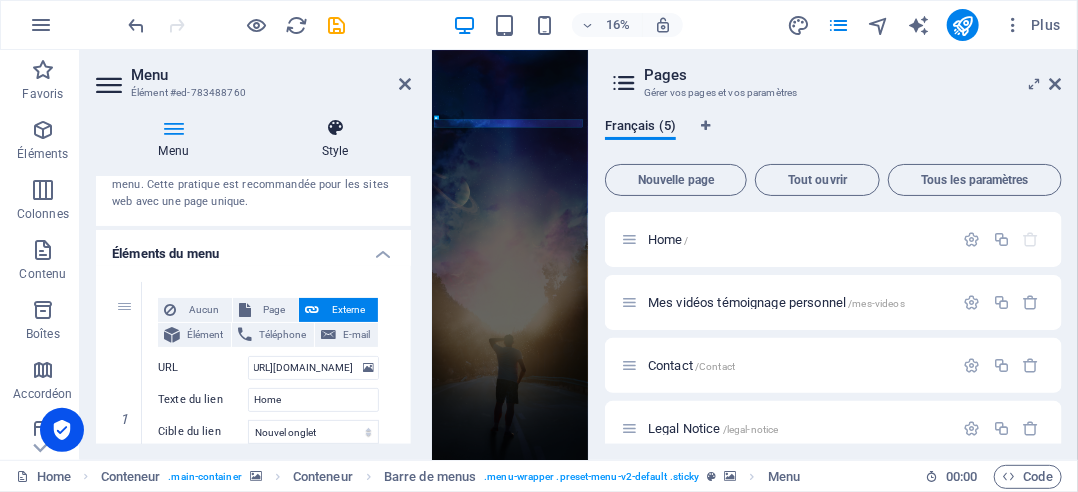 click at bounding box center (335, 128) 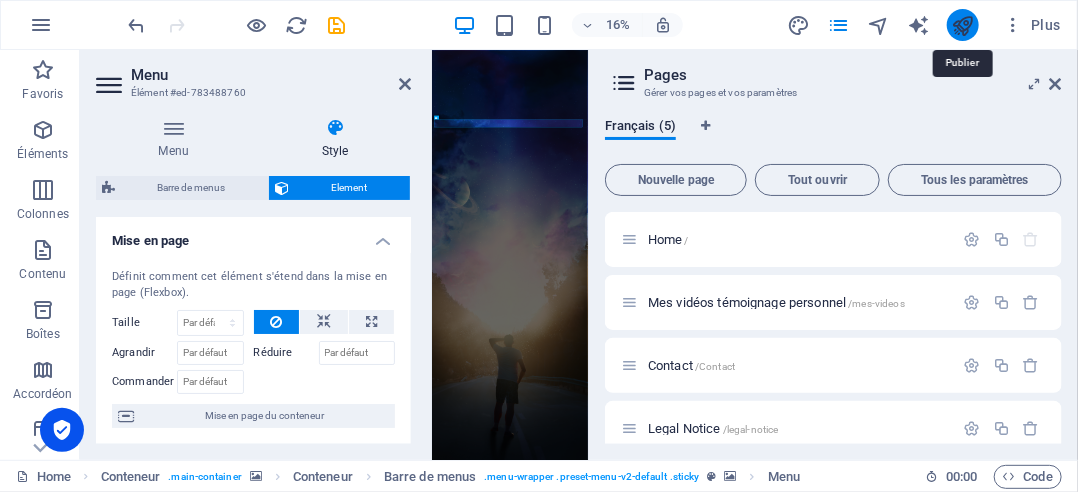 click at bounding box center (962, 25) 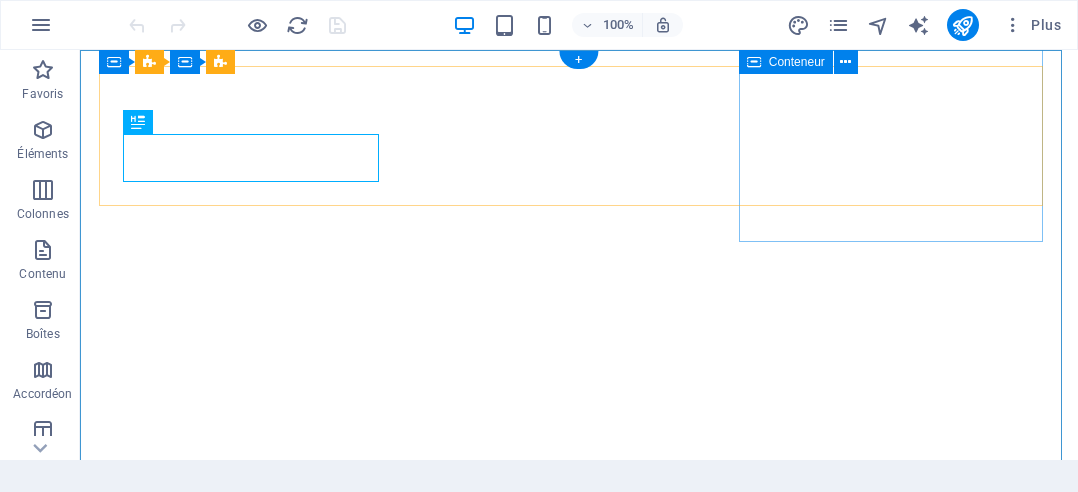 scroll, scrollTop: 0, scrollLeft: 0, axis: both 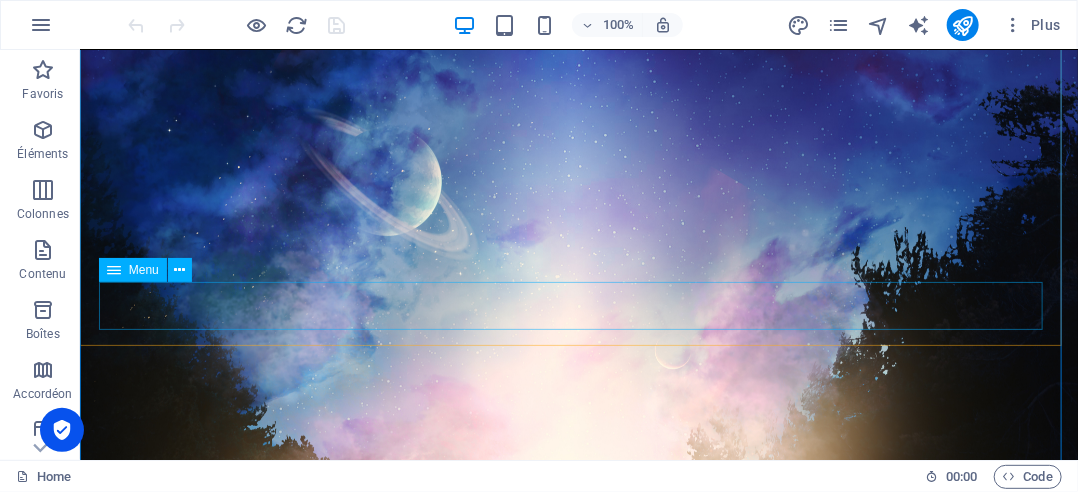 click on "Home" at bounding box center [578, 1891] 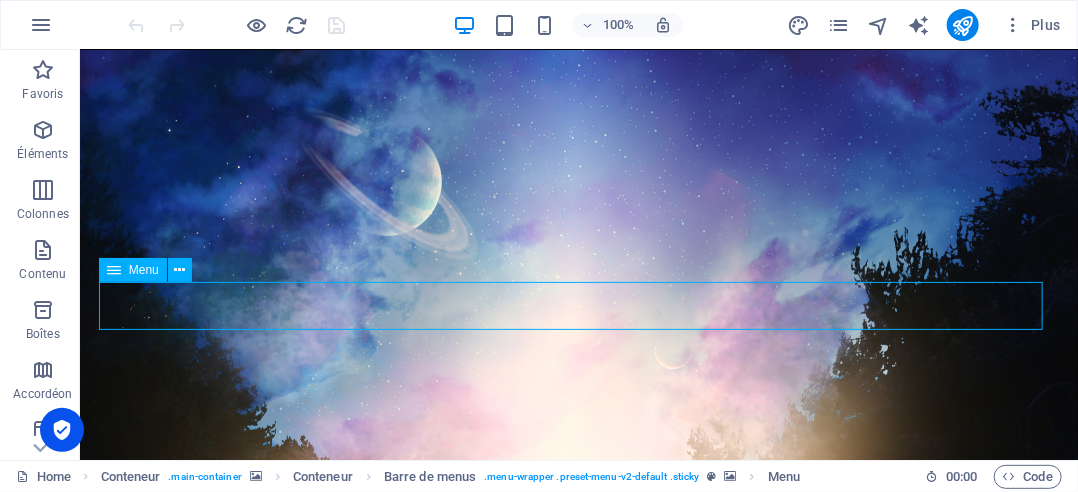click on "Home" at bounding box center [578, 1891] 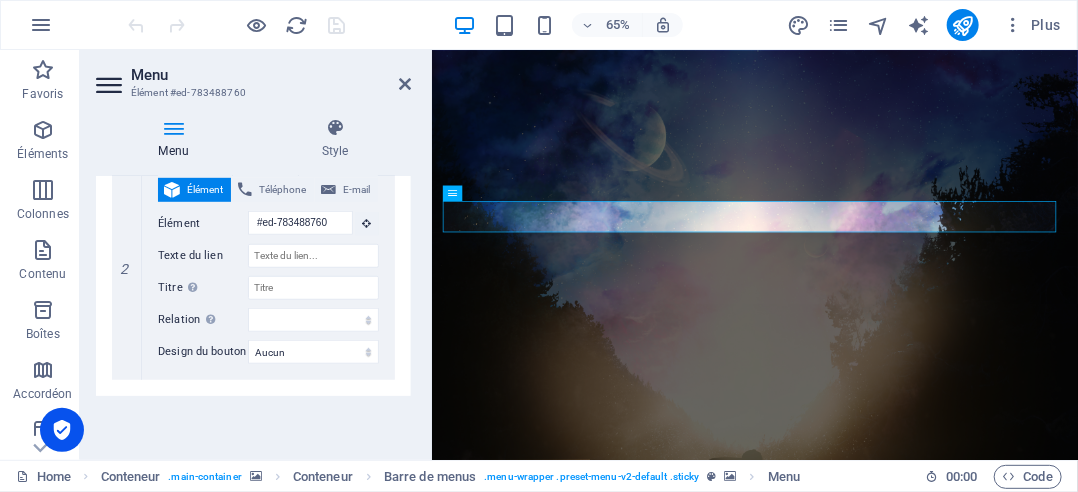 scroll, scrollTop: 527, scrollLeft: 0, axis: vertical 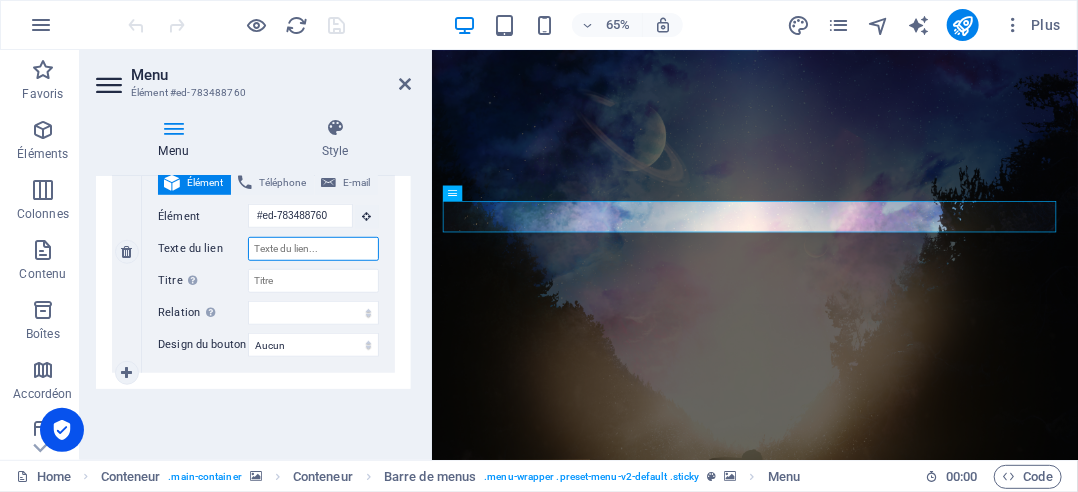 click on "Texte du lien" at bounding box center (313, 249) 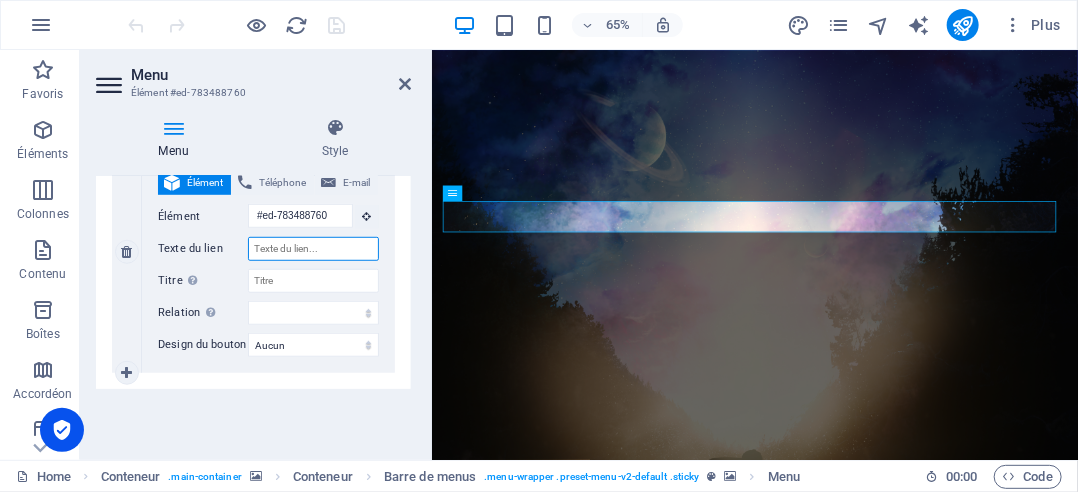 click on "Texte du lien" at bounding box center (313, 249) 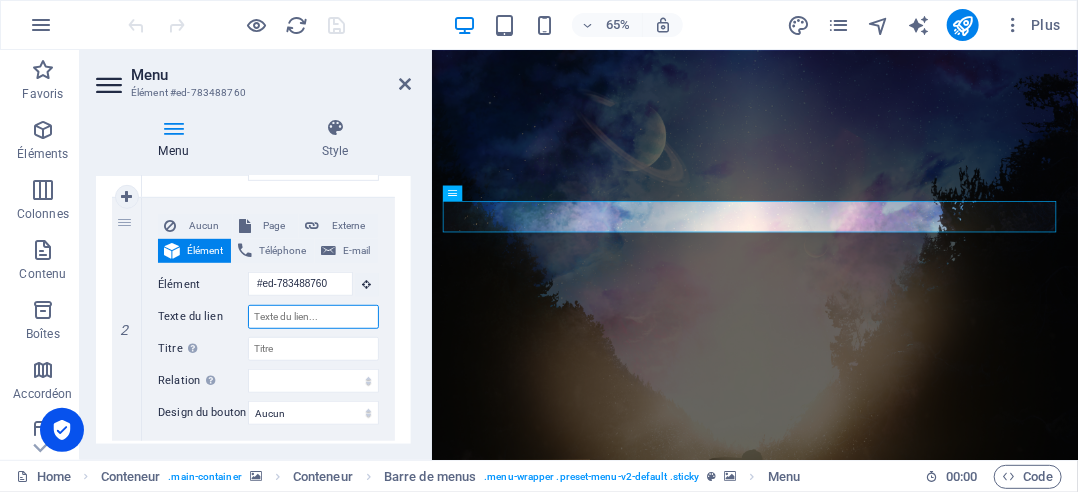 scroll, scrollTop: 427, scrollLeft: 0, axis: vertical 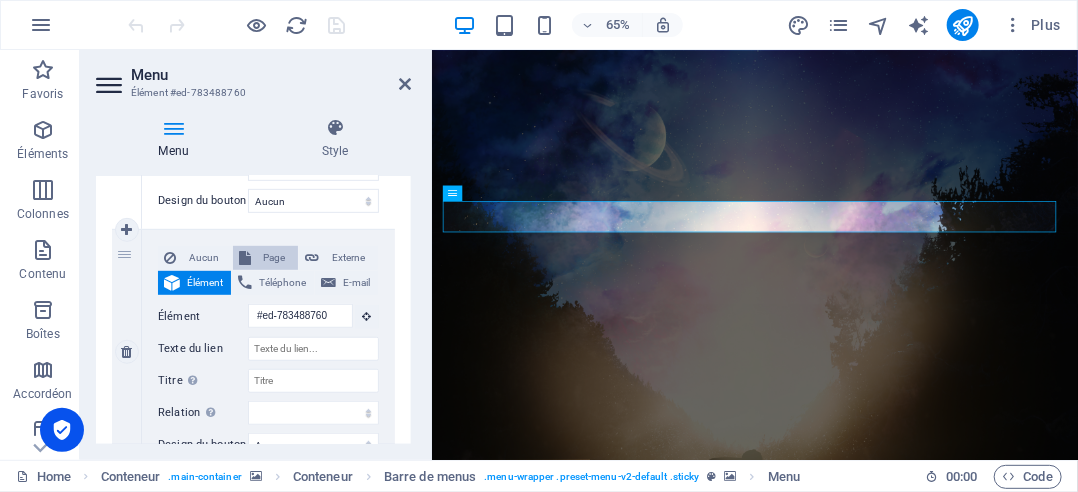 click on "Page" at bounding box center [275, 258] 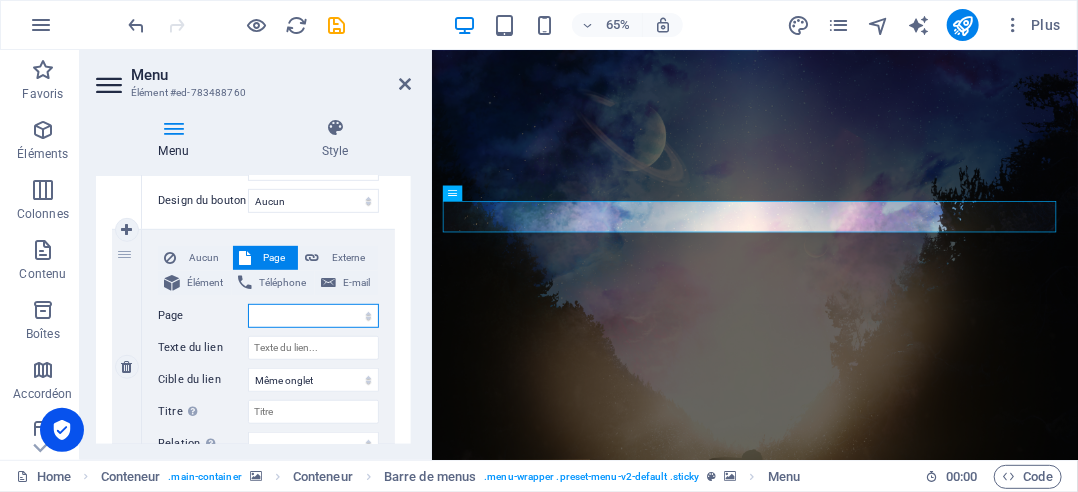 select 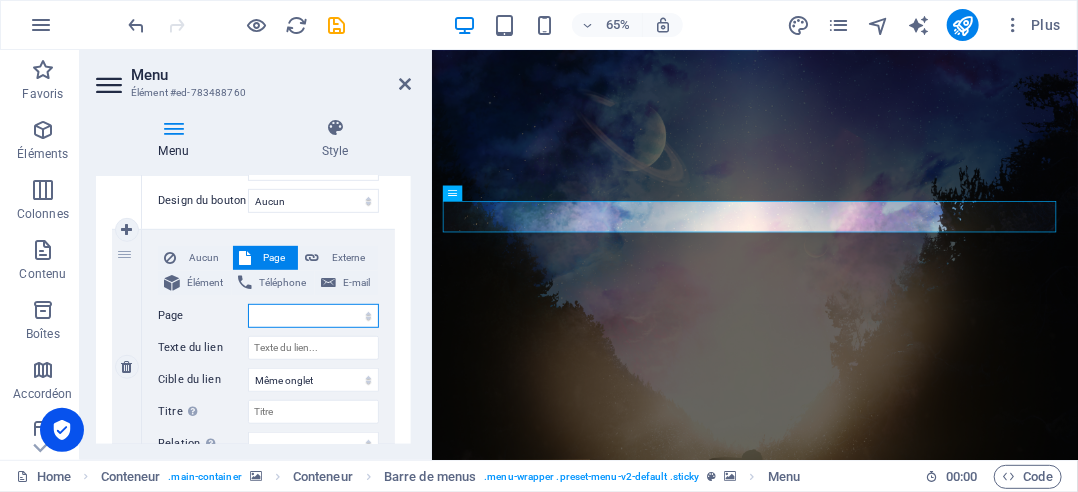 click on "Home Mes vidéos témoignage personnel Contact Legal Notice Privacy" at bounding box center [313, 316] 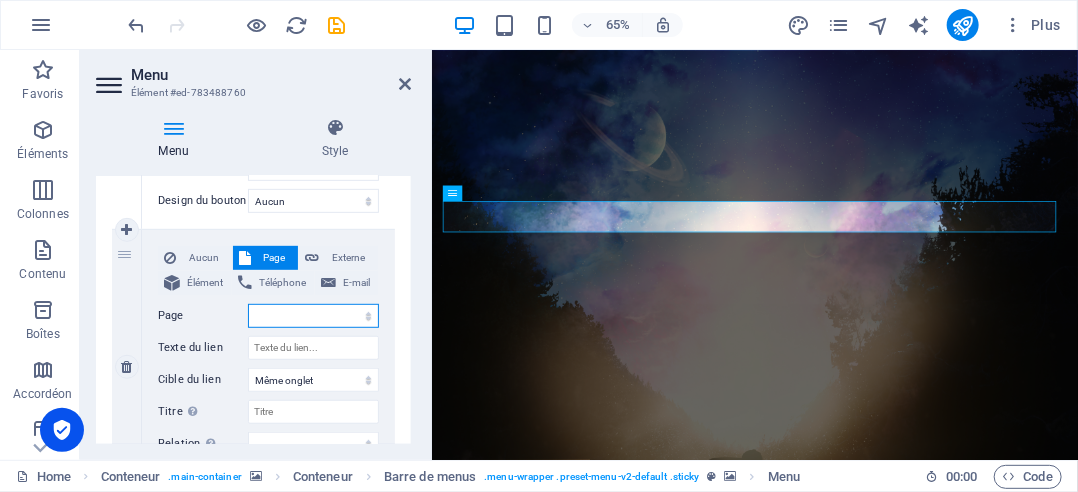 select on "1" 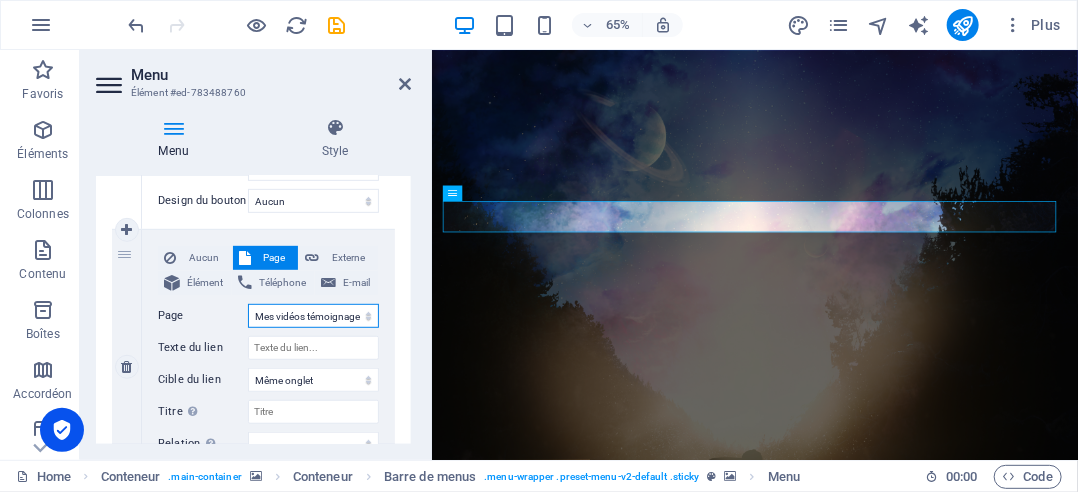click on "Home Mes vidéos témoignage personnel Contact Legal Notice Privacy" at bounding box center (313, 316) 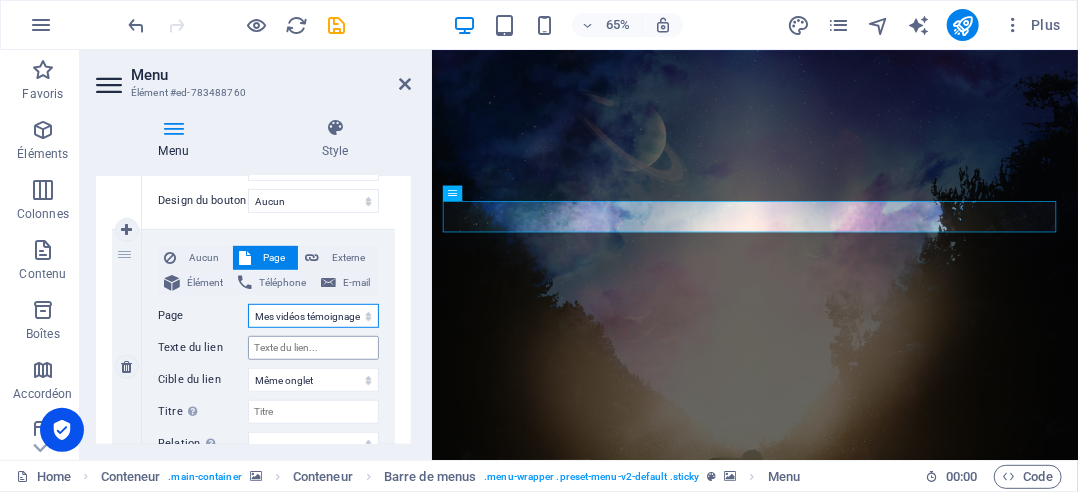 select 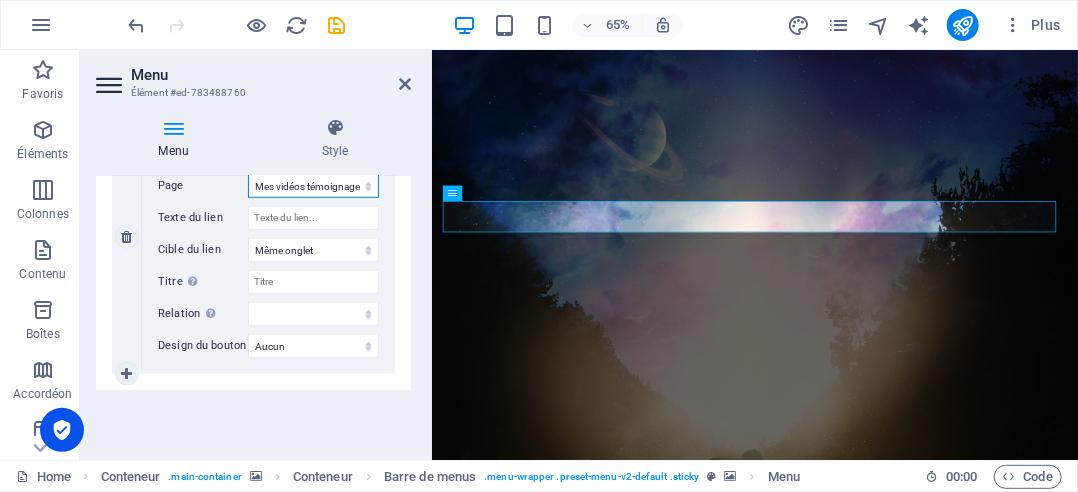 scroll, scrollTop: 458, scrollLeft: 0, axis: vertical 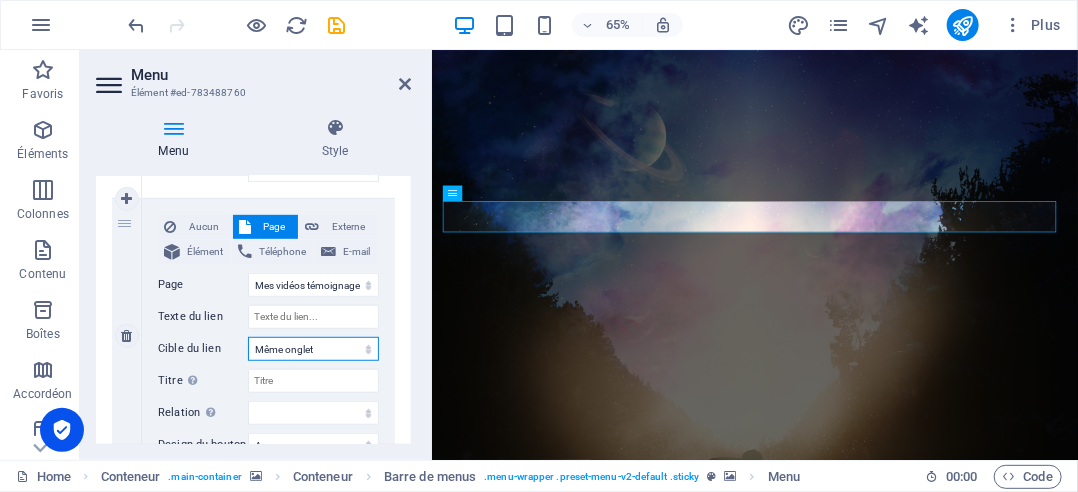 click on "Nouvel onglet Même onglet Superposition" at bounding box center (313, 349) 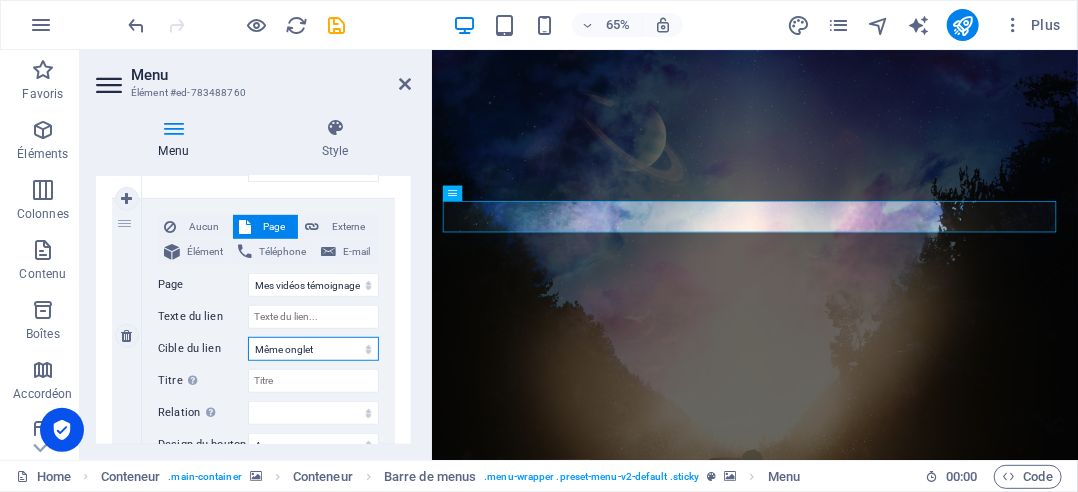 select on "blank" 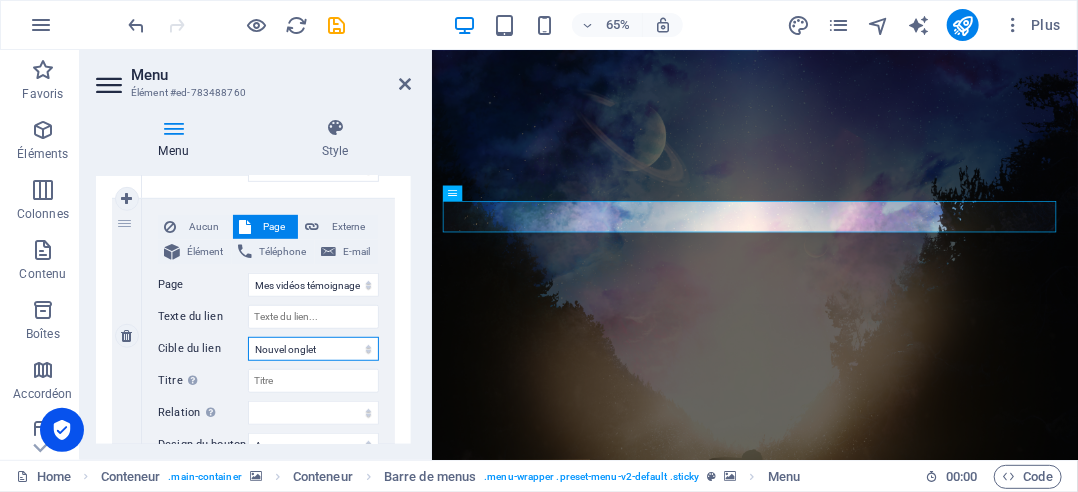 click on "Nouvel onglet Même onglet Superposition" at bounding box center [313, 349] 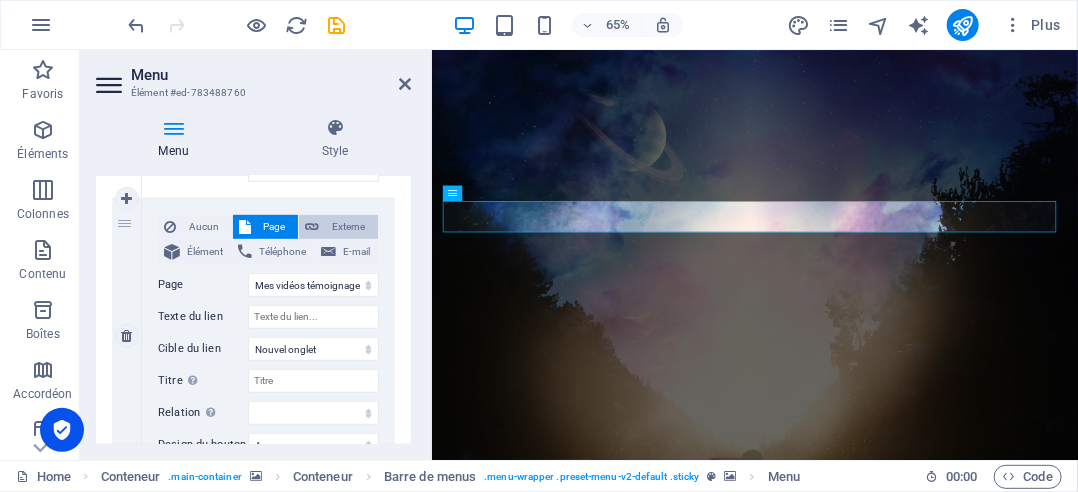 click on "Externe" at bounding box center [348, 227] 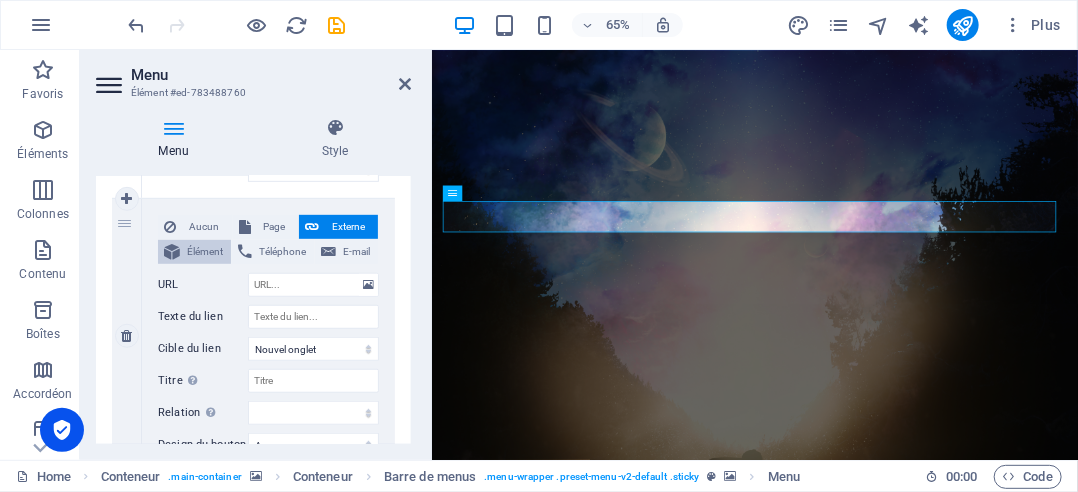 click on "Élément" at bounding box center [205, 252] 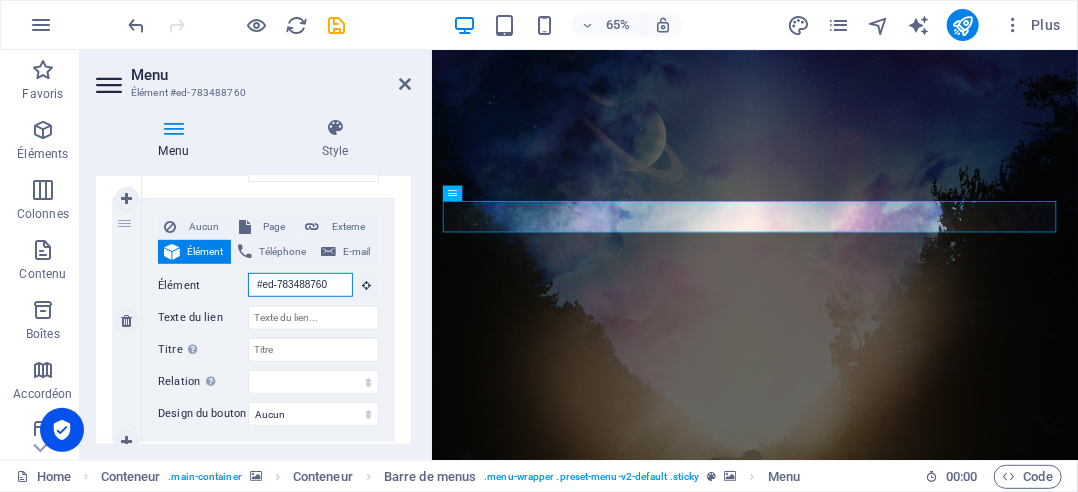 scroll, scrollTop: 0, scrollLeft: 2, axis: horizontal 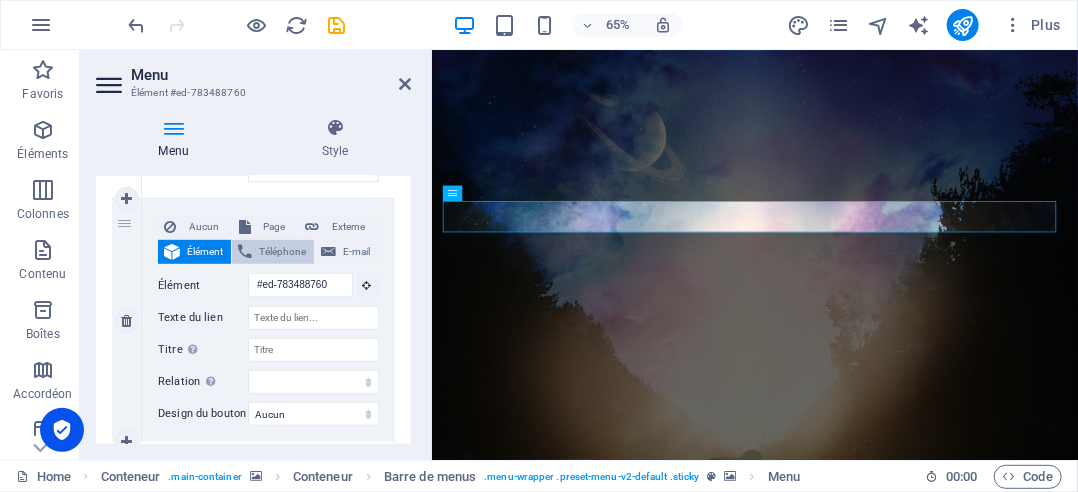 click on "Téléphone" at bounding box center (283, 252) 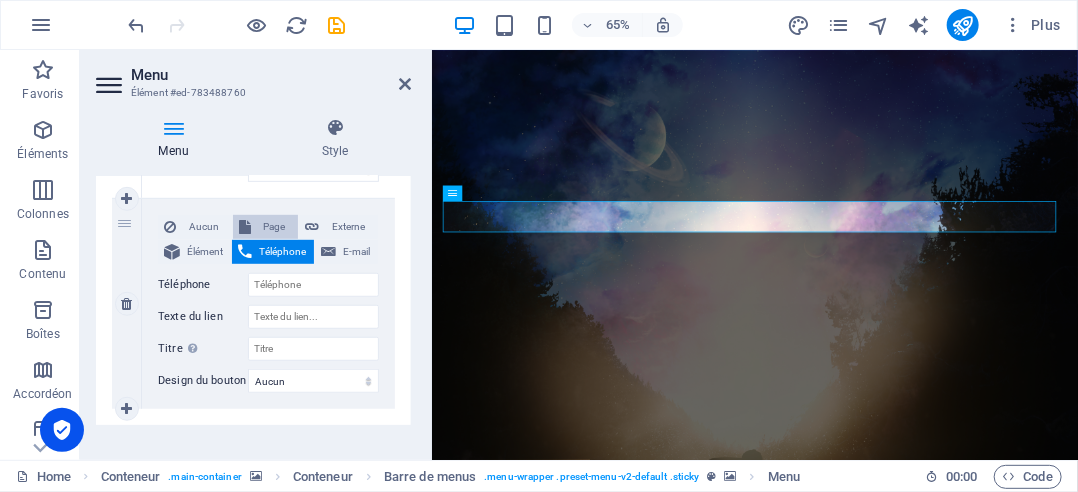 click on "Page" at bounding box center (275, 227) 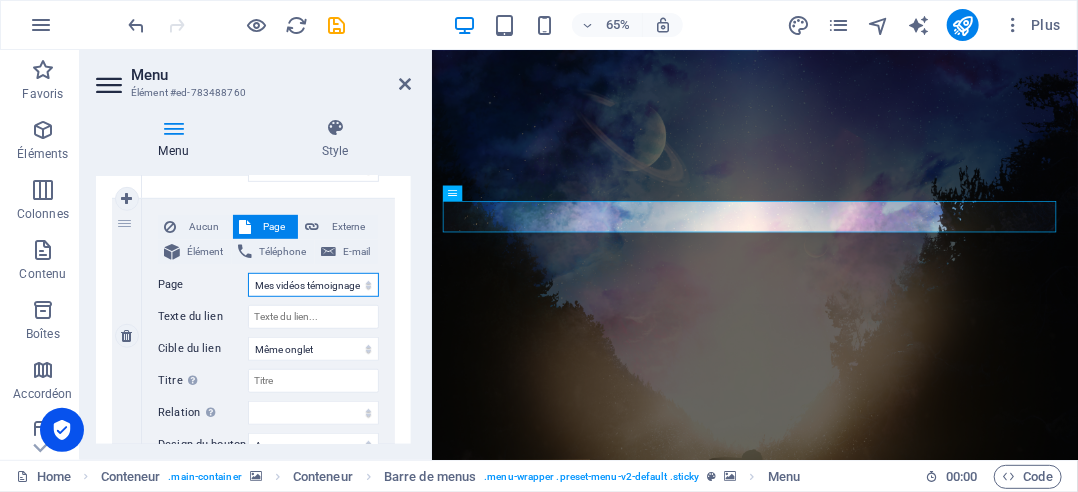 click on "Home Mes vidéos témoignage personnel Contact Legal Notice Privacy" at bounding box center (313, 285) 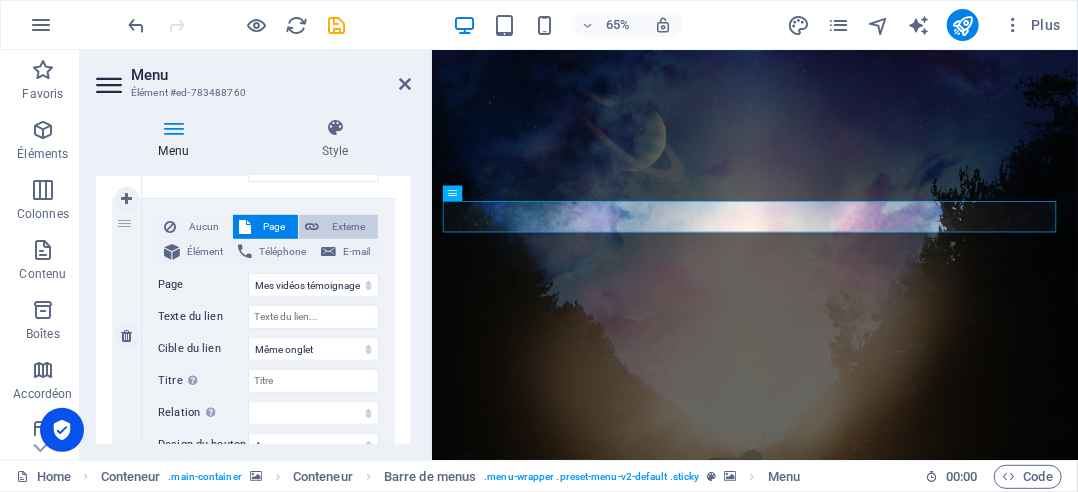 click on "Externe" at bounding box center (348, 227) 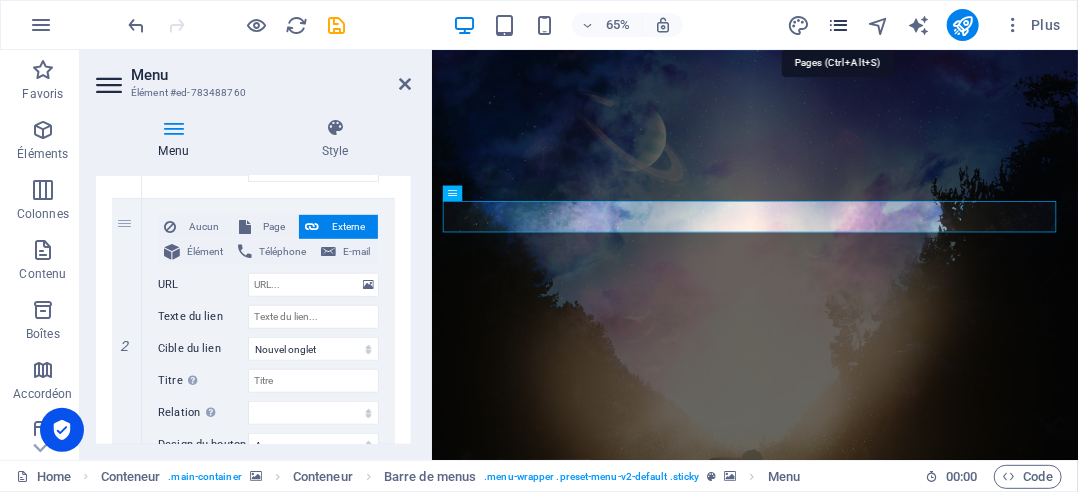 click at bounding box center [838, 25] 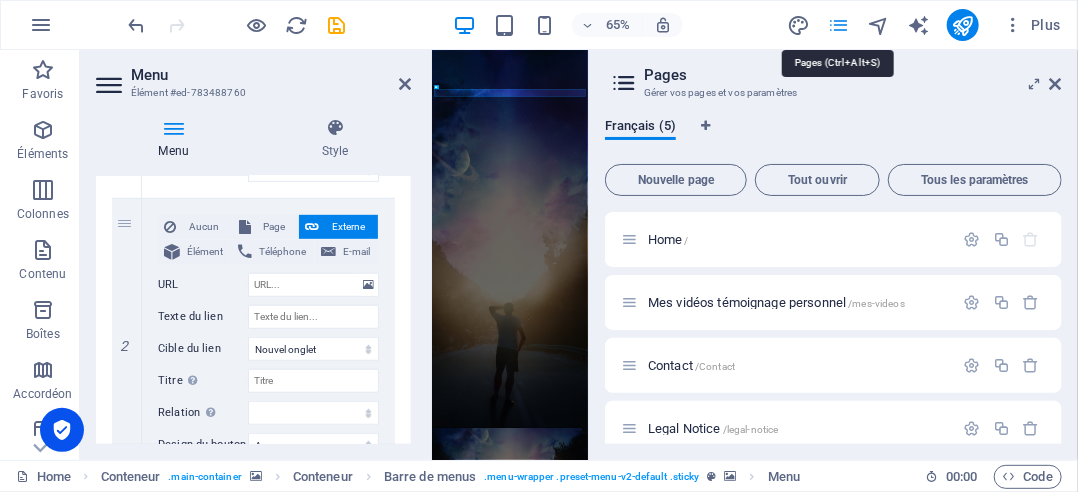 scroll, scrollTop: 190, scrollLeft: 0, axis: vertical 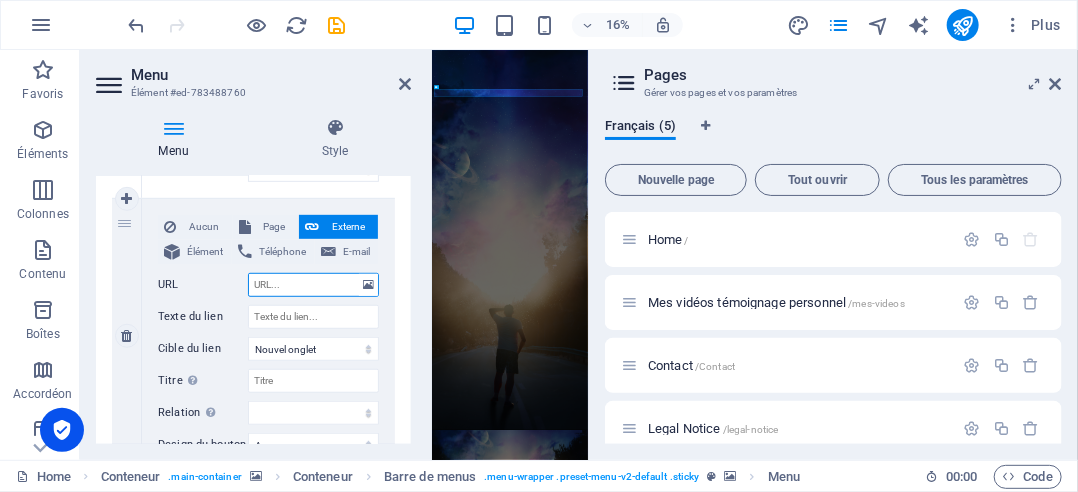 paste on "https://democrazisme.com/mes-vid%C3%A9os-t%C3%A9moignage-personnel/" 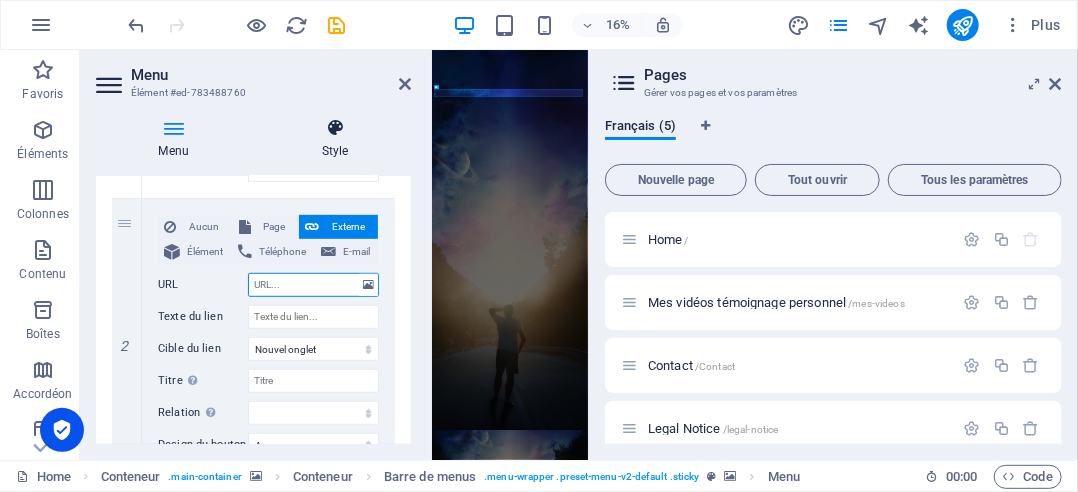 type on "https://democrazisme.com/mes-vid%C3%A9os-t%C3%A9moignage-personnel/" 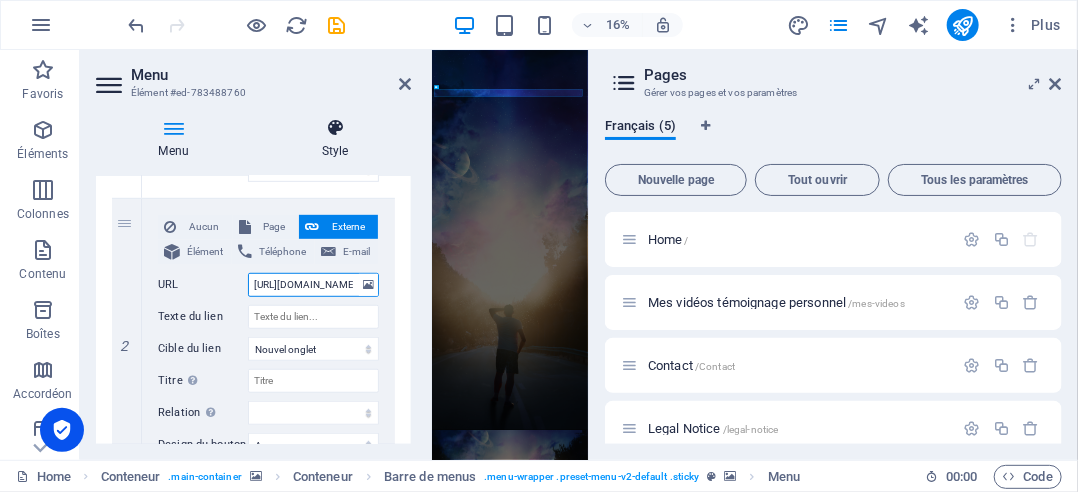 scroll, scrollTop: 0, scrollLeft: 260, axis: horizontal 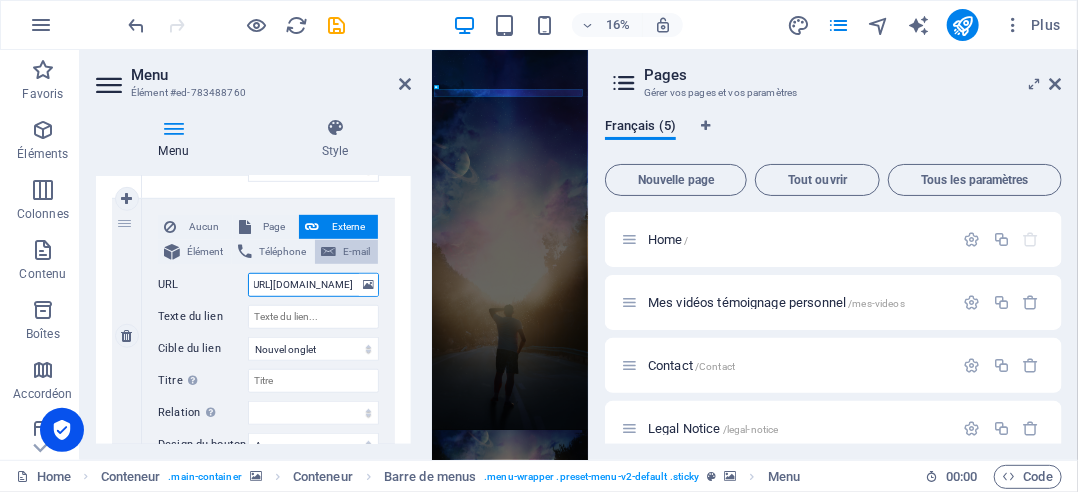 select 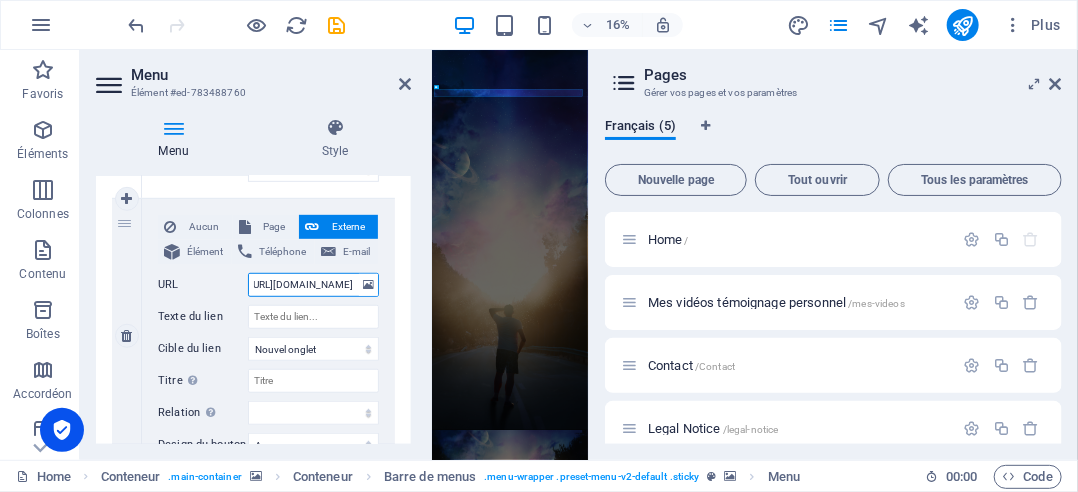 click on "https://democrazisme.com/mes-vid%C3%A9os-t%C3%A9moignage-personnel/" at bounding box center [313, 285] 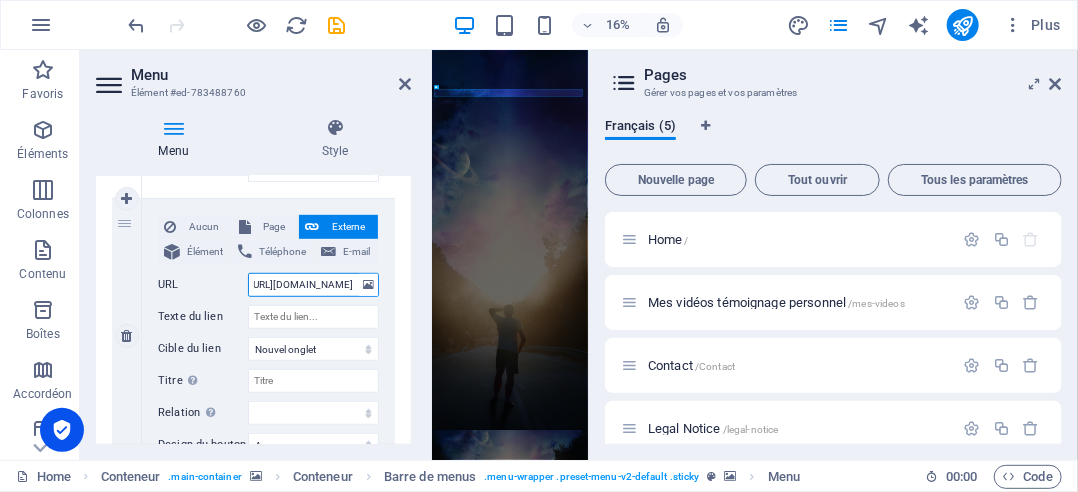 scroll, scrollTop: 0, scrollLeft: 207, axis: horizontal 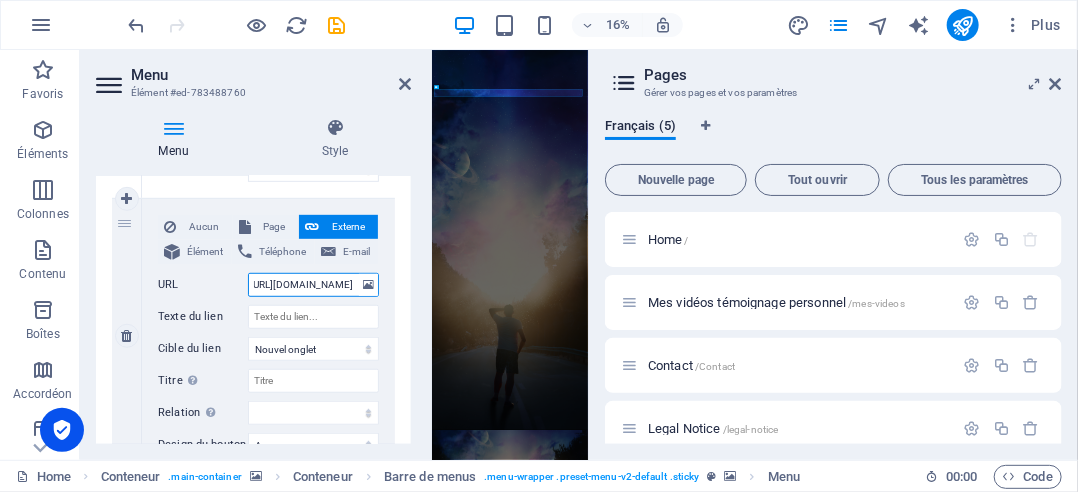 type on "https://democrazisme.com/mes-vid%C3%A9os-t%C3%A9m/" 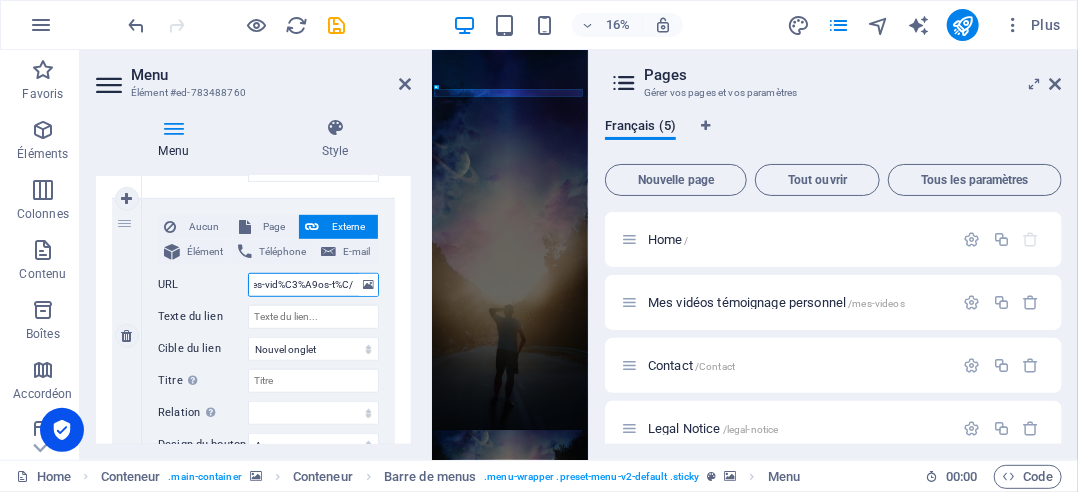 type on "https://democrazisme.com/mes-vid%C3%A9os-t%/" 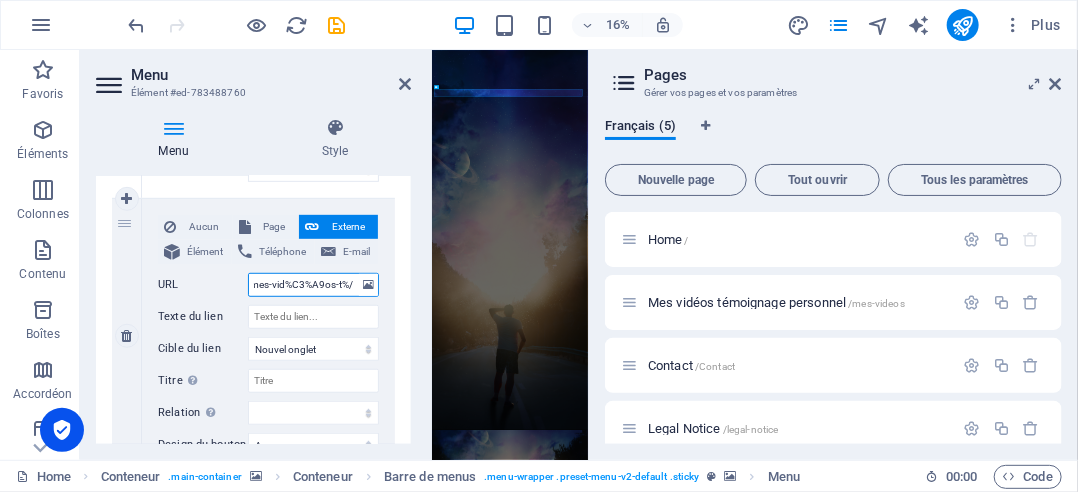 select 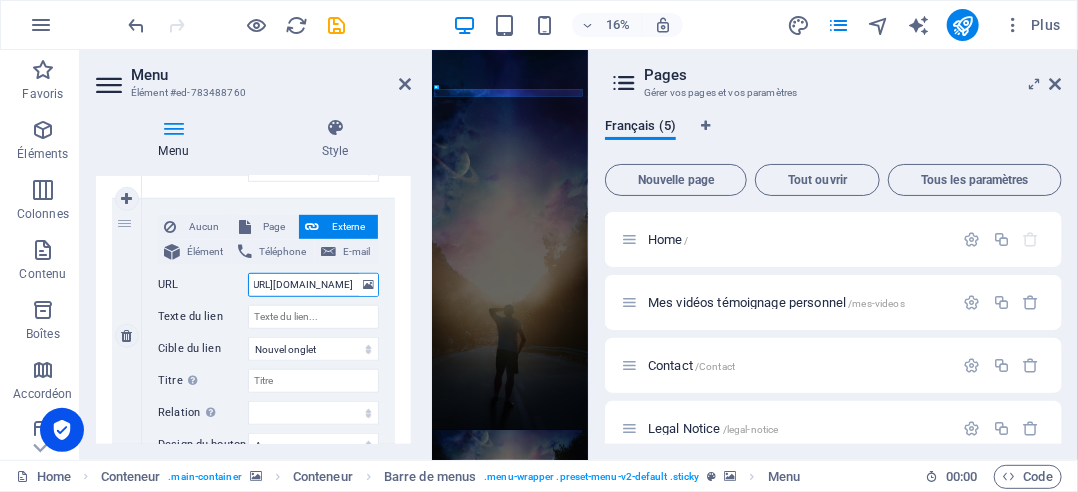 type on "https://democrazisme.com/mes-vid%C3%A9/" 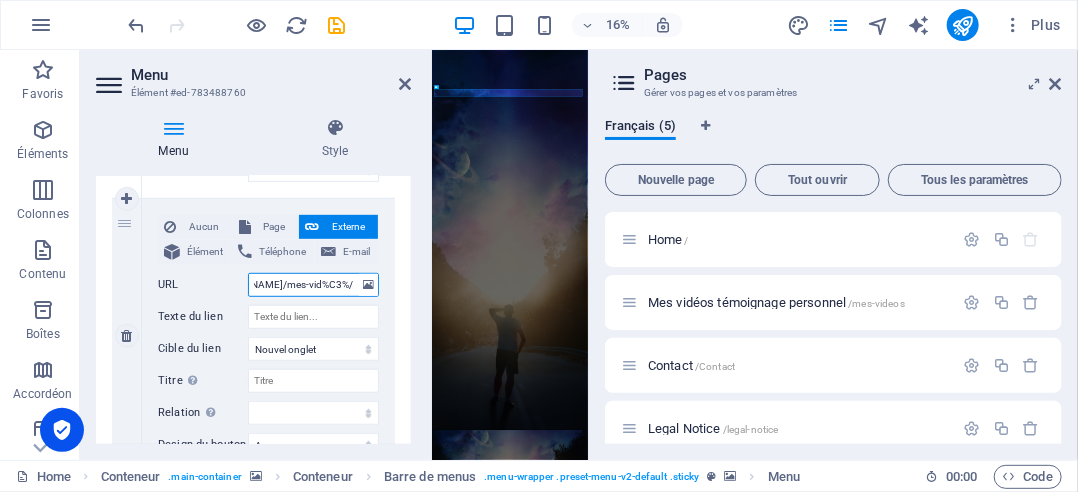 type on "https://democrazisme.com/mes-vid%C3/" 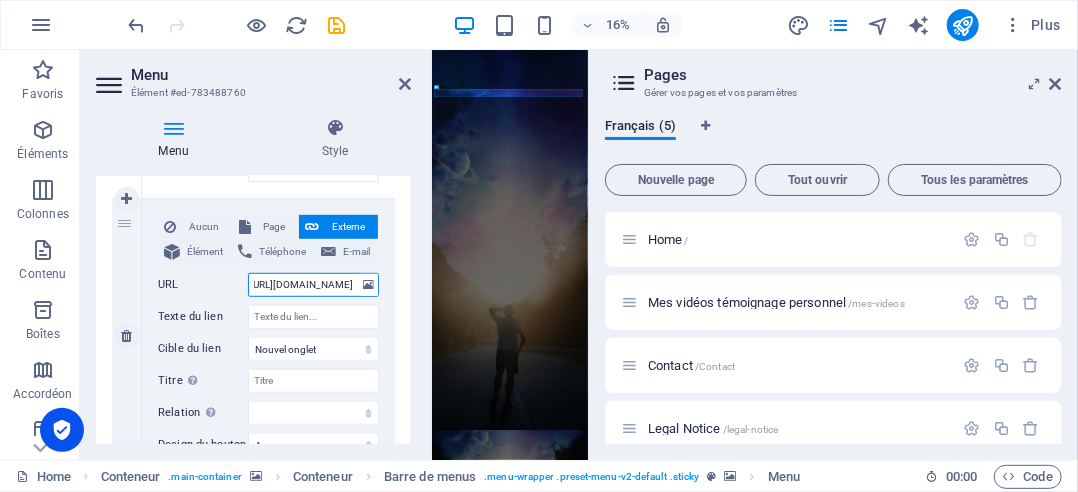 select 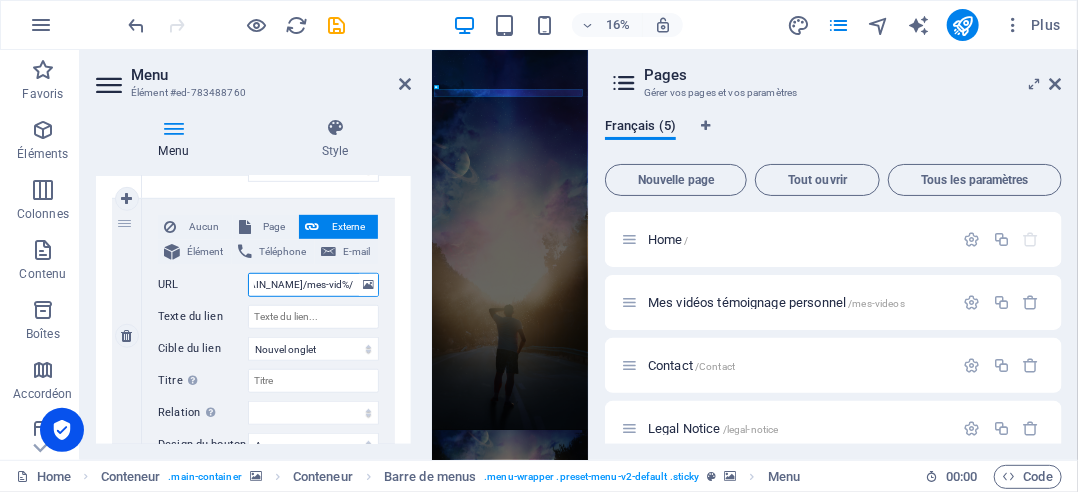 type on "https://democrazisme.com/mes-vid/" 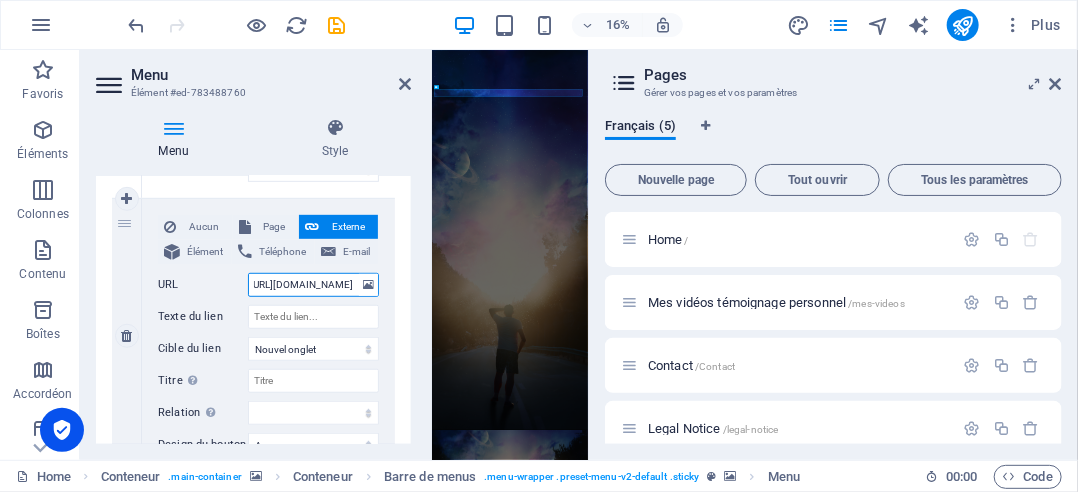 scroll, scrollTop: 0, scrollLeft: 70, axis: horizontal 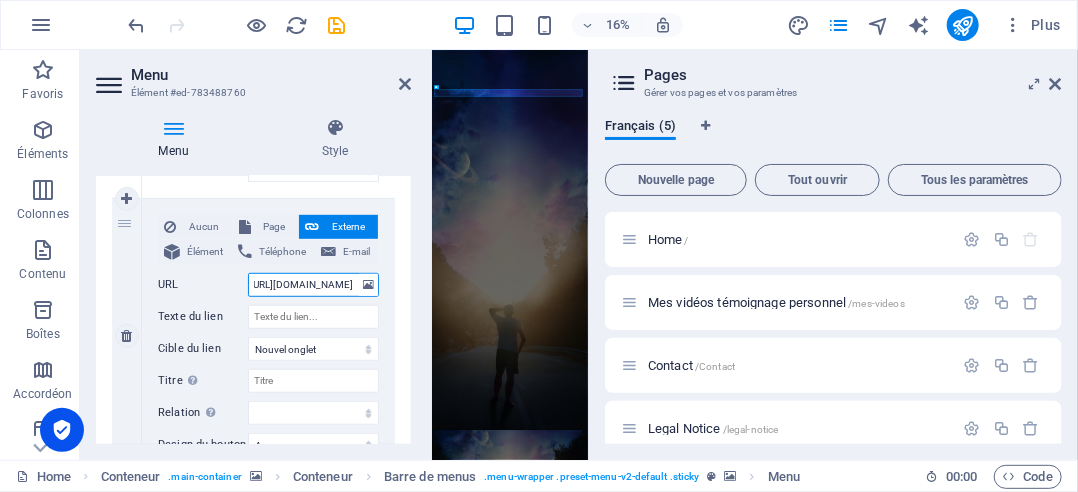 type on "https://democrazisme.com/mes-vide/" 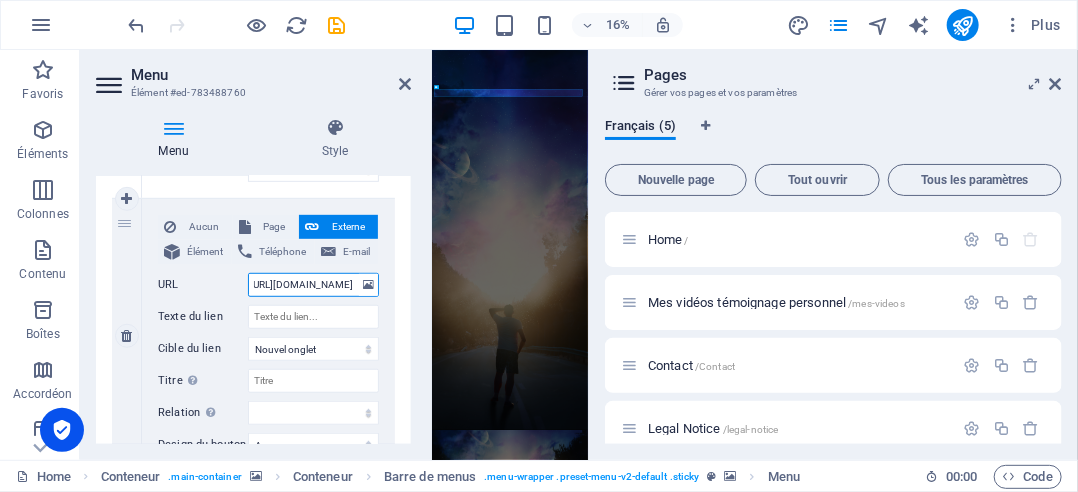 type on "https://democrazisme.com/mes-video/" 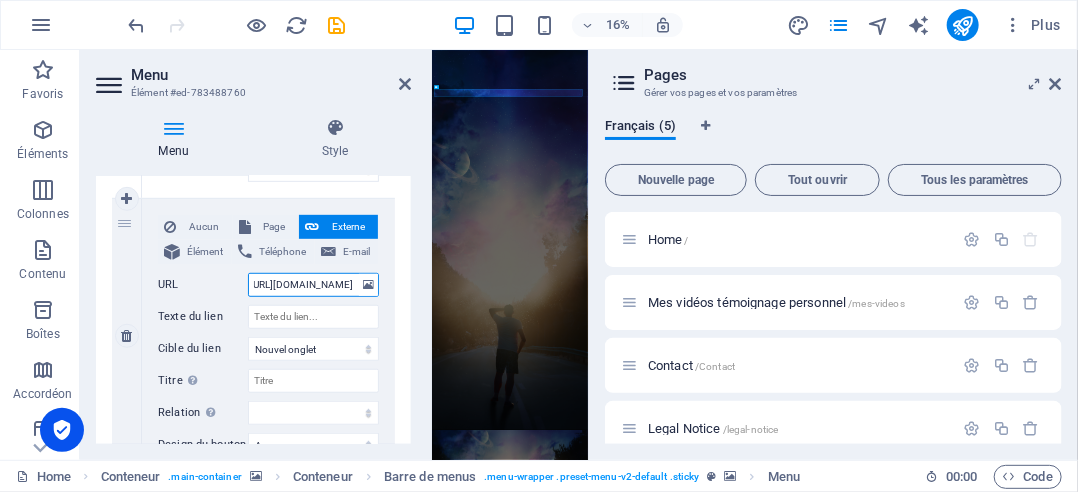 type on "https://democrazisme.com/mes-videos//" 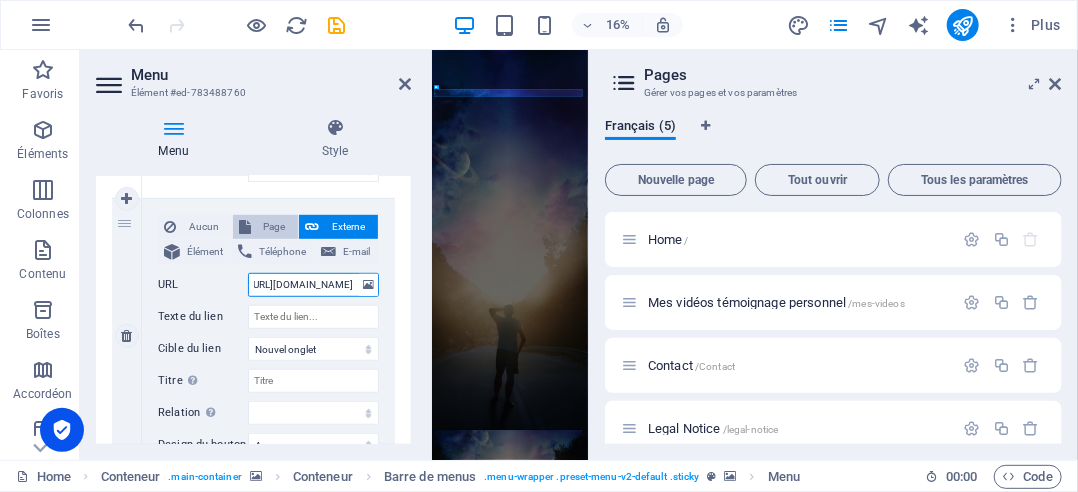 type on "https://democrazisme.com/mes-videos//" 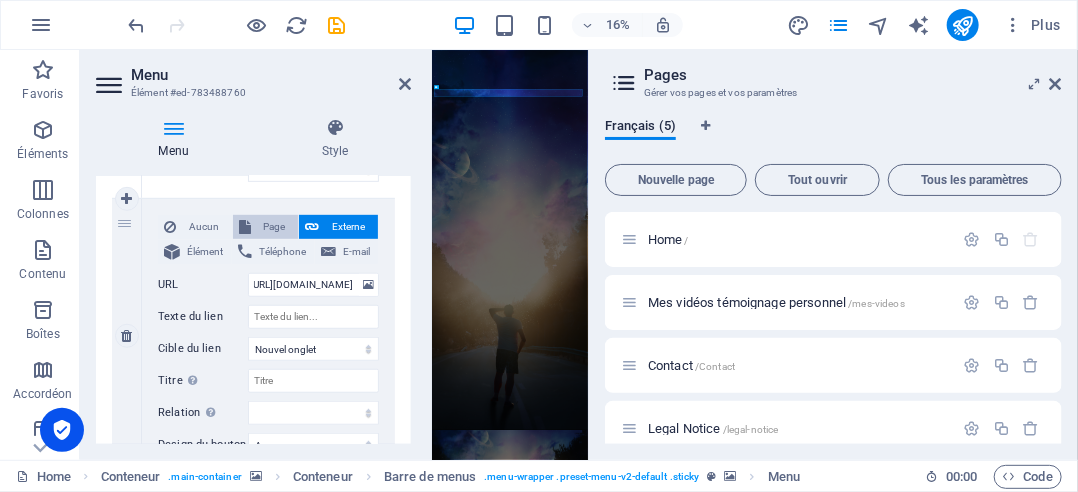 scroll, scrollTop: 0, scrollLeft: 0, axis: both 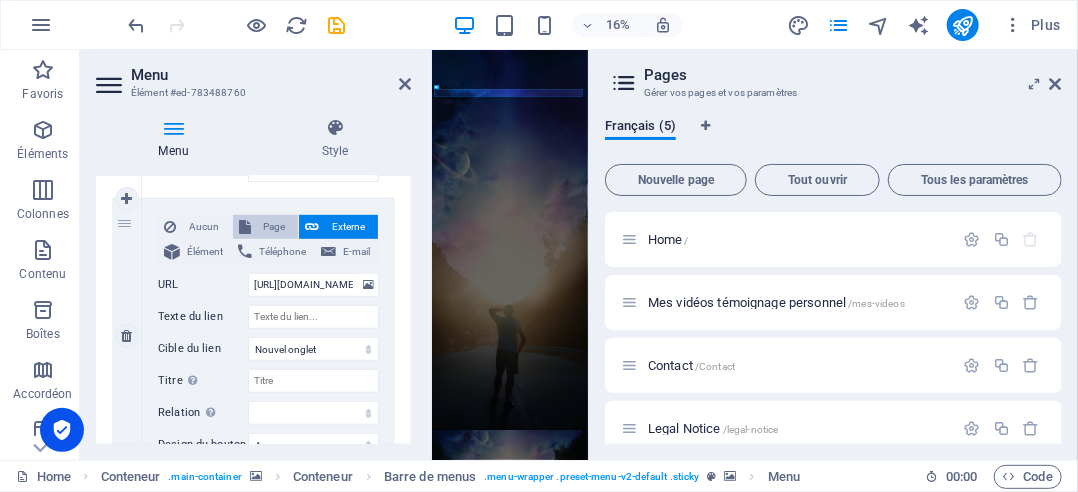 click on "Page" at bounding box center (275, 227) 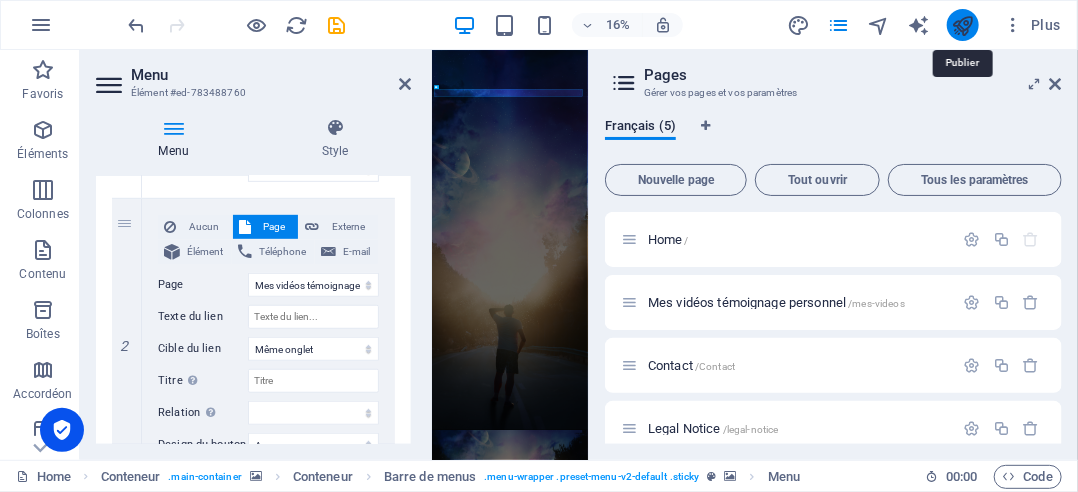 click at bounding box center (962, 25) 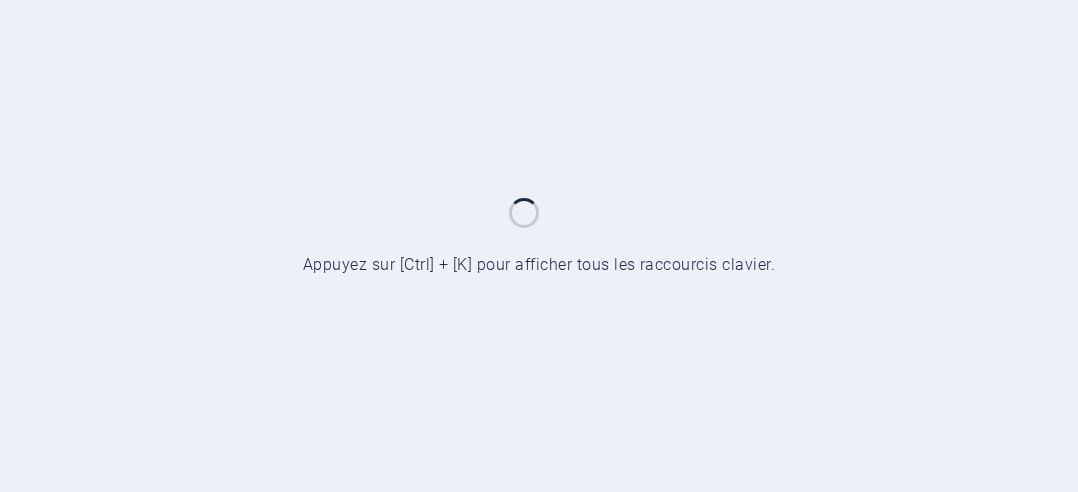 scroll, scrollTop: 0, scrollLeft: 0, axis: both 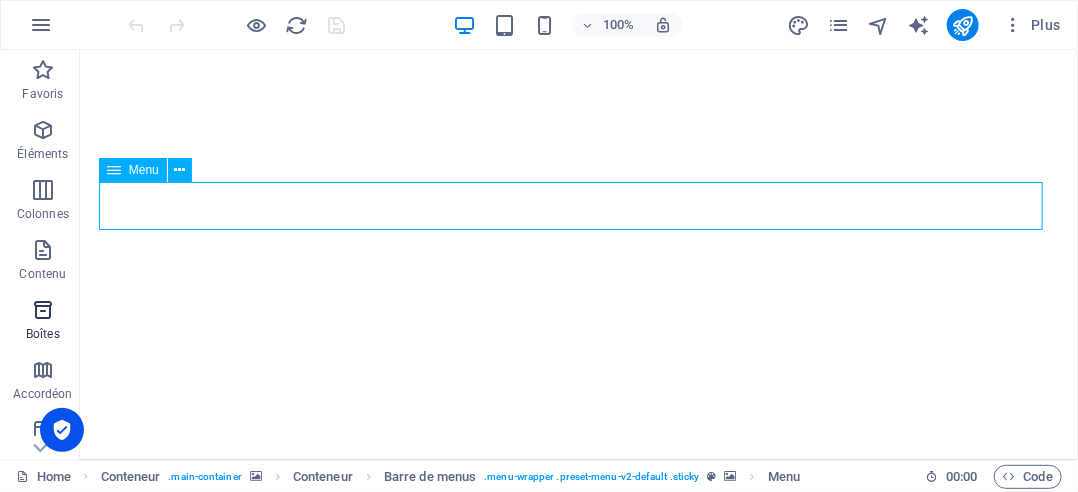select on "1" 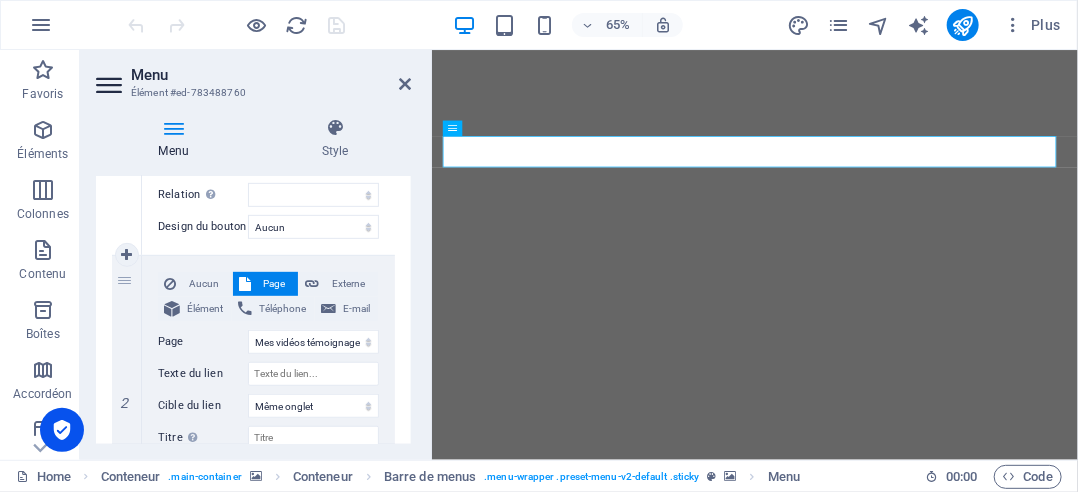 scroll, scrollTop: 500, scrollLeft: 0, axis: vertical 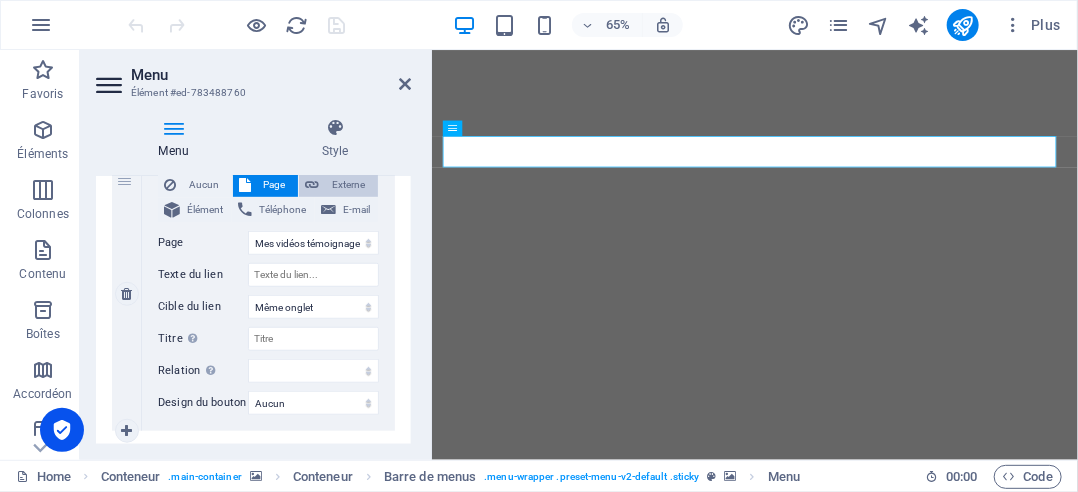 click on "Externe" at bounding box center (348, 185) 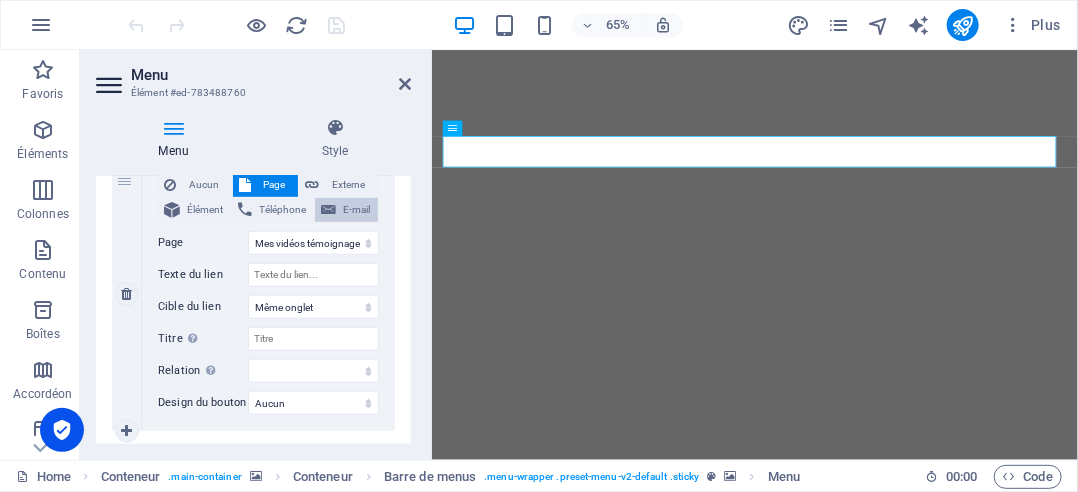 select 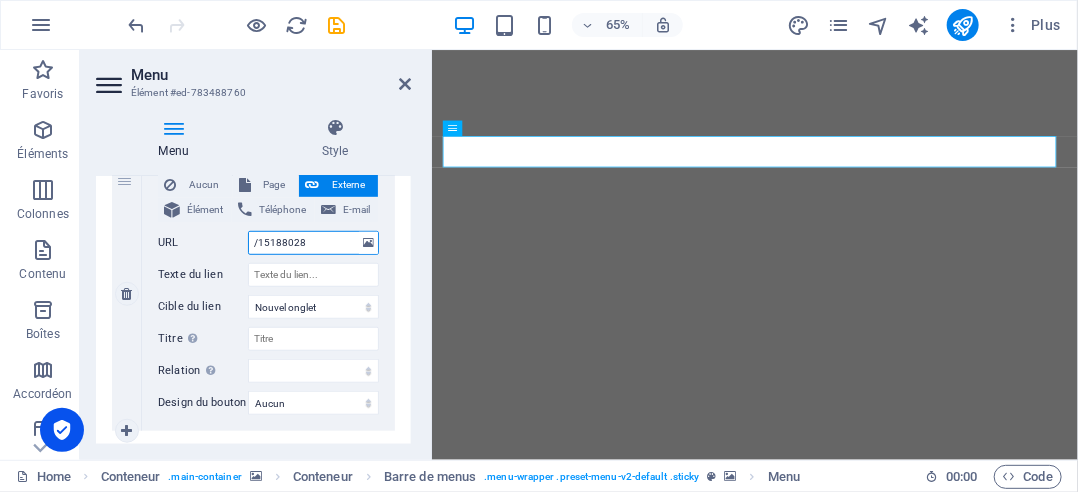 drag, startPoint x: 315, startPoint y: 241, endPoint x: 245, endPoint y: 252, distance: 70.85902 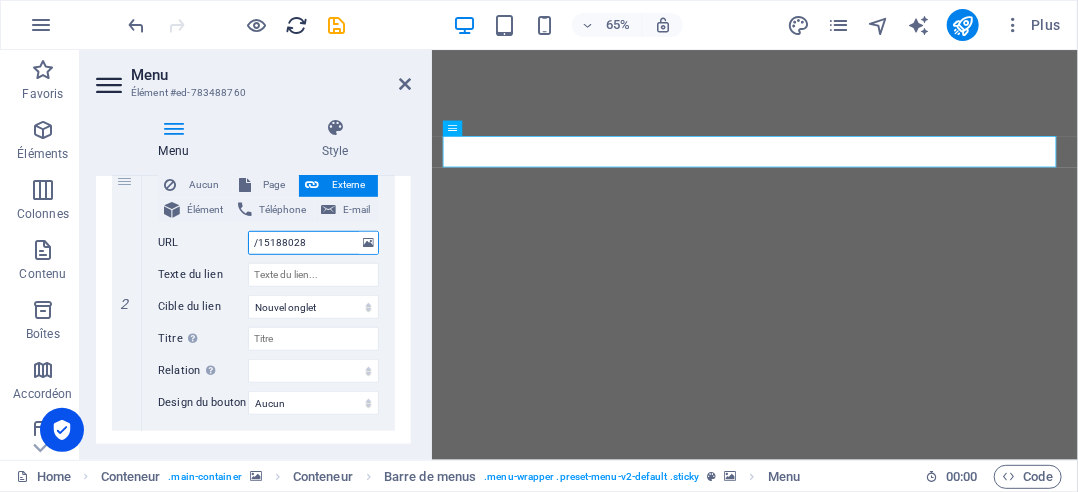 type on "https://democrazisme.com/mes-videos/" 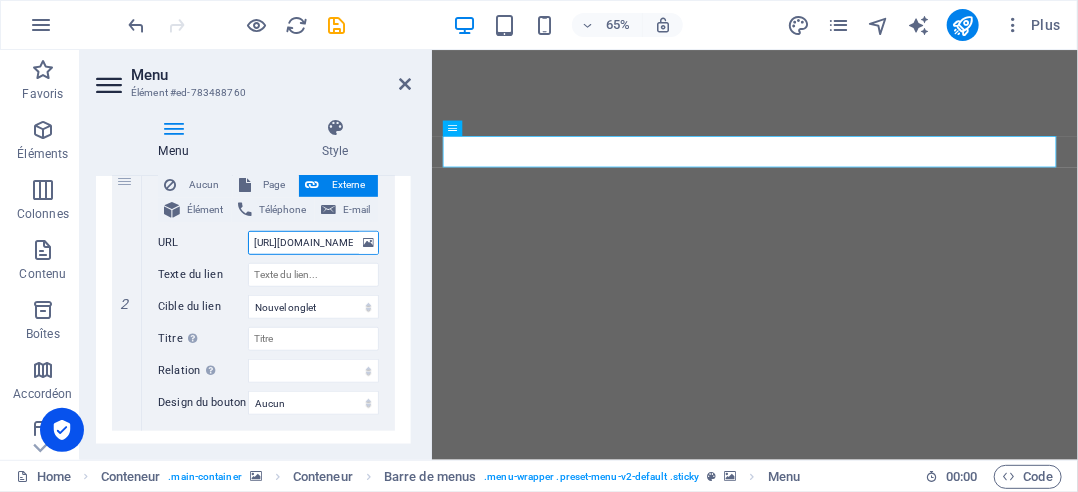 scroll, scrollTop: 0, scrollLeft: 87, axis: horizontal 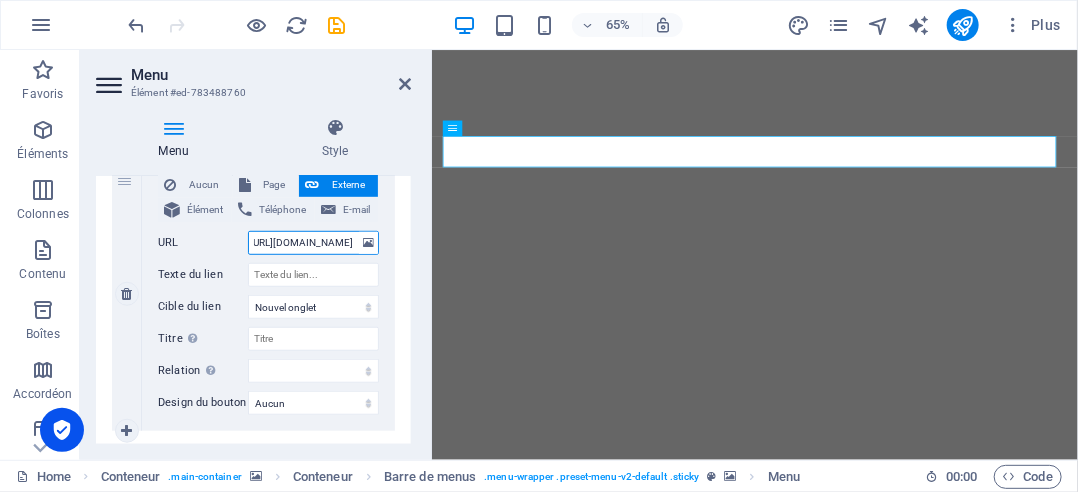 select 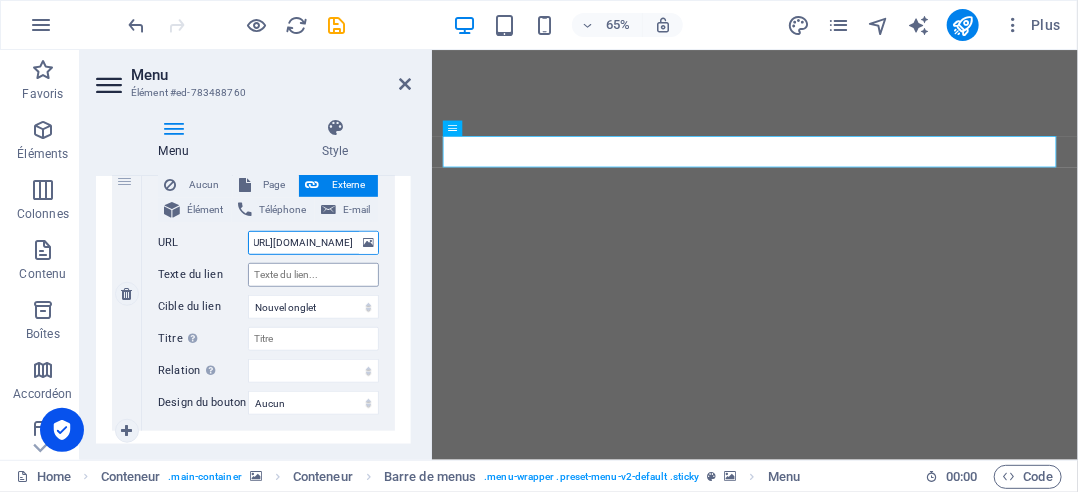 type on "https://democrazisme.com/mes-videos/" 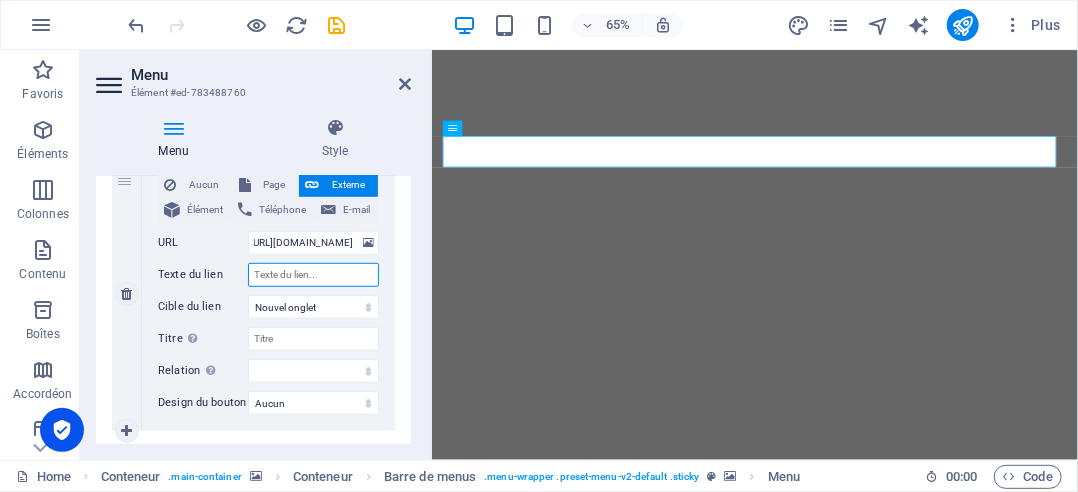 click on "Texte du lien" at bounding box center [313, 275] 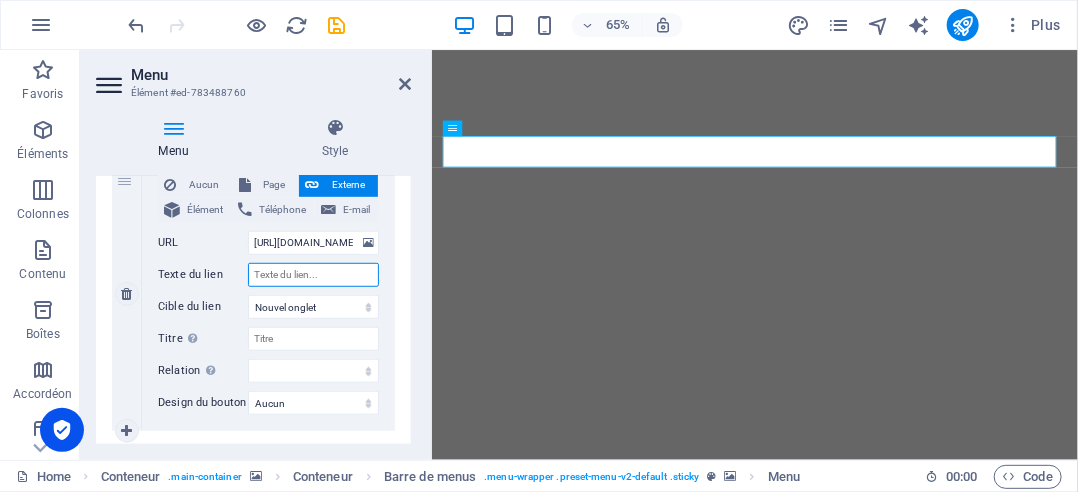 type on "M" 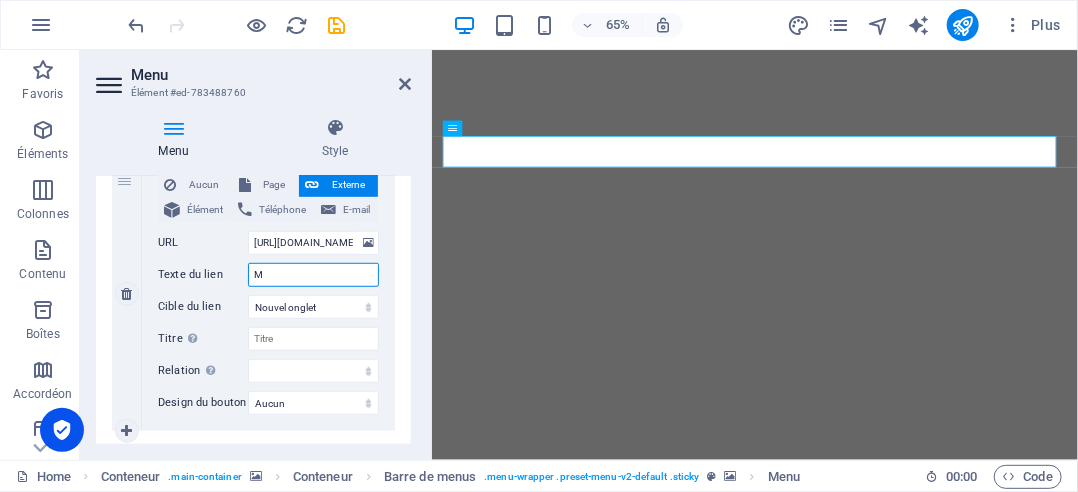 select 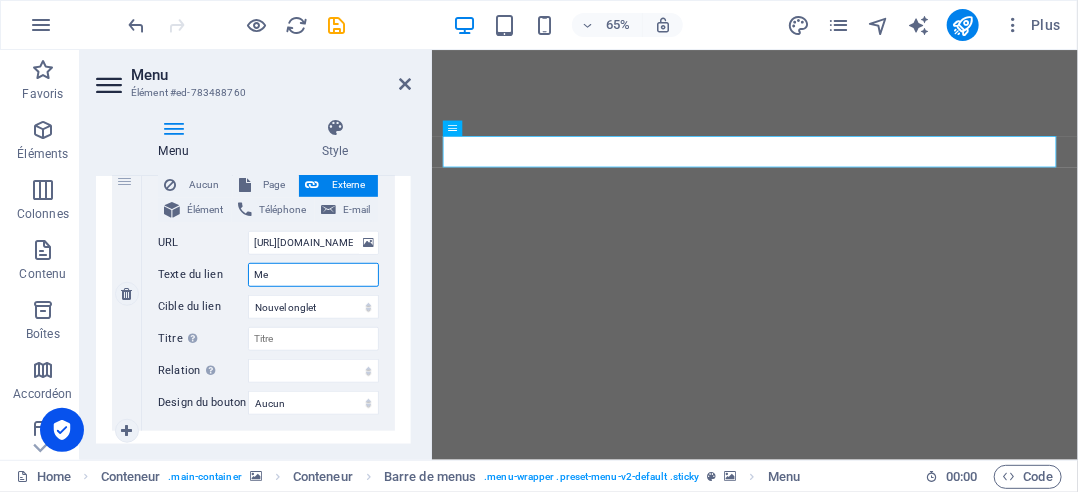type on "Mes" 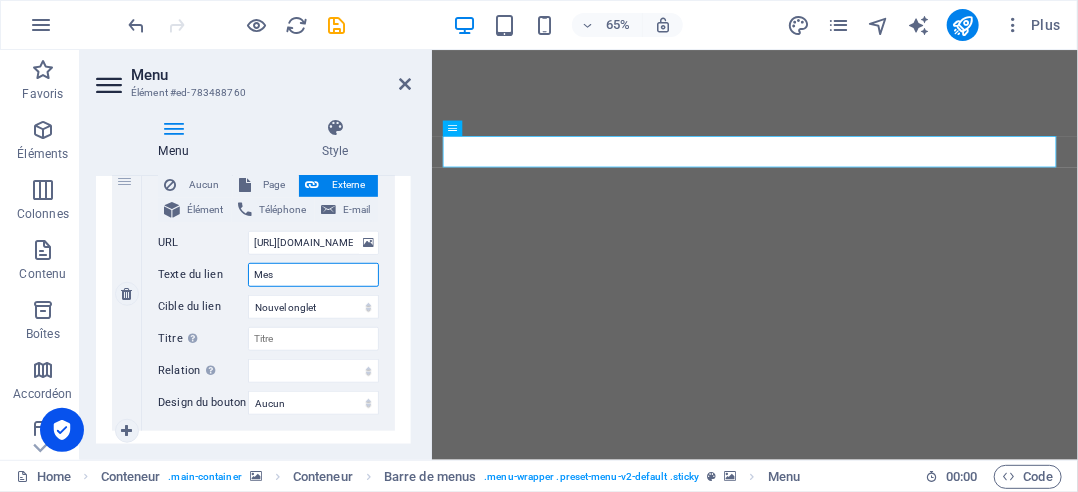 select 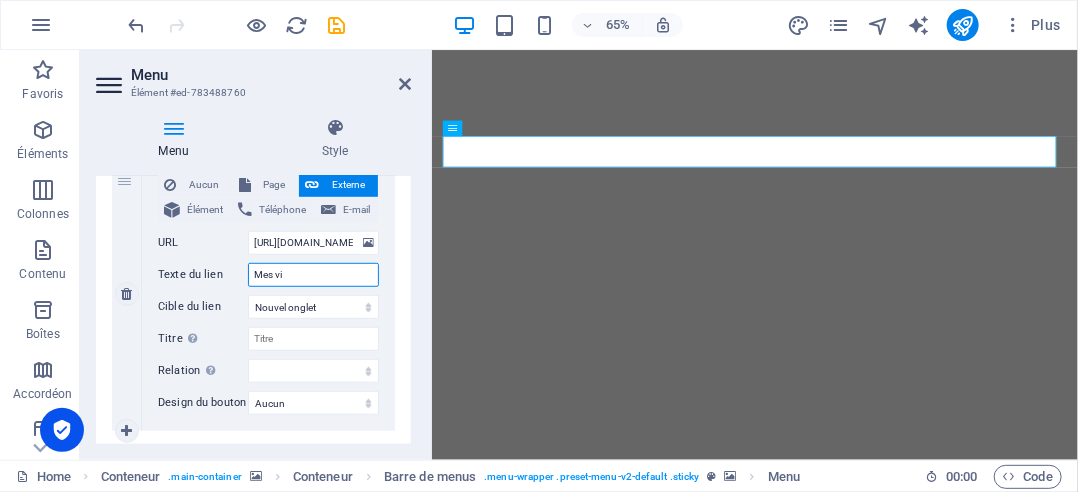 type on "Mes vid" 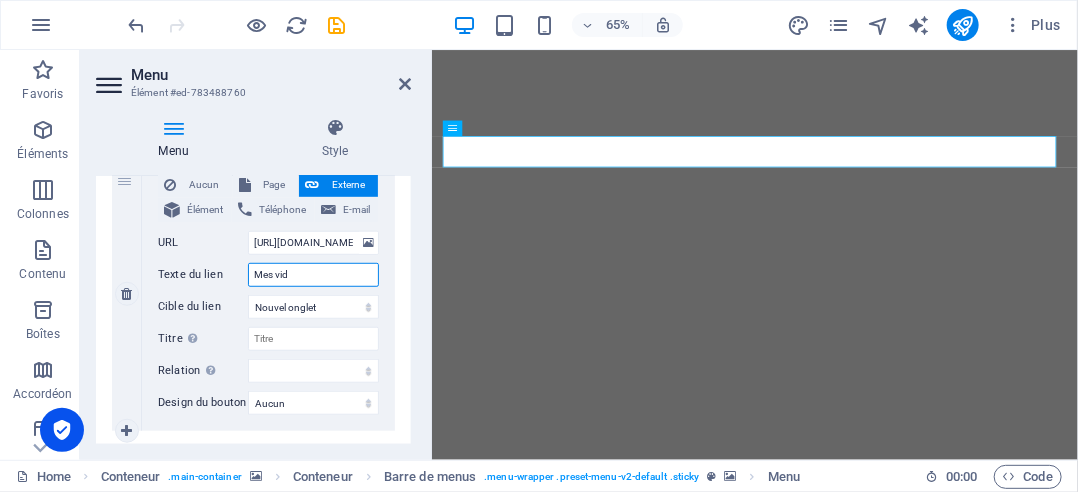 select 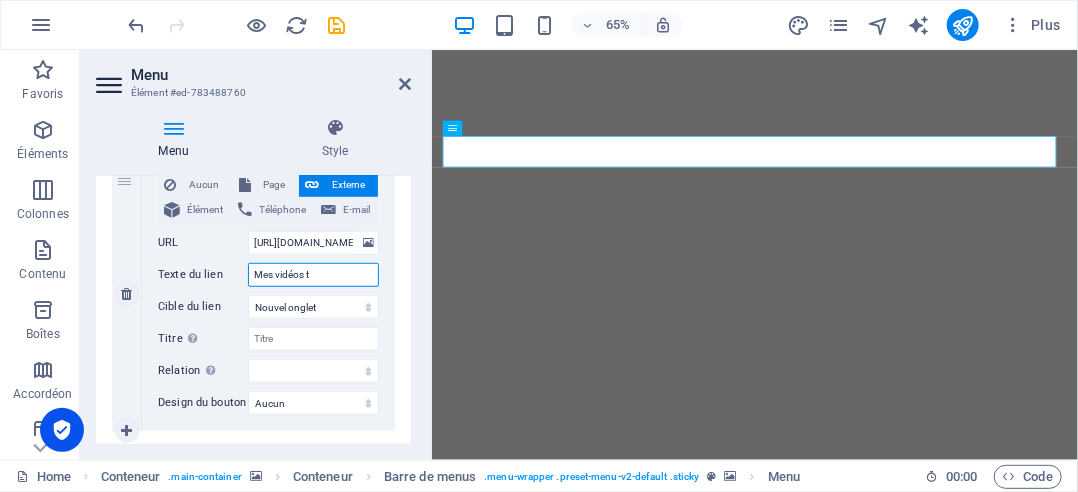 type on "Mes vidéos té" 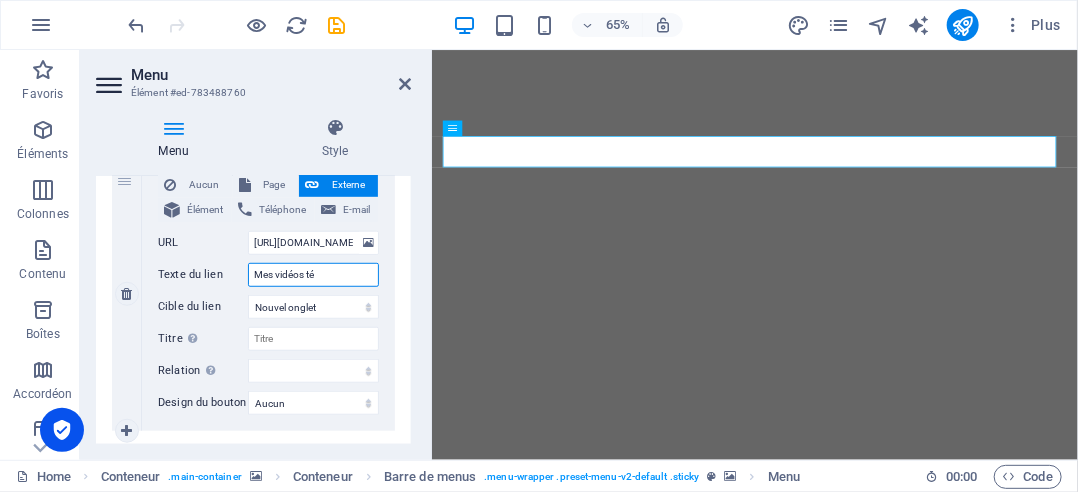 select 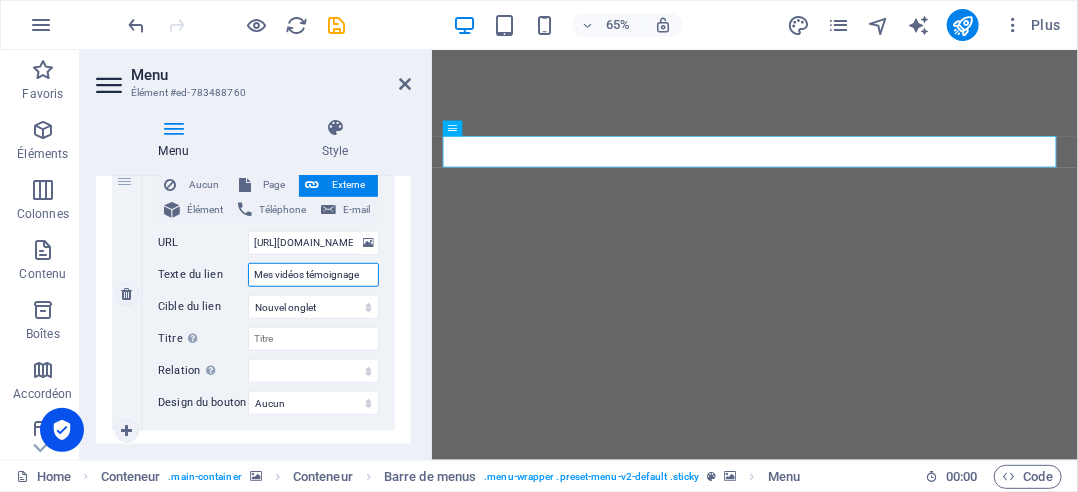 type on "Mes vidéos témoignage" 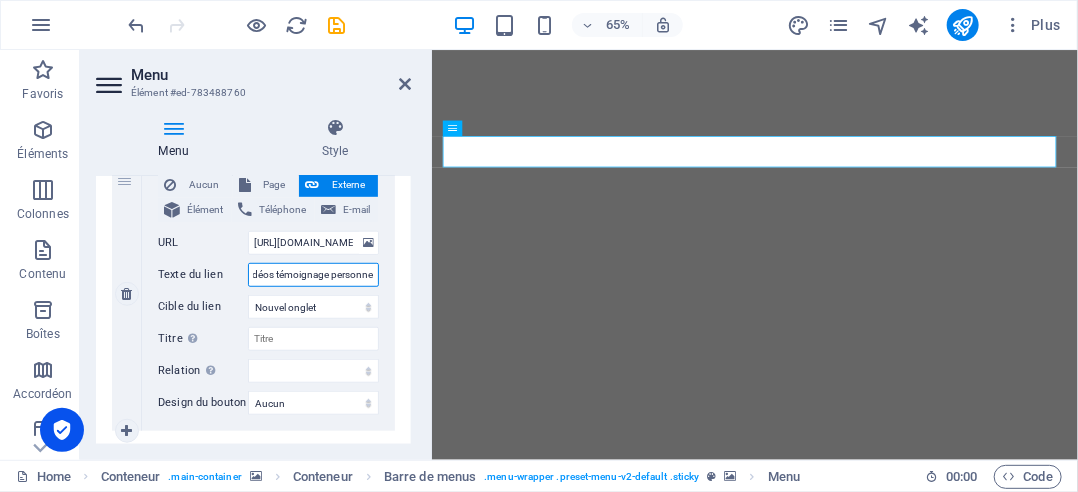 type on "Mes vidéos témoignage personnel" 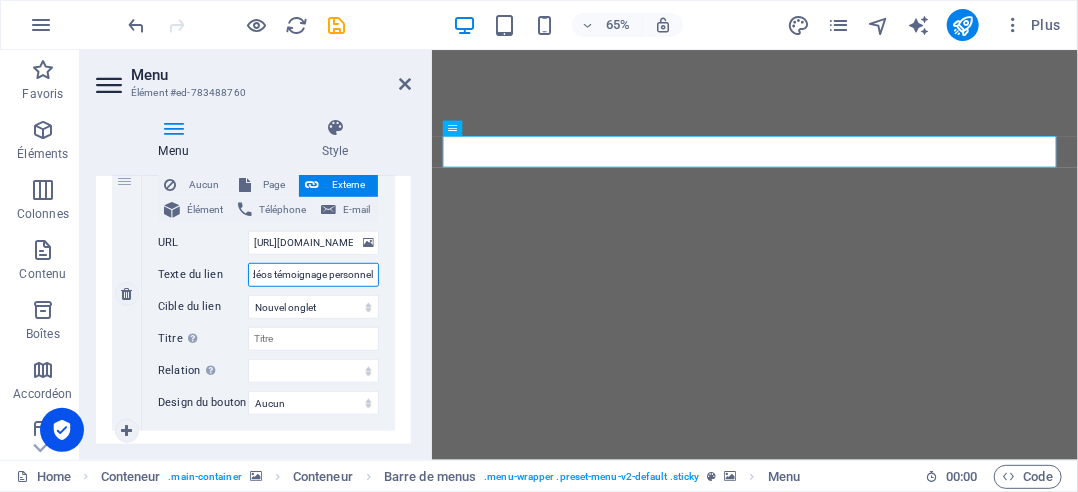 scroll, scrollTop: 0, scrollLeft: 39, axis: horizontal 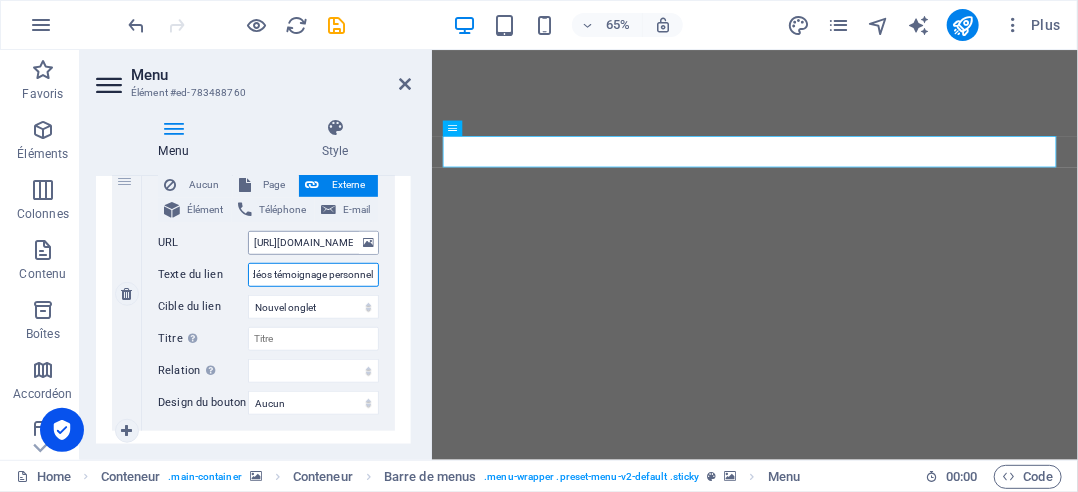 type on "Mes vidéos témoignage personnel" 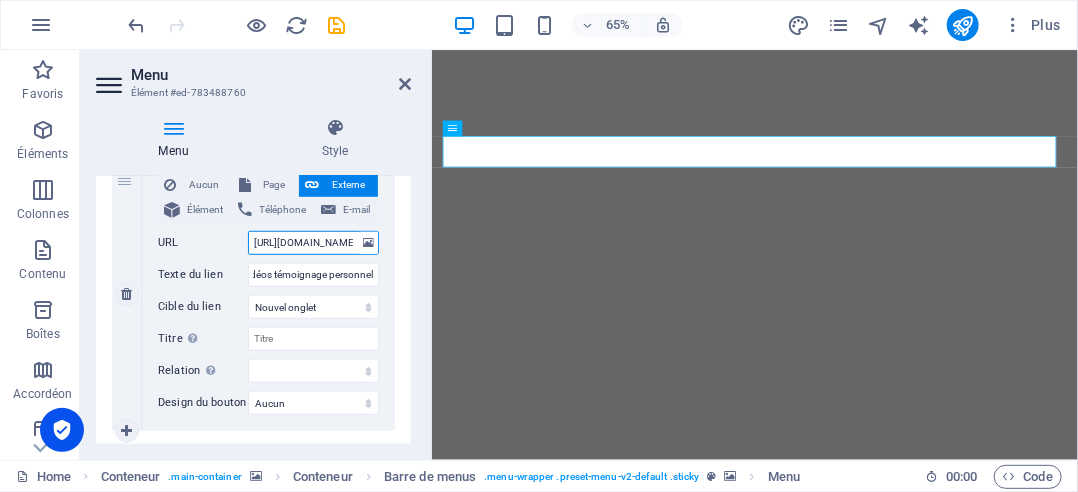scroll, scrollTop: 0, scrollLeft: 0, axis: both 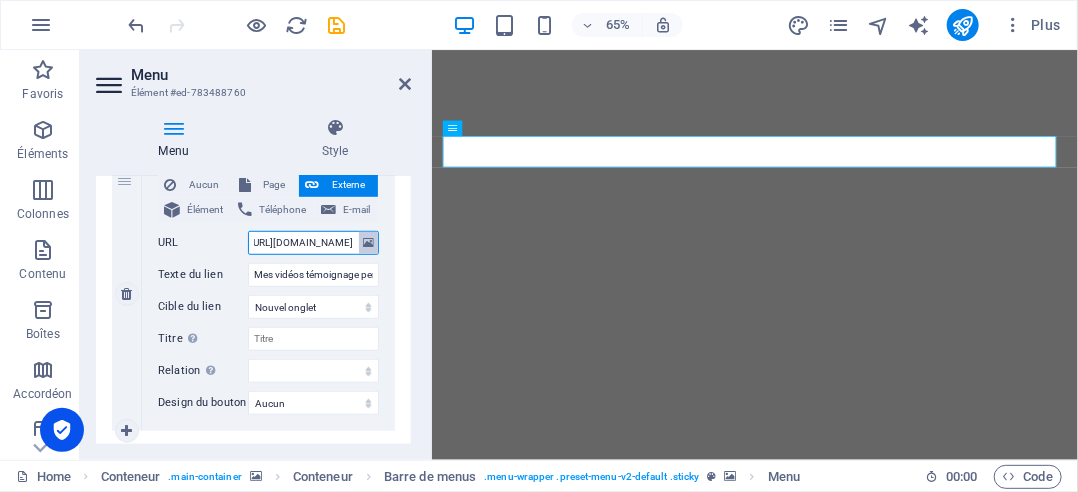 drag, startPoint x: 304, startPoint y: 239, endPoint x: 366, endPoint y: 230, distance: 62.649822 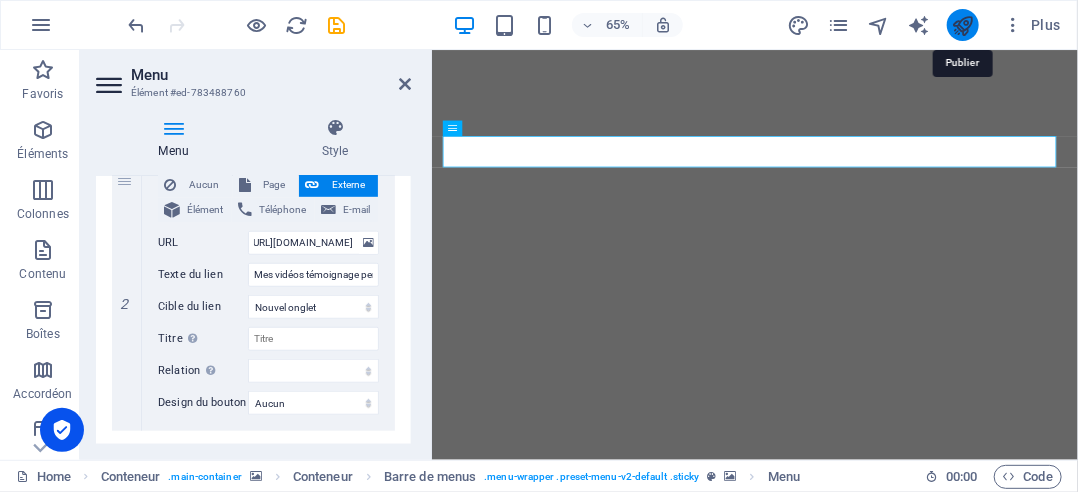 click at bounding box center [962, 25] 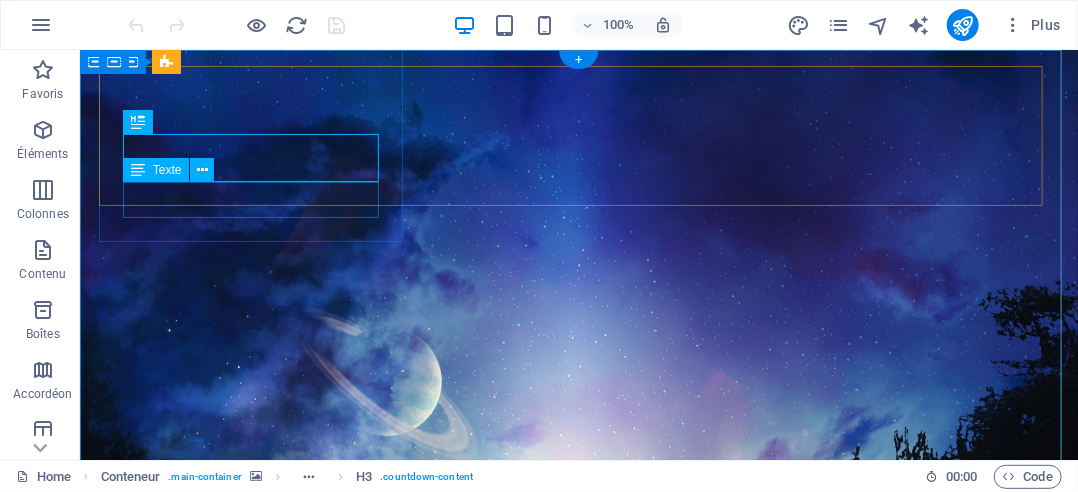 scroll, scrollTop: 0, scrollLeft: 0, axis: both 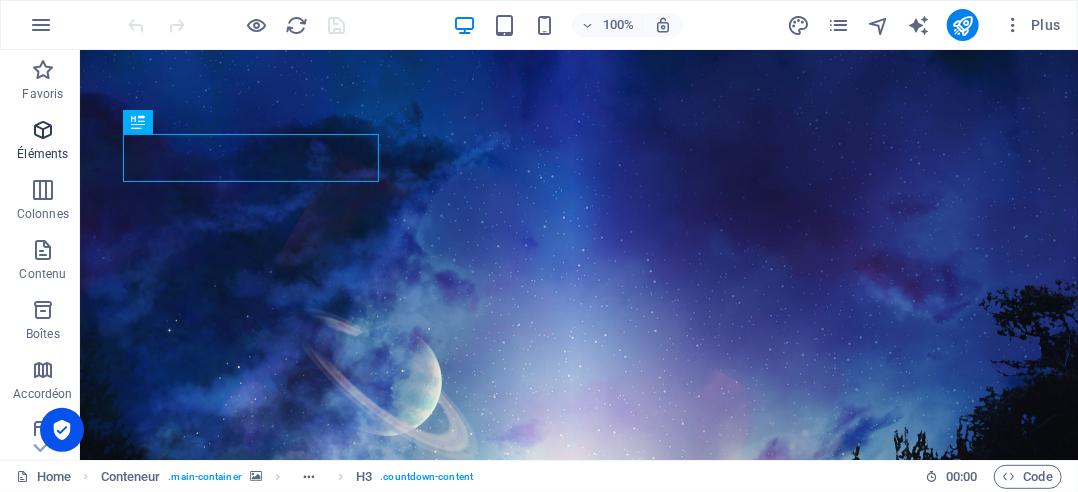 click on "Éléments" at bounding box center [42, 154] 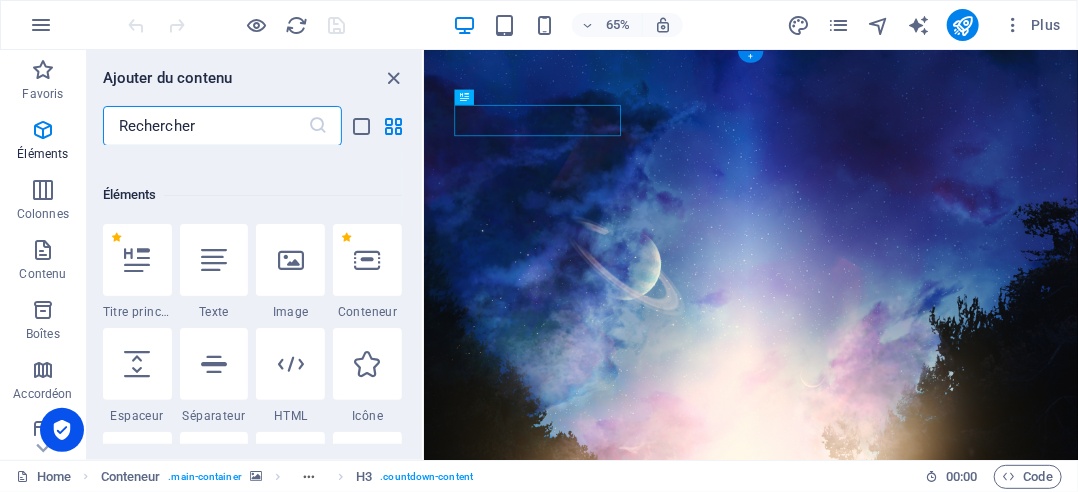 scroll, scrollTop: 212, scrollLeft: 0, axis: vertical 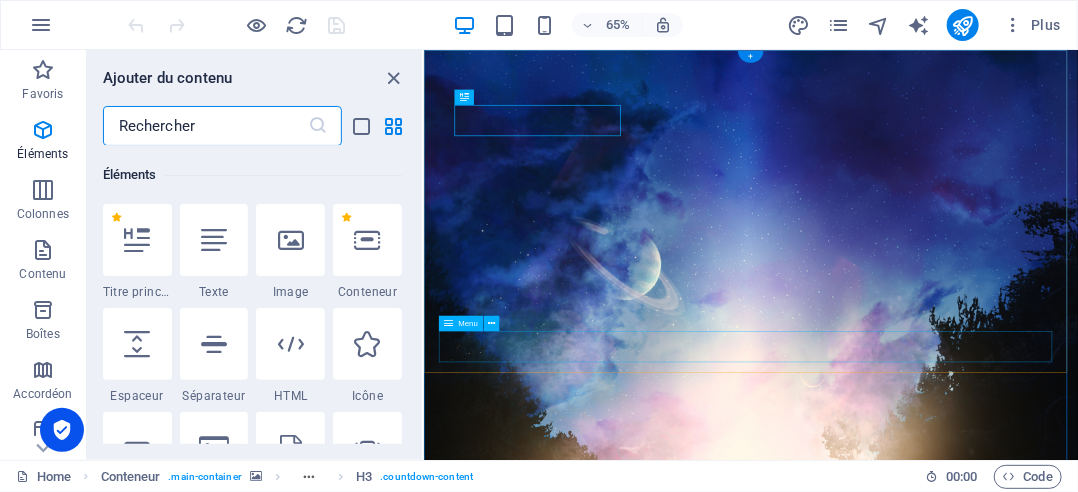 click on "Home Mes vidéos témoignage personnel" at bounding box center (926, 2092) 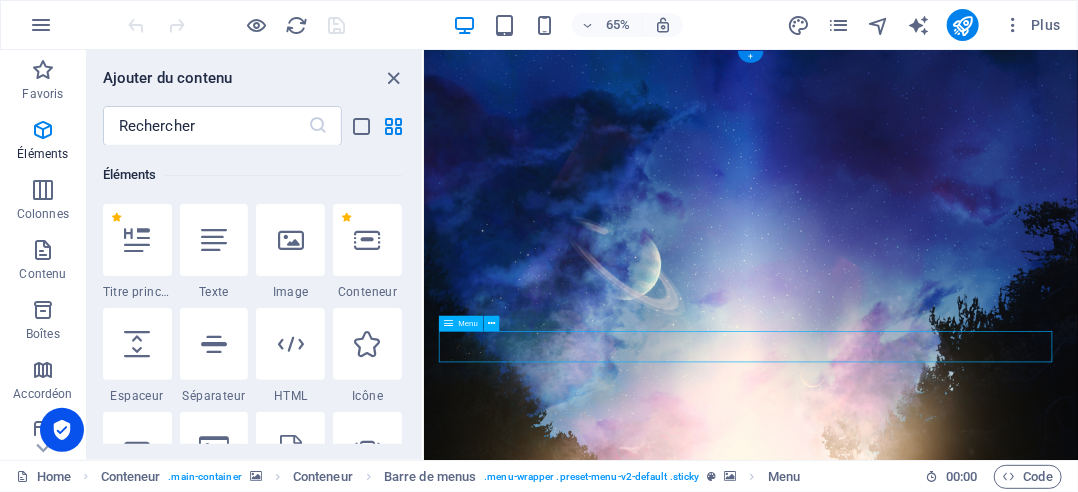 click on "Home Mes vidéos témoignage personnel" at bounding box center [926, 2092] 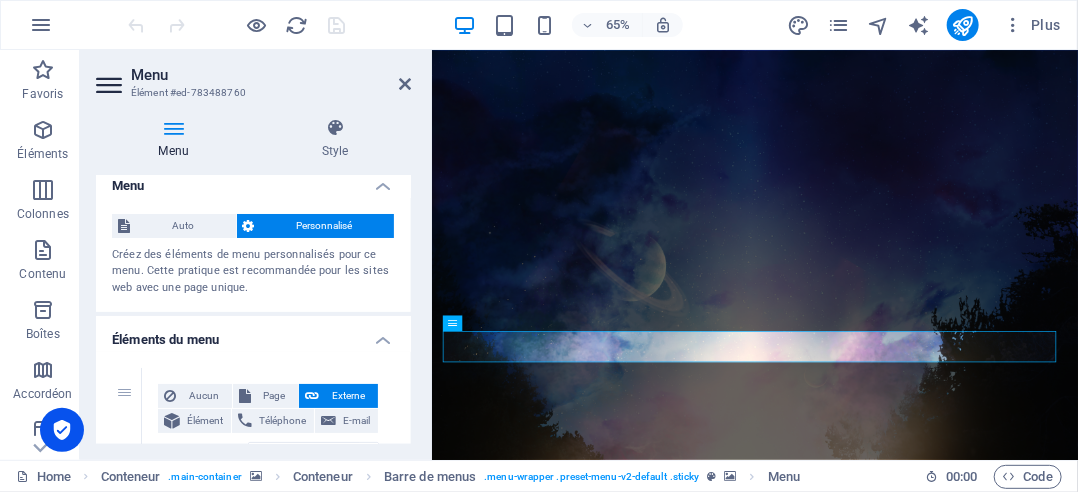scroll, scrollTop: 0, scrollLeft: 0, axis: both 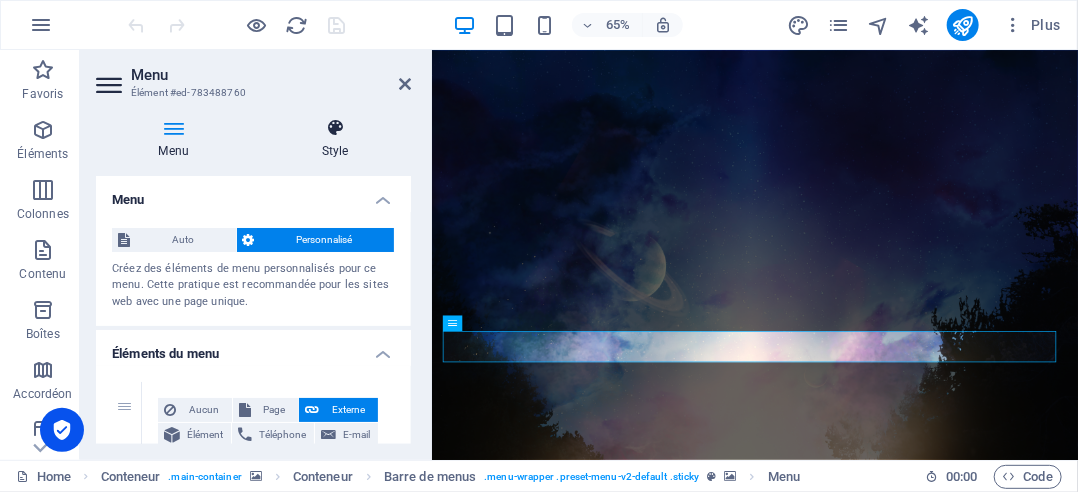 click on "Style" at bounding box center (335, 139) 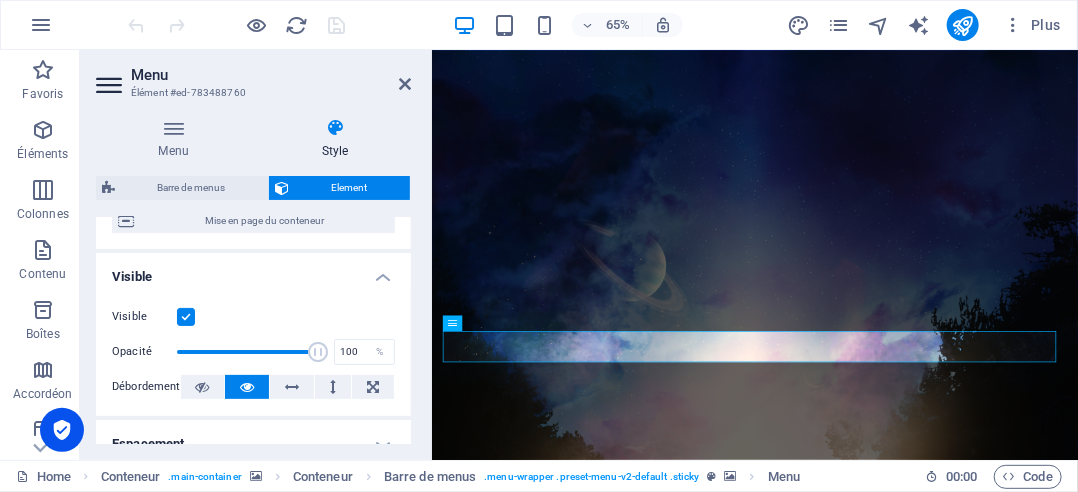 scroll, scrollTop: 300, scrollLeft: 0, axis: vertical 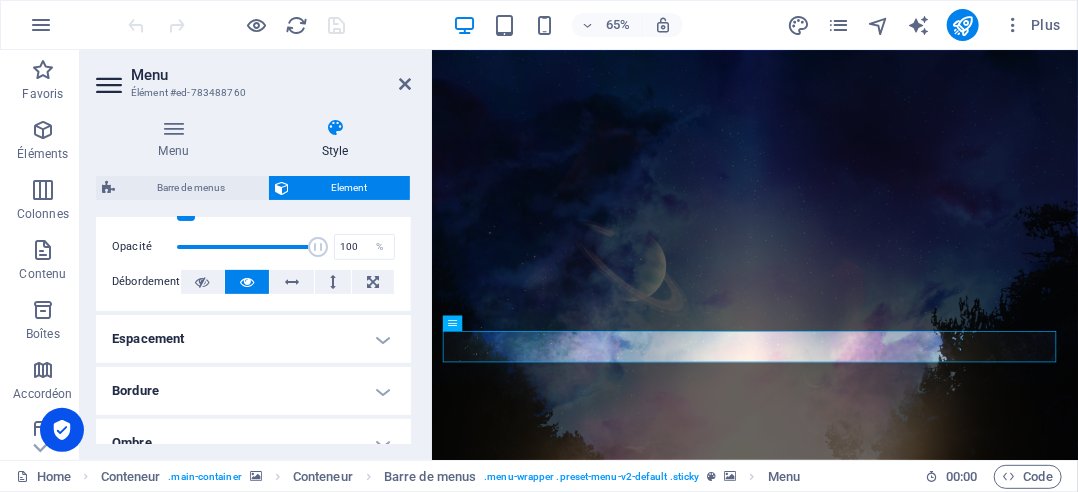 click on "Espacement" at bounding box center [253, 339] 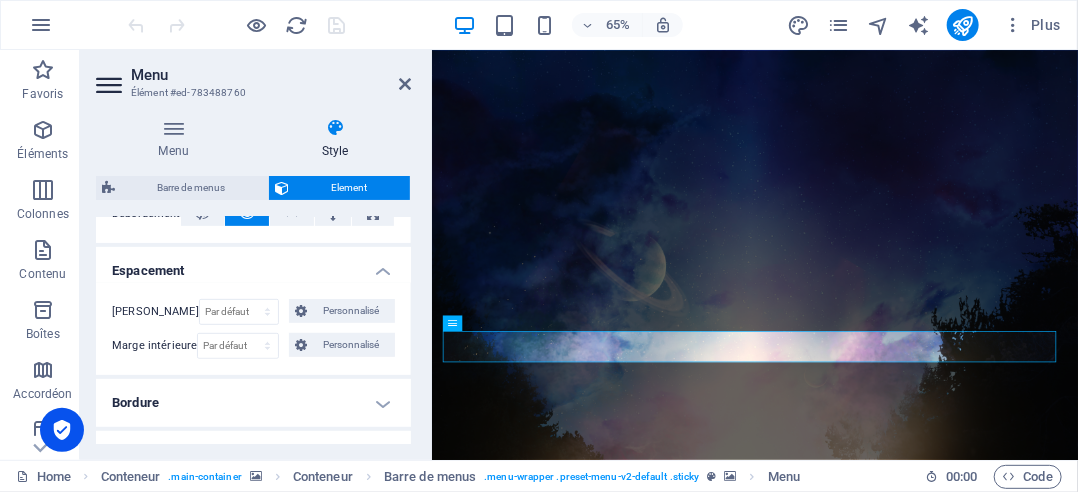 scroll, scrollTop: 400, scrollLeft: 0, axis: vertical 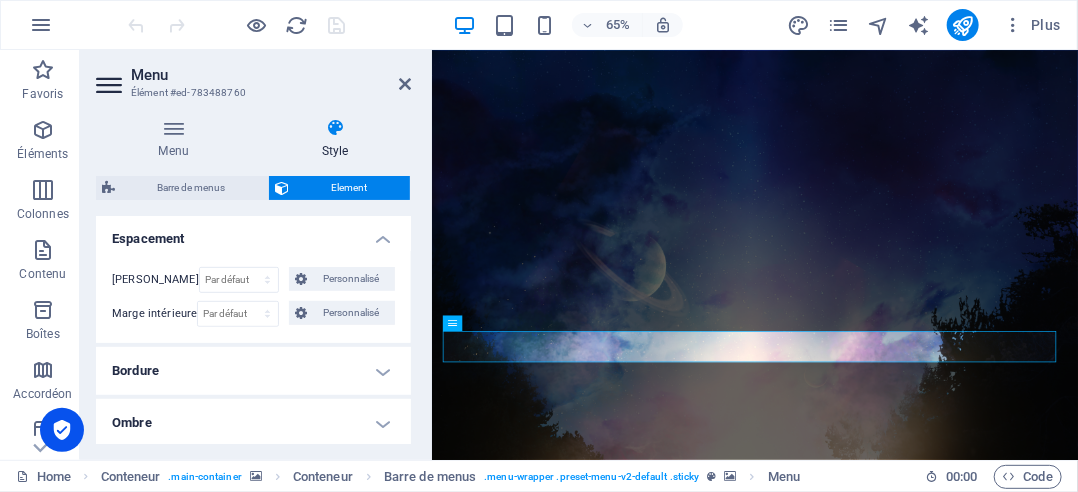 click on "Bordure" at bounding box center [253, 371] 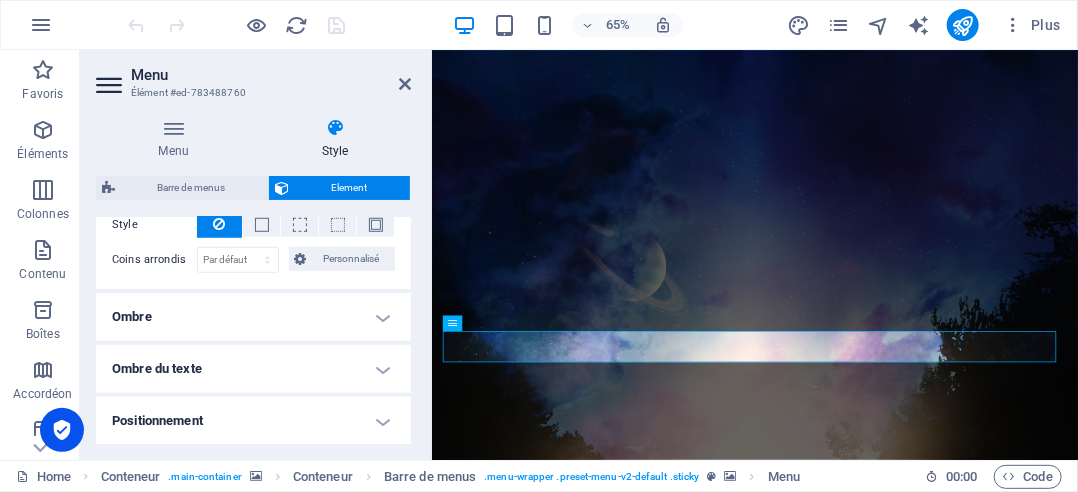 scroll, scrollTop: 600, scrollLeft: 0, axis: vertical 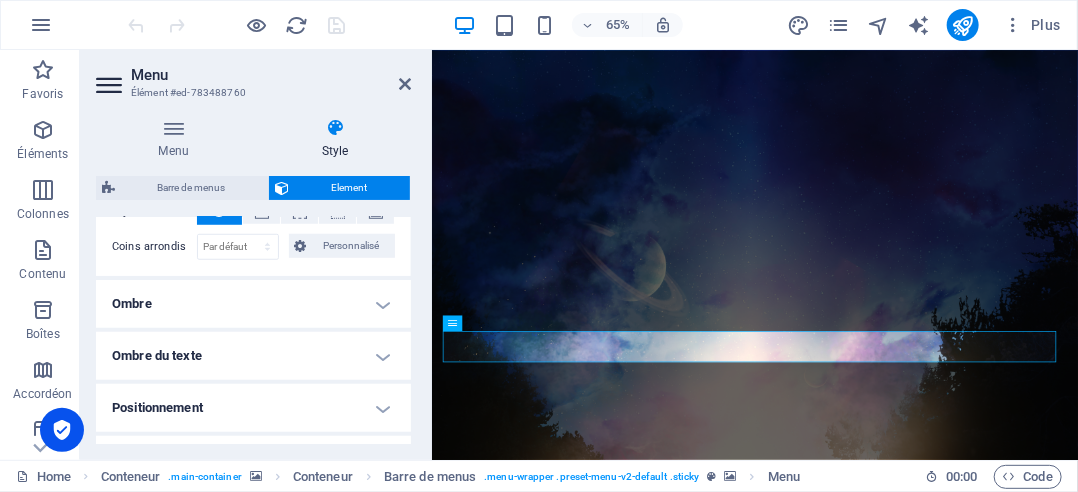 click on "Positionnement" at bounding box center [253, 408] 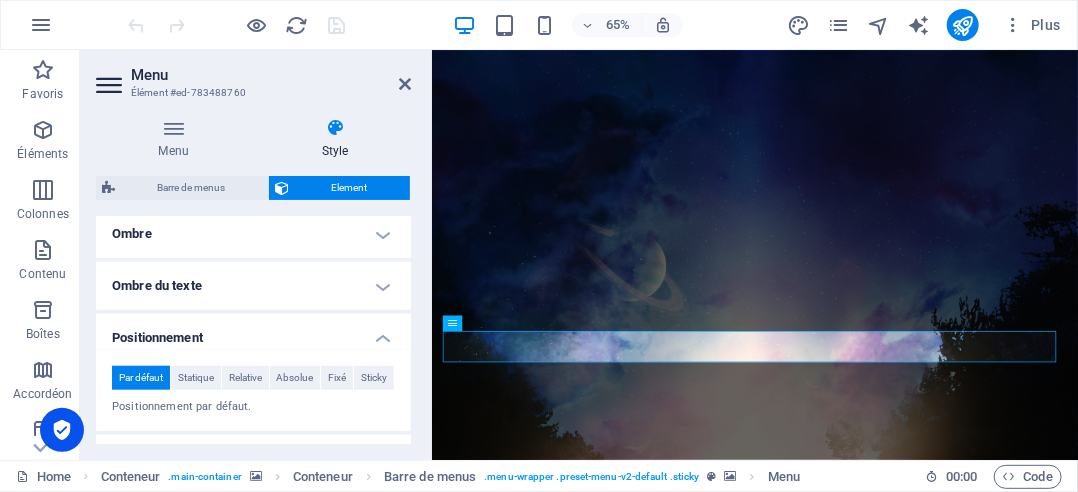 scroll, scrollTop: 800, scrollLeft: 0, axis: vertical 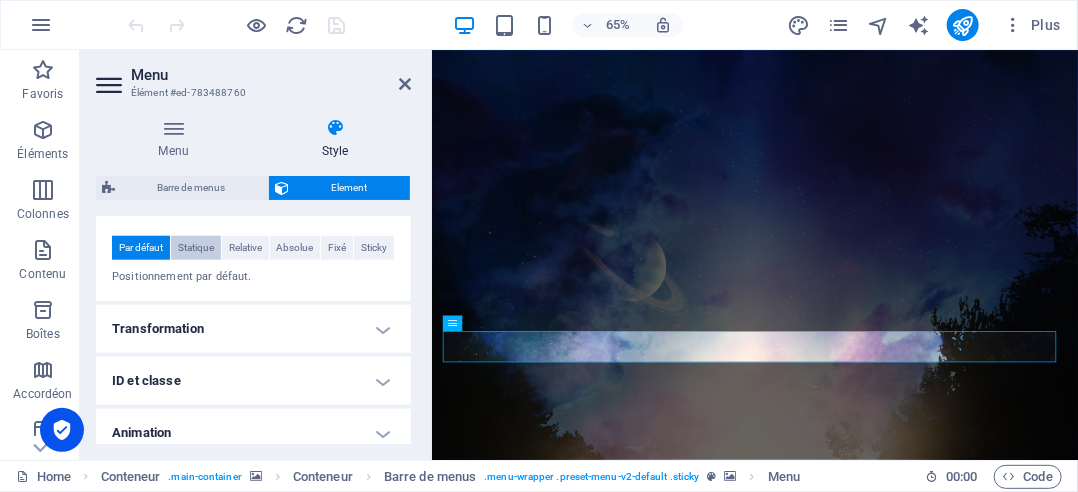 click on "Statique" at bounding box center (196, 248) 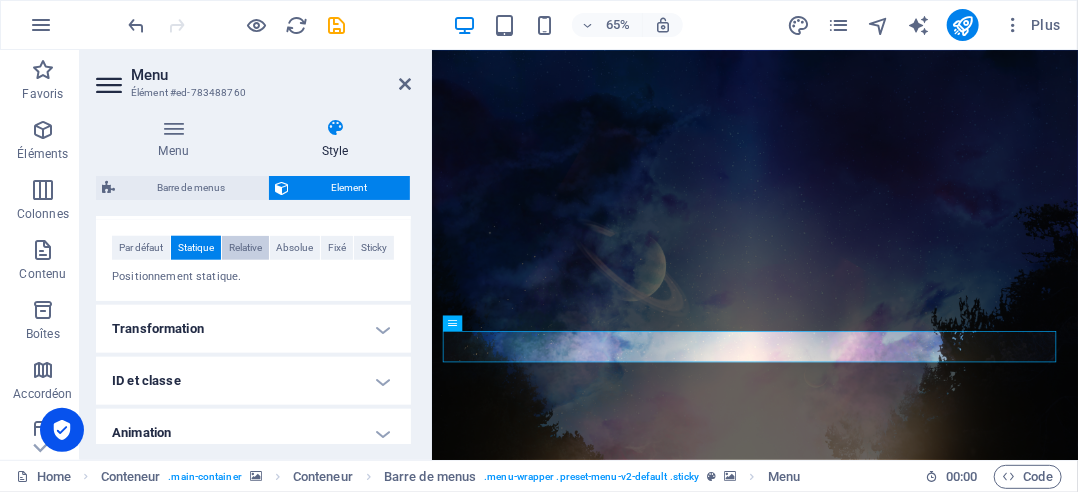 click on "Relative" at bounding box center (245, 248) 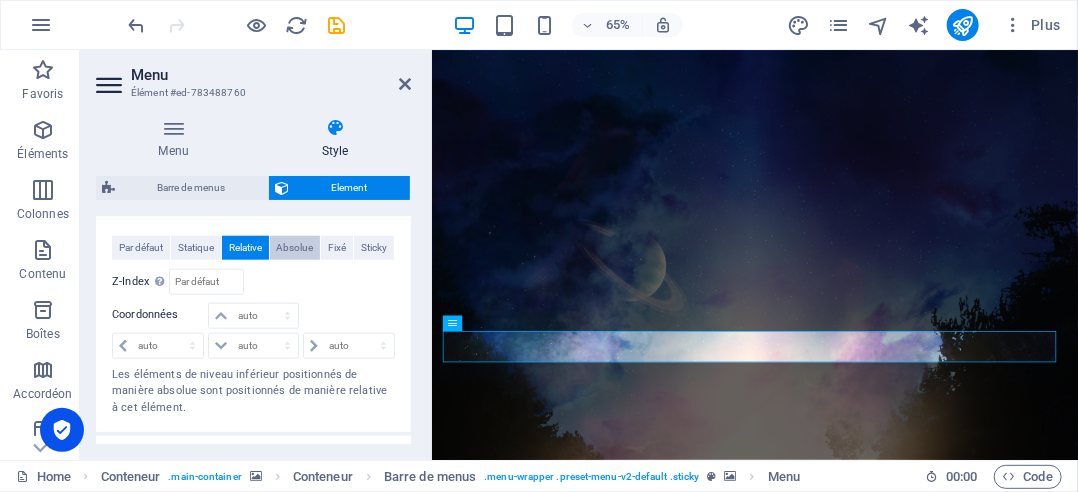 click on "Absolue" at bounding box center [294, 248] 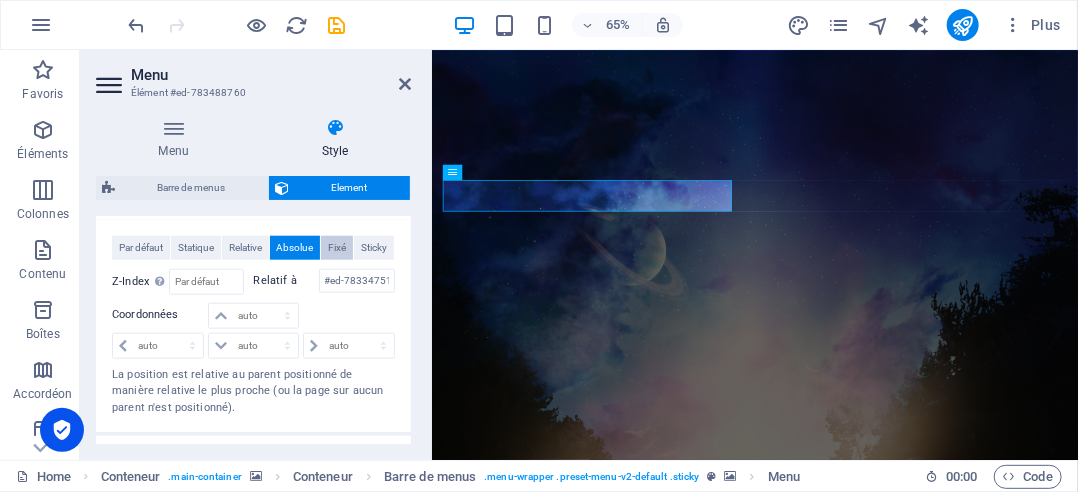 click on "Fixé" at bounding box center [337, 248] 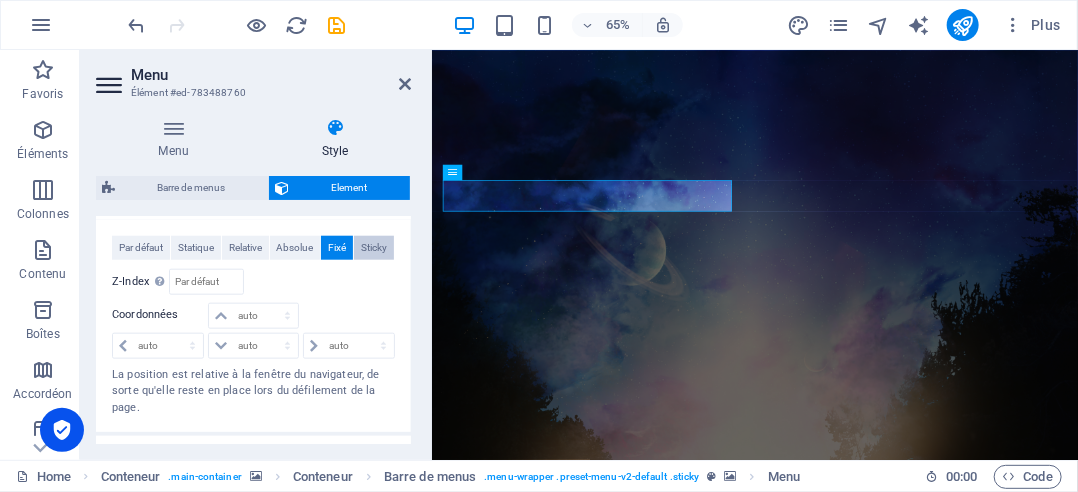 click on "Sticky" at bounding box center (374, 248) 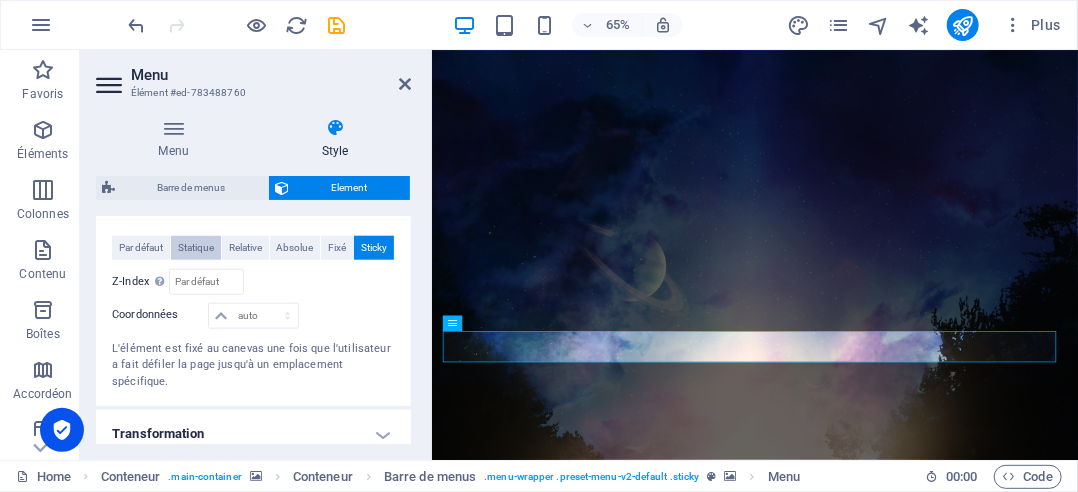 click on "Statique" at bounding box center (196, 248) 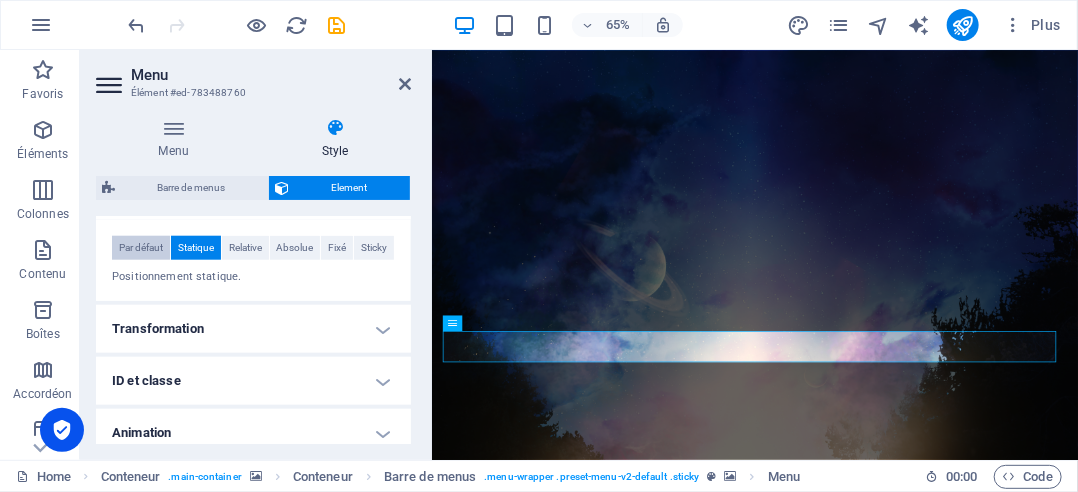 click on "Par défaut" at bounding box center (141, 248) 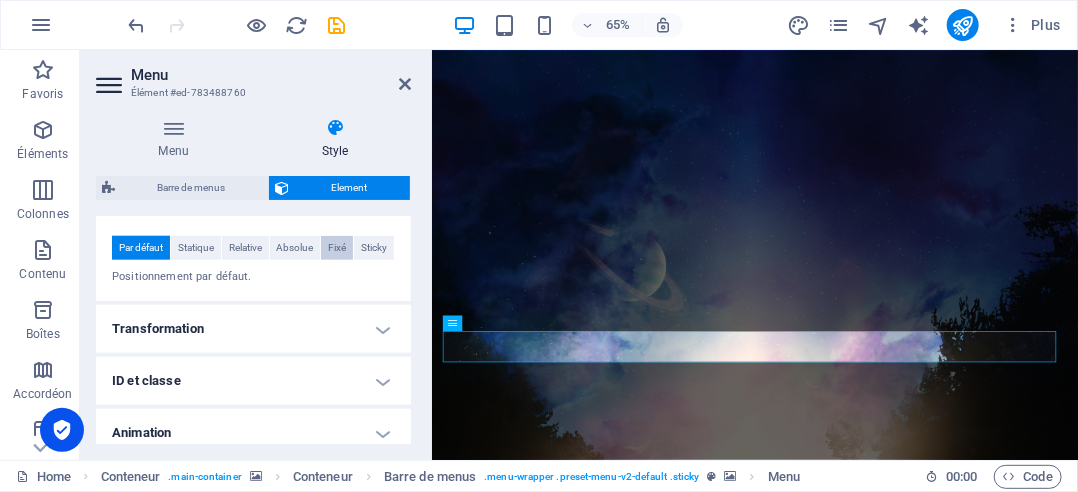 click on "Fixé" at bounding box center [337, 248] 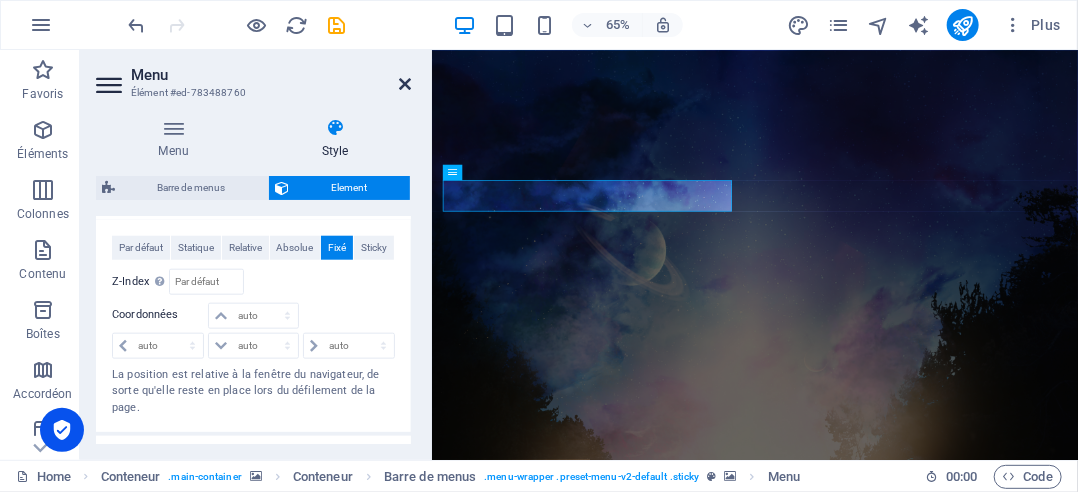click at bounding box center [405, 84] 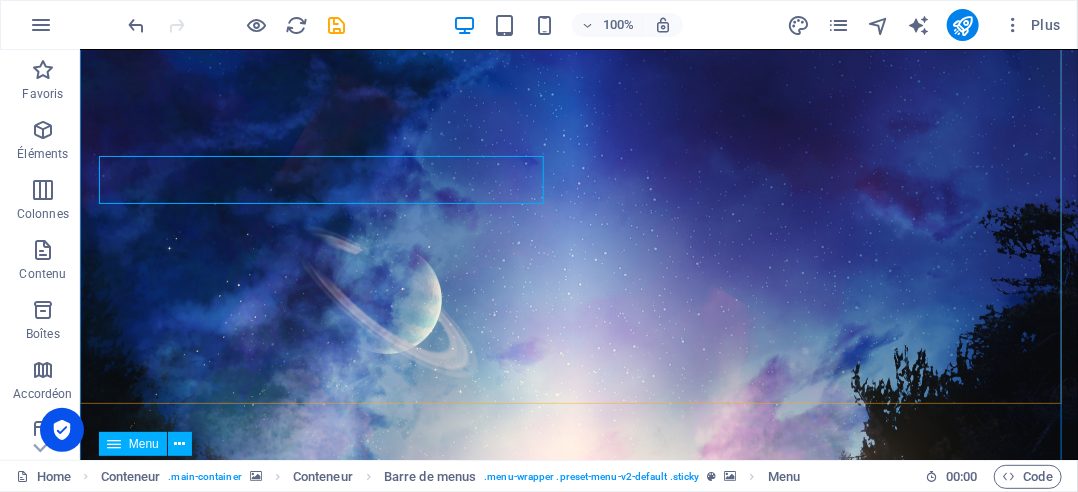 scroll, scrollTop: 0, scrollLeft: 0, axis: both 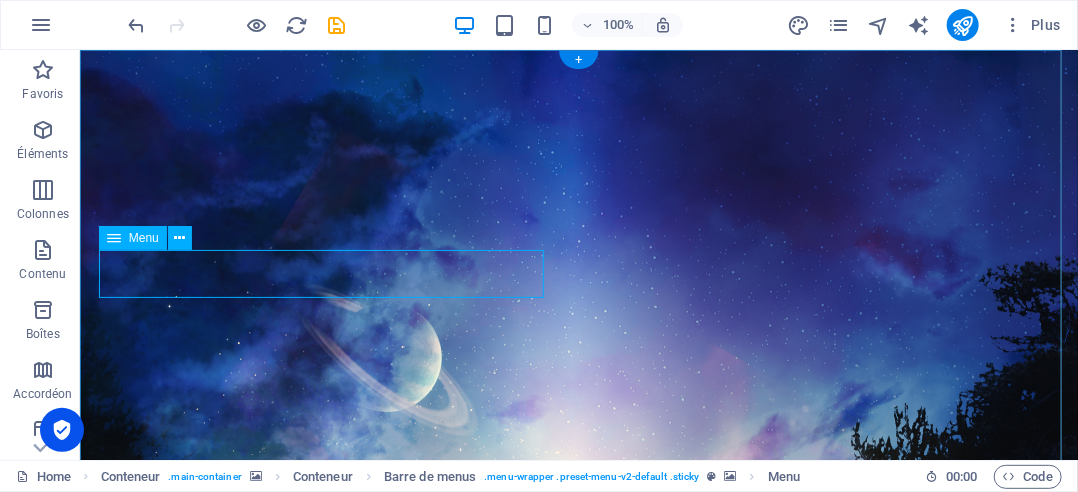 click on "Home Mes vidéos témoignage personnel" at bounding box center (328, 1995) 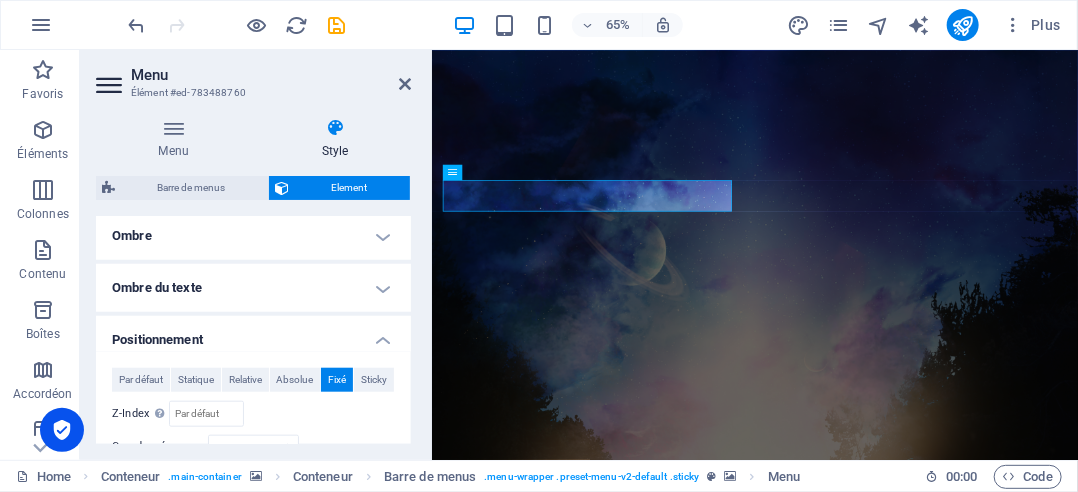 scroll, scrollTop: 700, scrollLeft: 0, axis: vertical 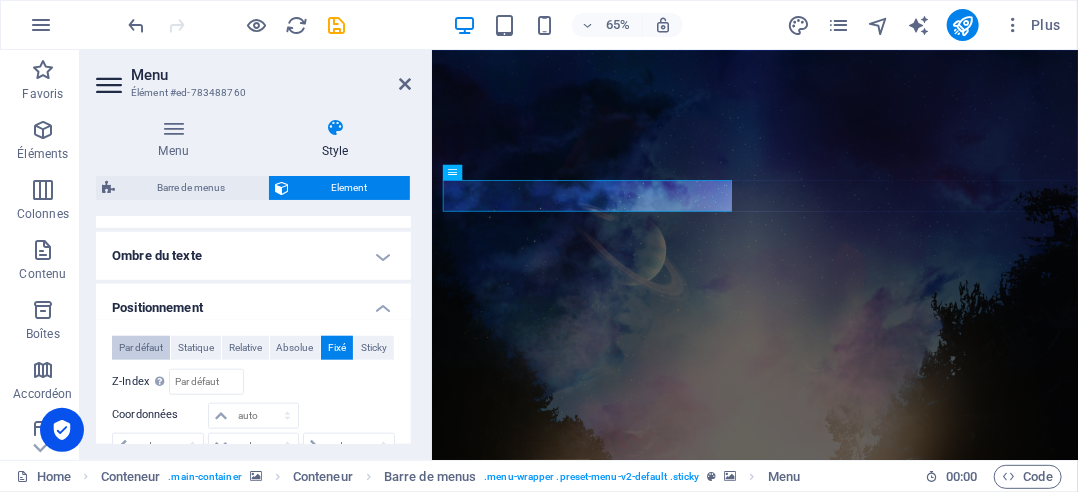 click on "Par défaut" at bounding box center (141, 348) 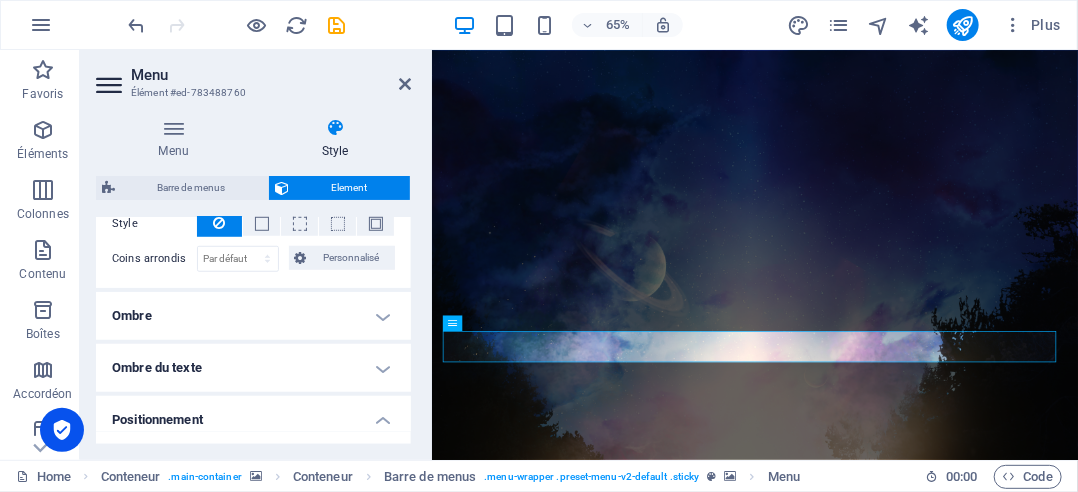 scroll, scrollTop: 588, scrollLeft: 0, axis: vertical 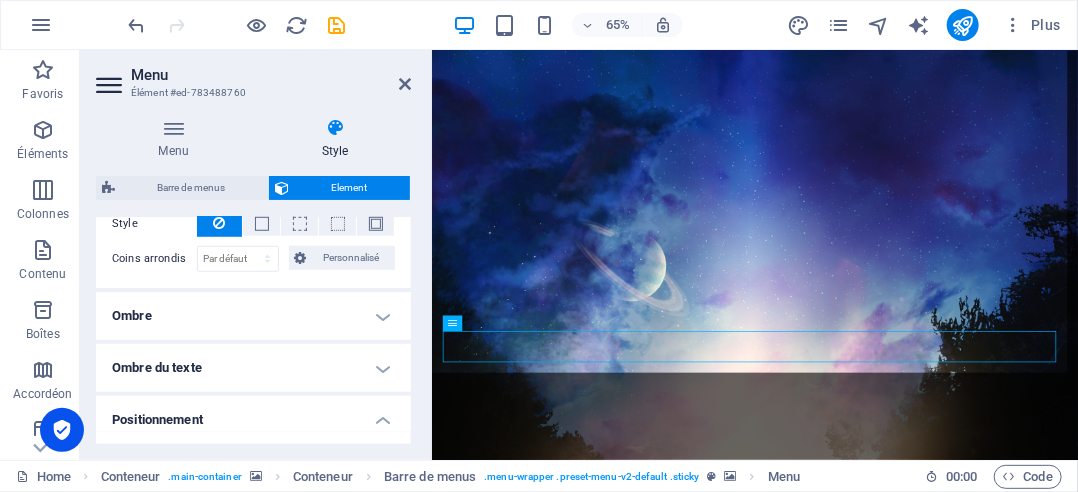 click on "Barre de menus" at bounding box center [191, 188] 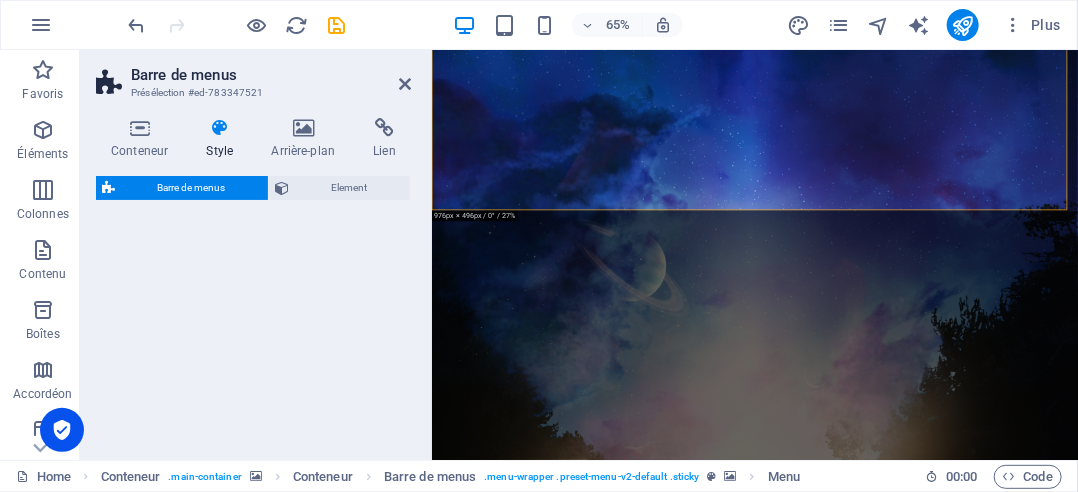 select on "rem" 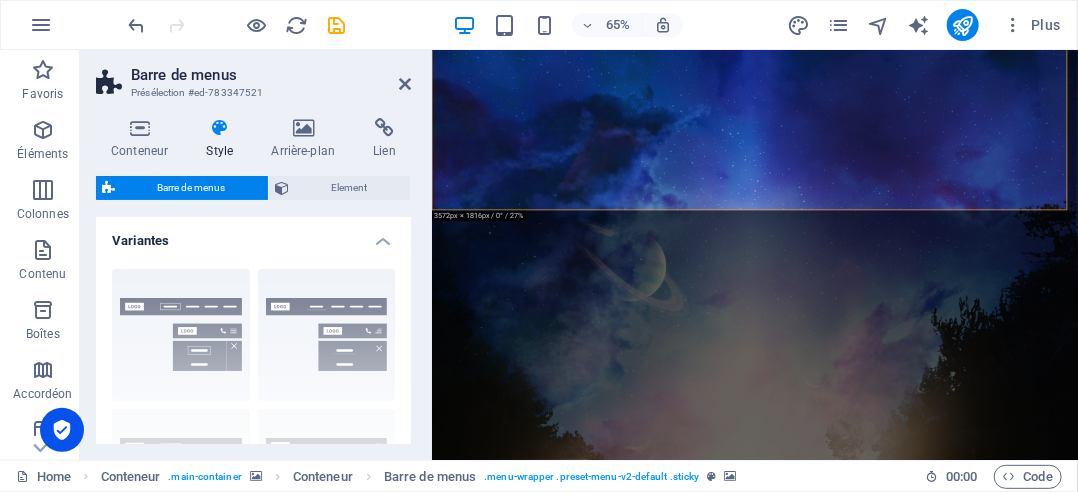 scroll, scrollTop: 250, scrollLeft: 0, axis: vertical 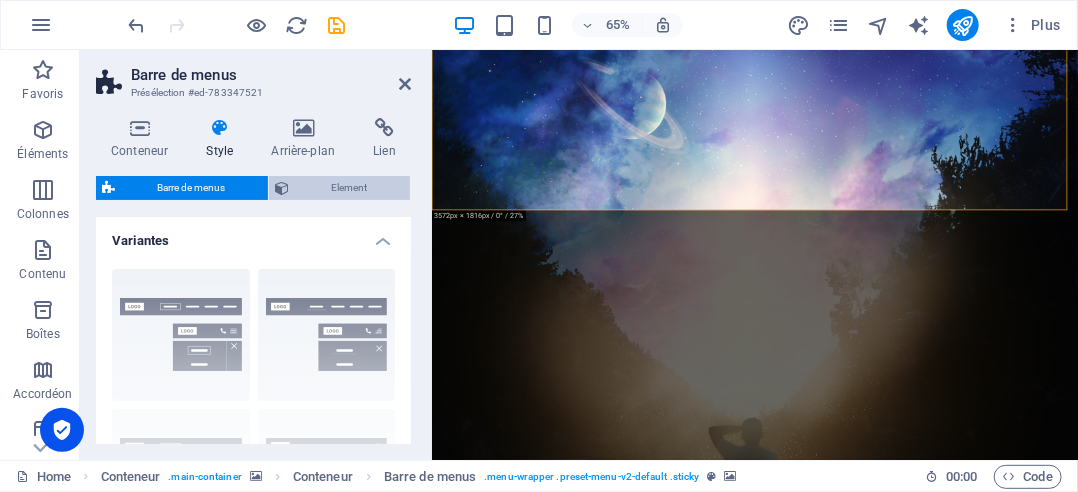 click on "Element" at bounding box center [349, 188] 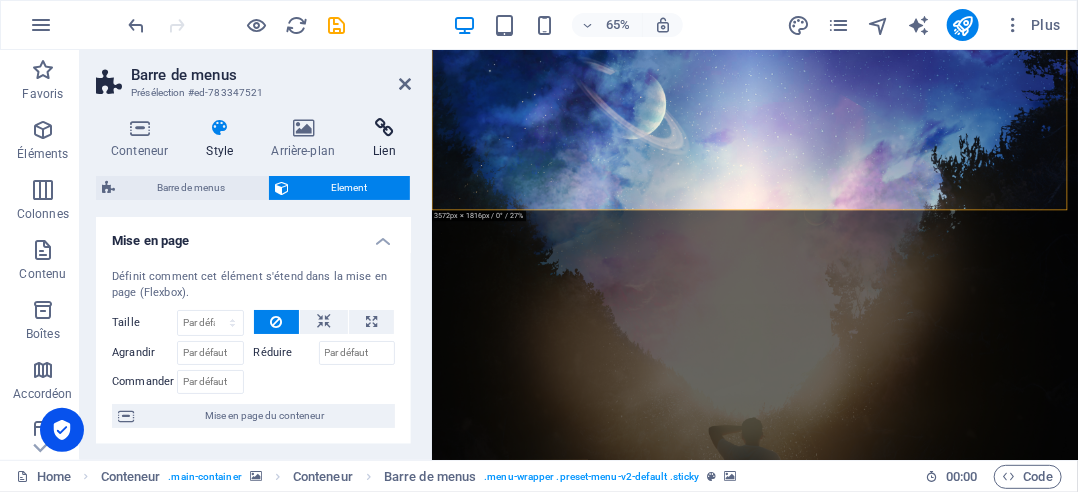 click on "Lien" at bounding box center [384, 139] 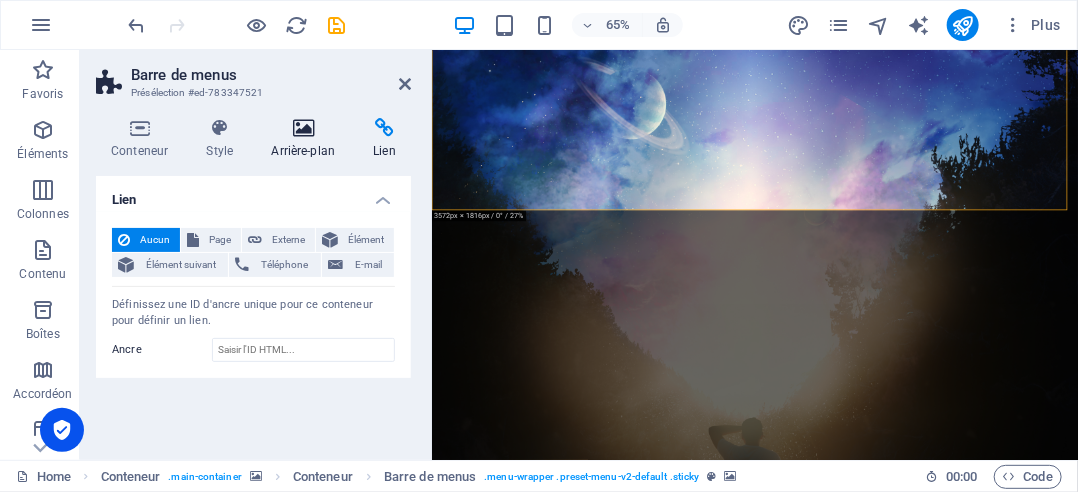 click on "Arrière-plan" at bounding box center [307, 139] 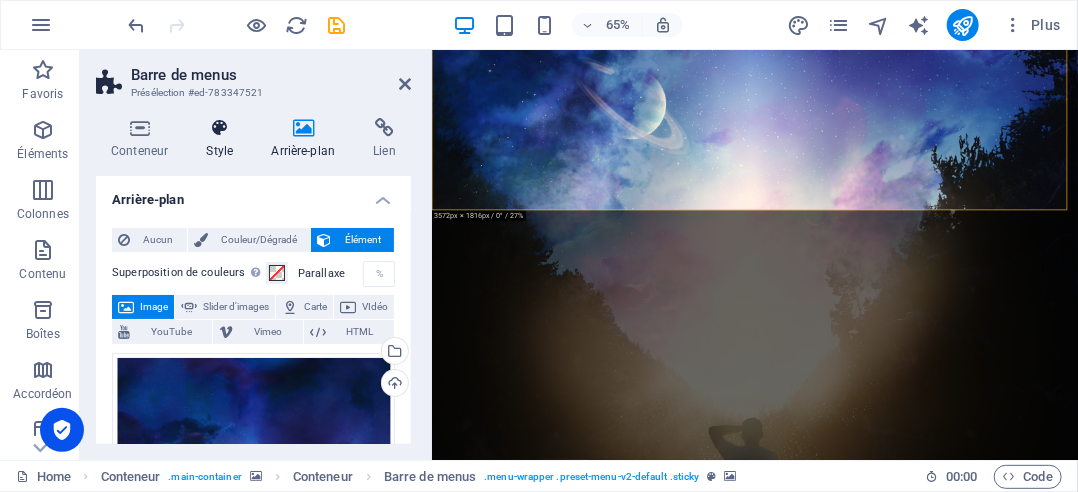 click on "Style" at bounding box center (223, 139) 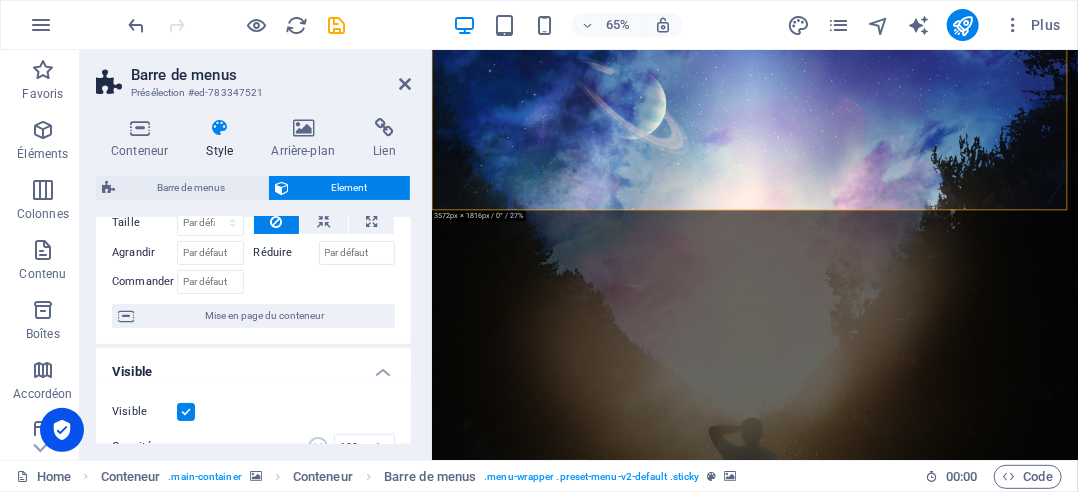 scroll, scrollTop: 0, scrollLeft: 0, axis: both 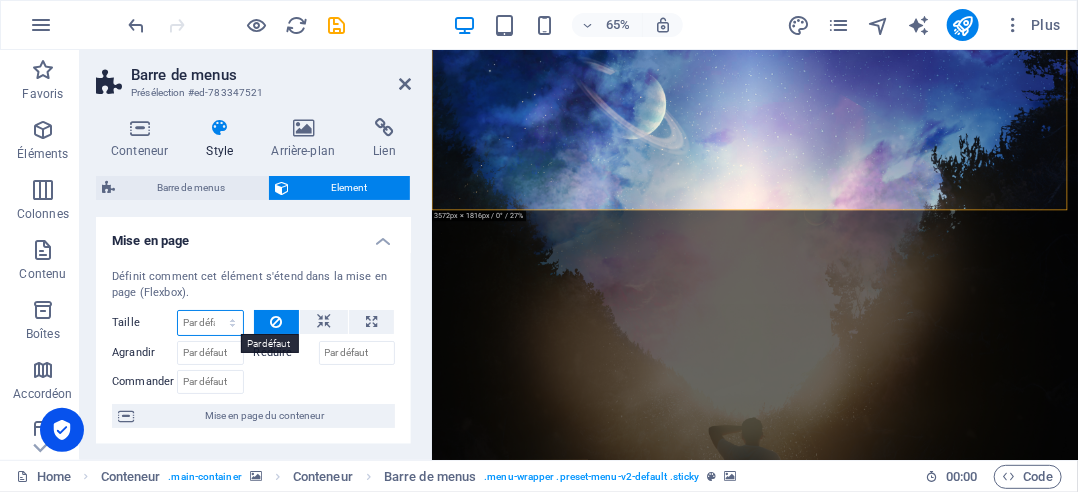 click on "Par défaut auto px % 1/1 1/2 1/3 1/4 1/5 1/6 1/7 1/8 1/9 1/10" at bounding box center [210, 323] 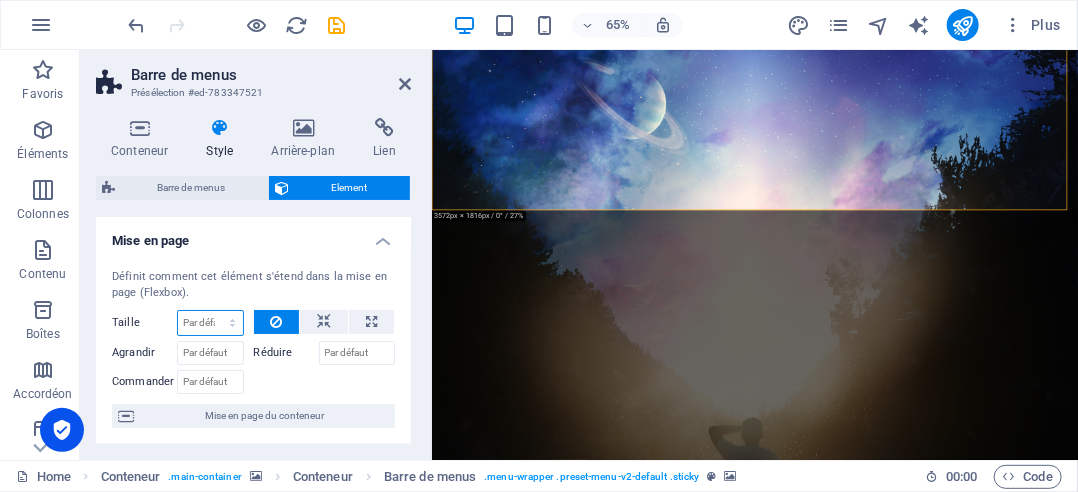 select on "px" 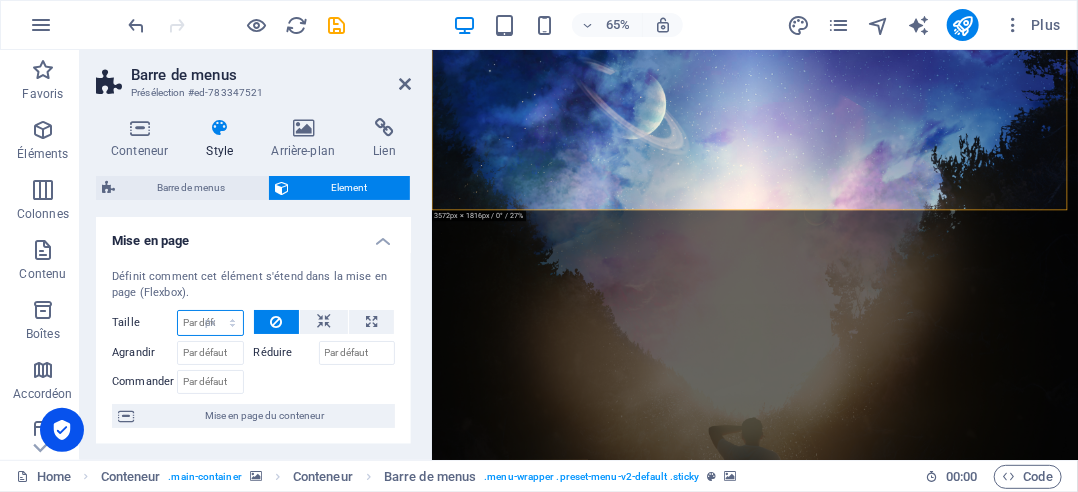 click on "Par défaut auto px % 1/1 1/2 1/3 1/4 1/5 1/6 1/7 1/8 1/9 1/10" at bounding box center [210, 323] 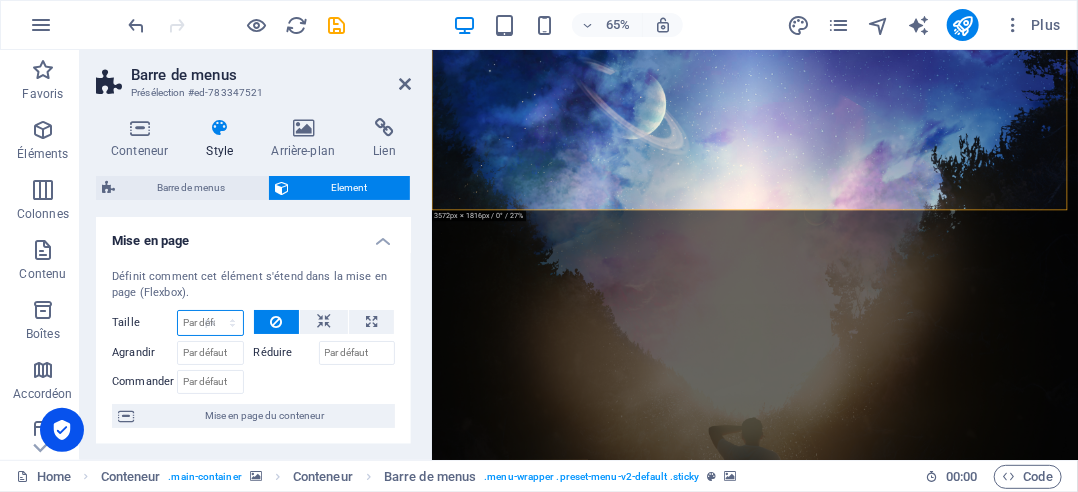 type on "0" 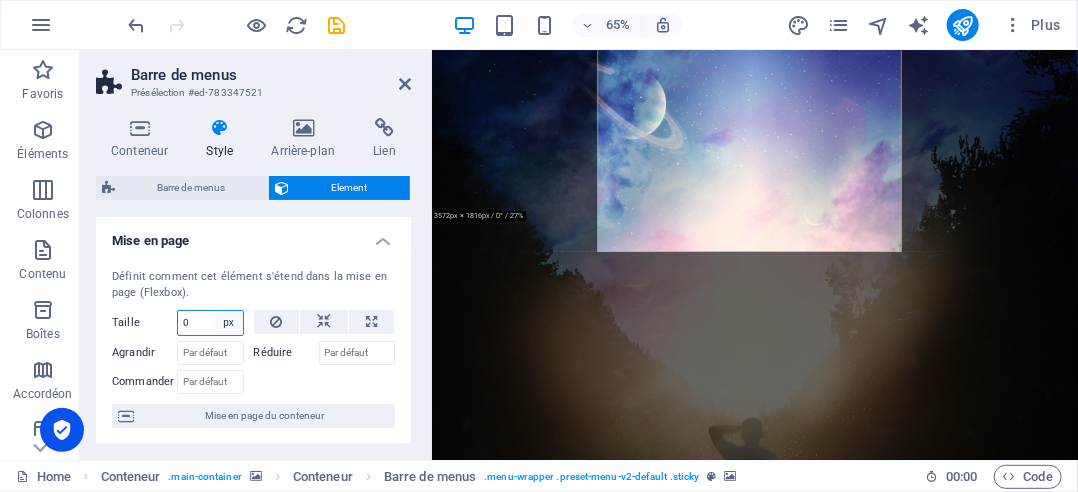 click on "Par défaut auto px % 1/1 1/2 1/3 1/4 1/5 1/6 1/7 1/8 1/9 1/10" at bounding box center (229, 323) 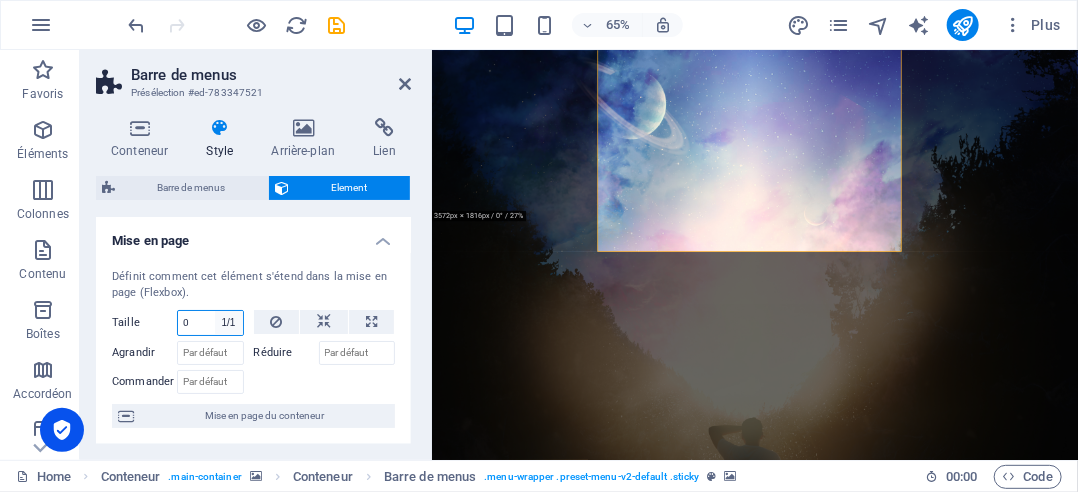 click on "Par défaut auto px % 1/1 1/2 1/3 1/4 1/5 1/6 1/7 1/8 1/9 1/10" at bounding box center [229, 323] 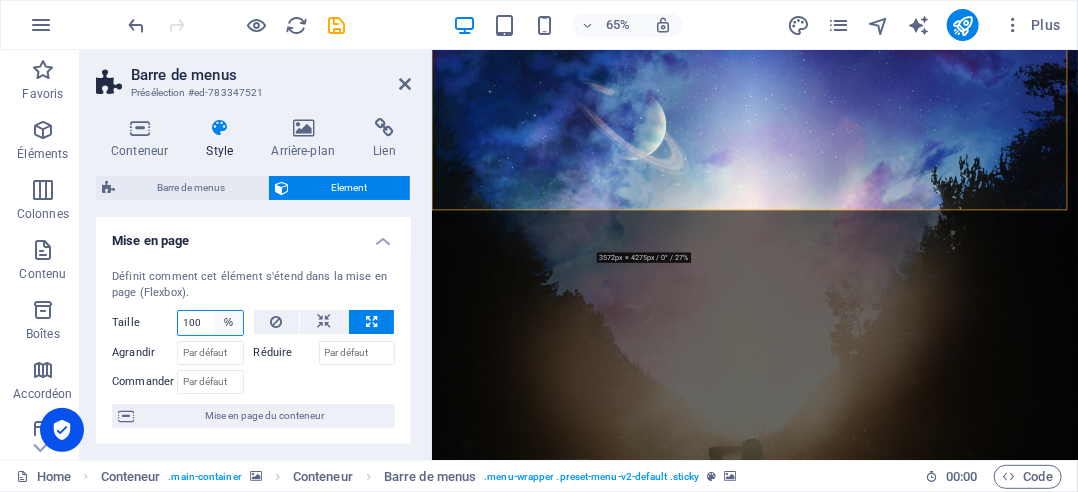 click on "Par défaut auto px % 1/1 1/2 1/3 1/4 1/5 1/6 1/7 1/8 1/9 1/10" at bounding box center (229, 323) 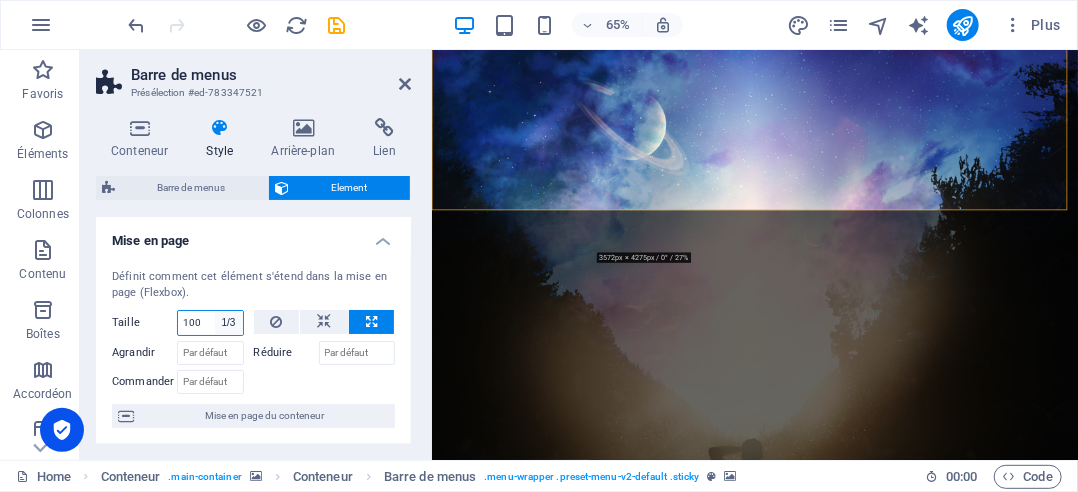 click on "Par défaut auto px % 1/1 1/2 1/3 1/4 1/5 1/6 1/7 1/8 1/9 1/10" at bounding box center (229, 323) 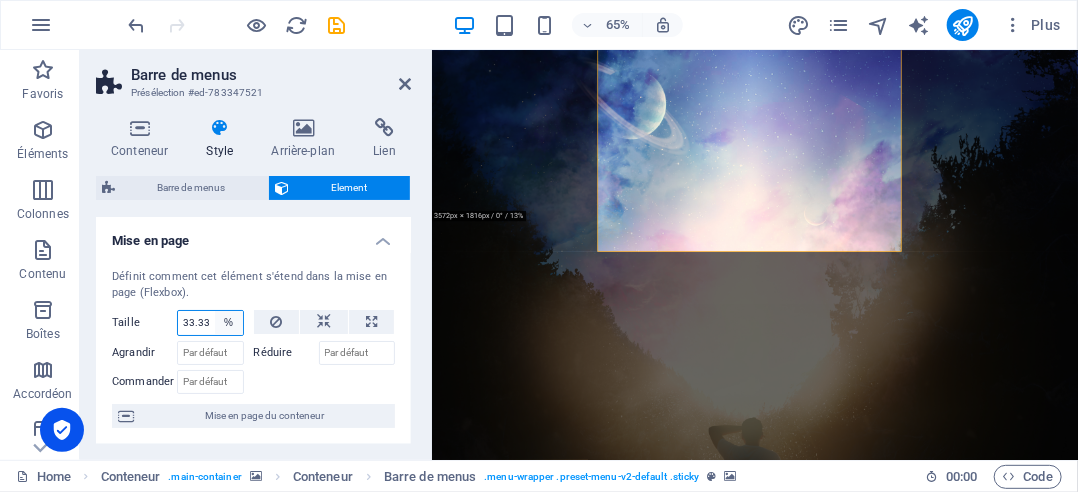 click on "Par défaut auto px % 1/1 1/2 1/3 1/4 1/5 1/6 1/7 1/8 1/9 1/10" at bounding box center (229, 323) 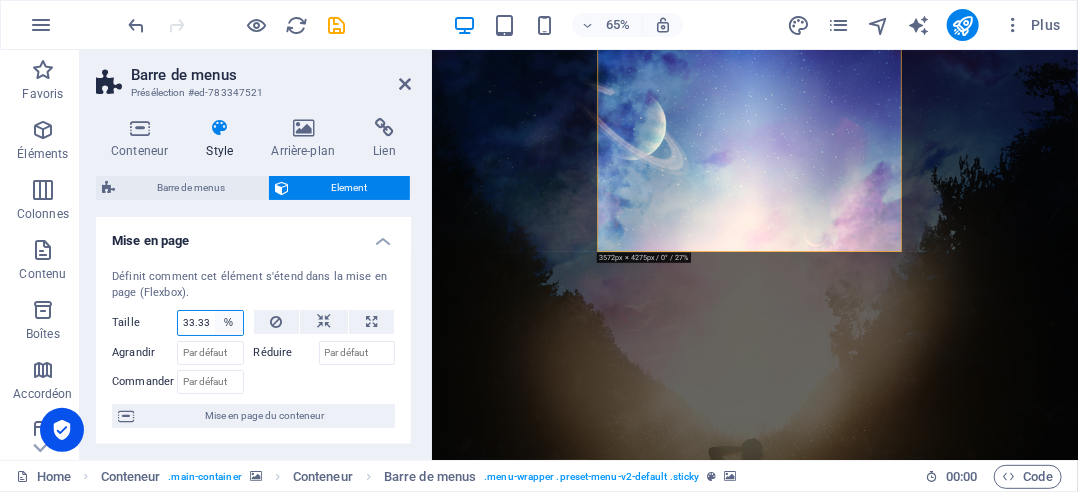 select on "1/7" 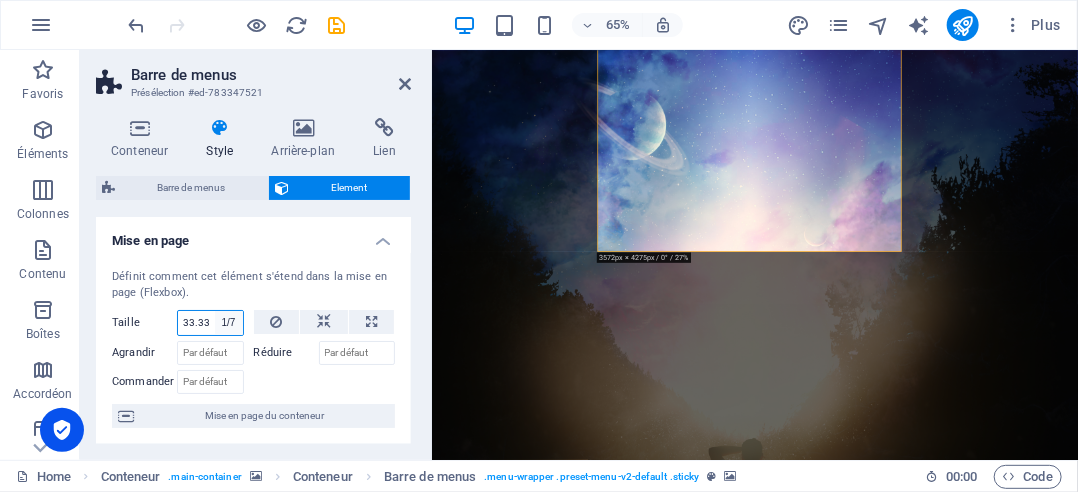 click on "Par défaut auto px % 1/1 1/2 1/3 1/4 1/5 1/6 1/7 1/8 1/9 1/10" at bounding box center (229, 323) 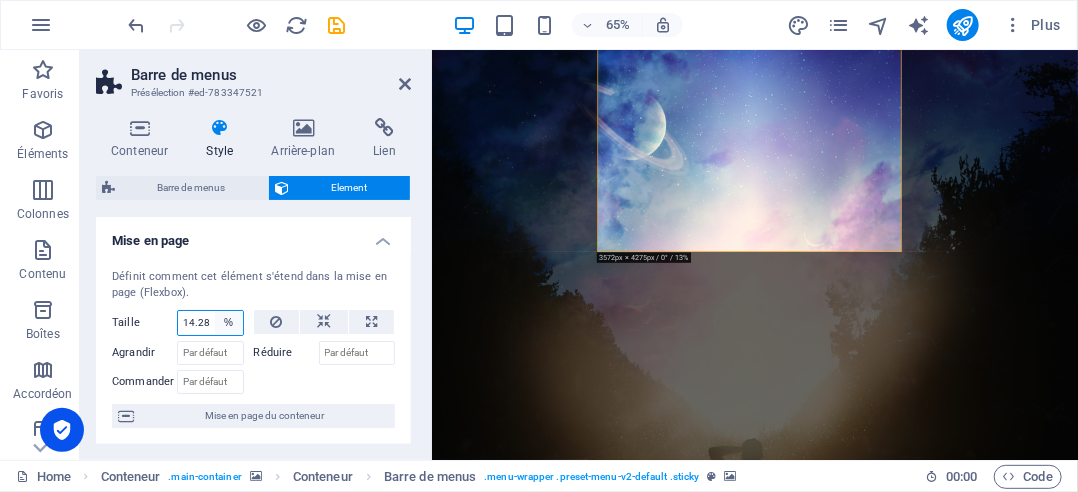 click on "Par défaut auto px % 1/1 1/2 1/3 1/4 1/5 1/6 1/7 1/8 1/9 1/10" at bounding box center [229, 323] 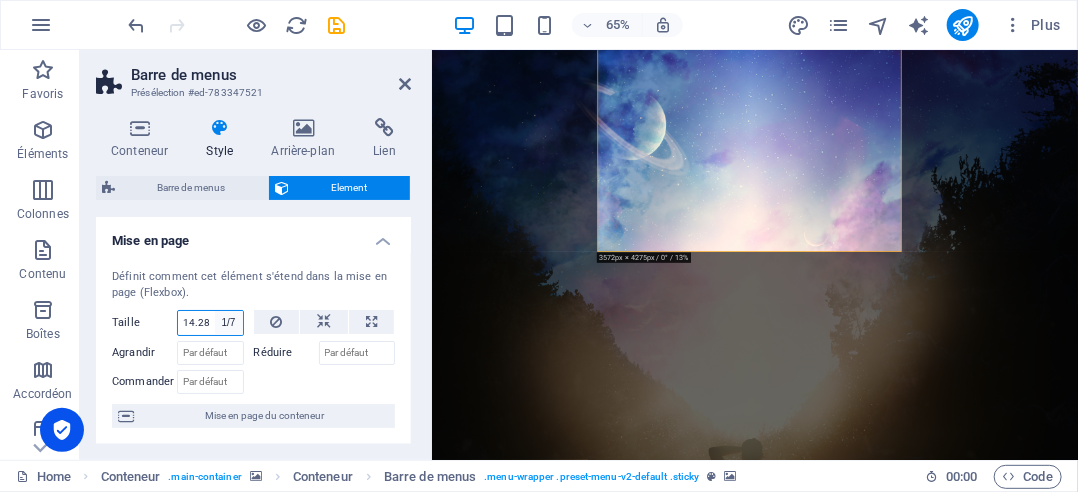 click on "Par défaut auto px % 1/1 1/2 1/3 1/4 1/5 1/6 1/7 1/8 1/9 1/10" at bounding box center [229, 323] 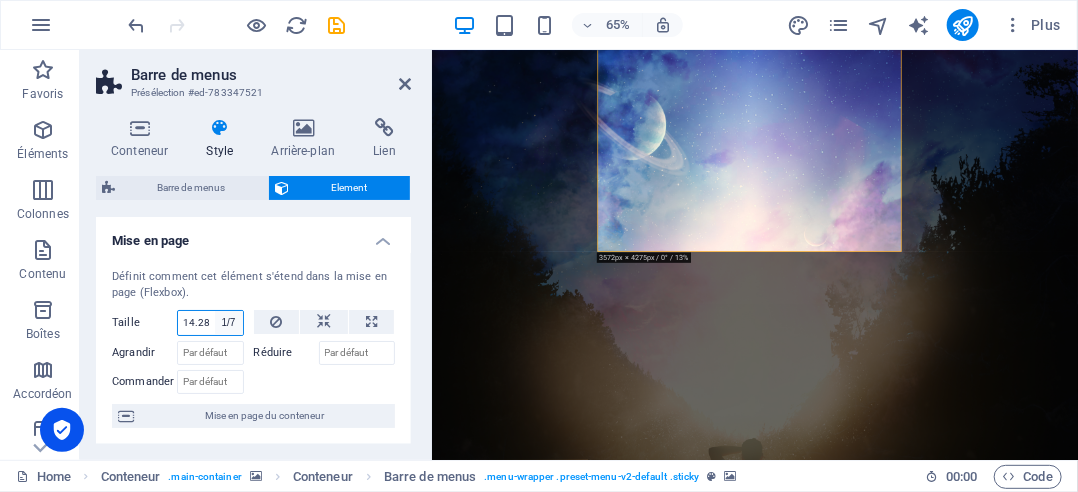 type on "14.28" 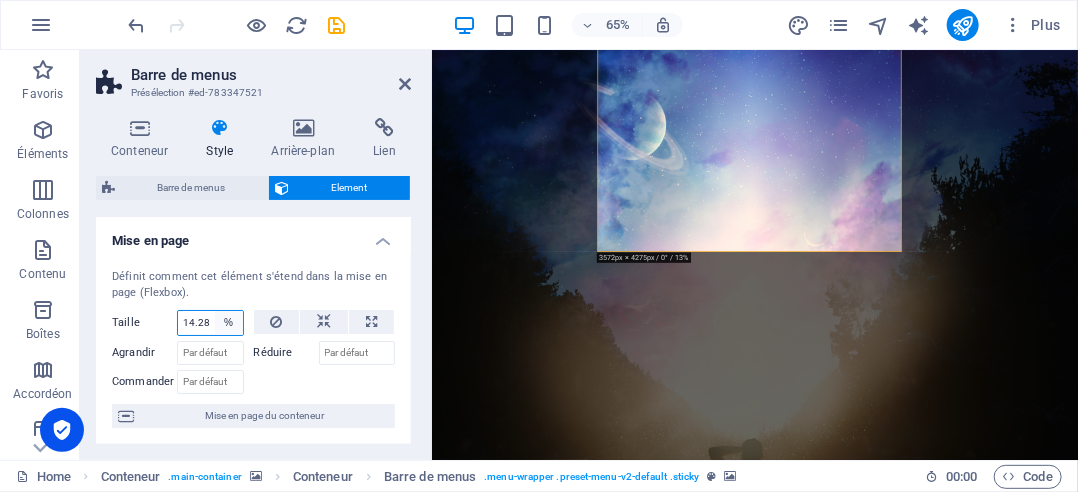 click on "Par défaut auto px % 1/1 1/2 1/3 1/4 1/5 1/6 1/7 1/8 1/9 1/10" at bounding box center (229, 323) 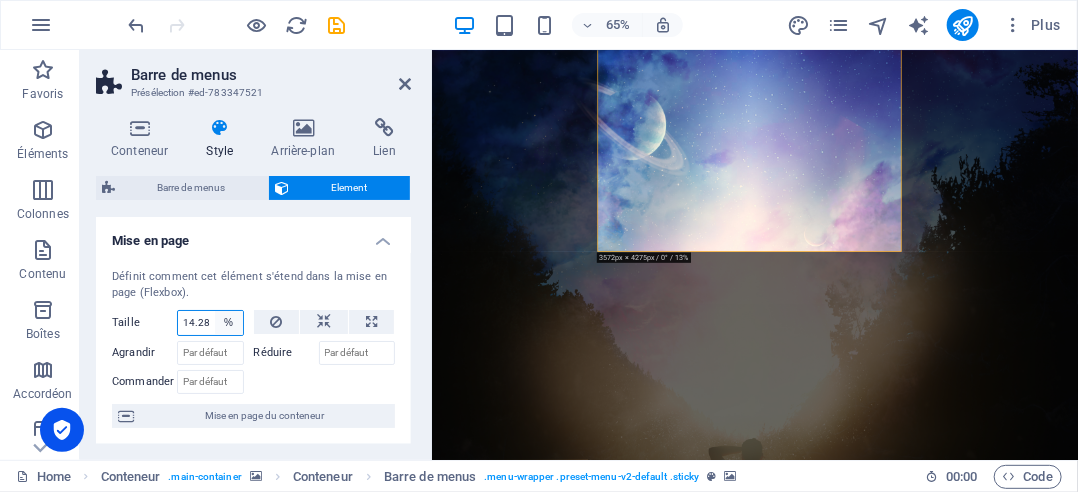 select on "1/10" 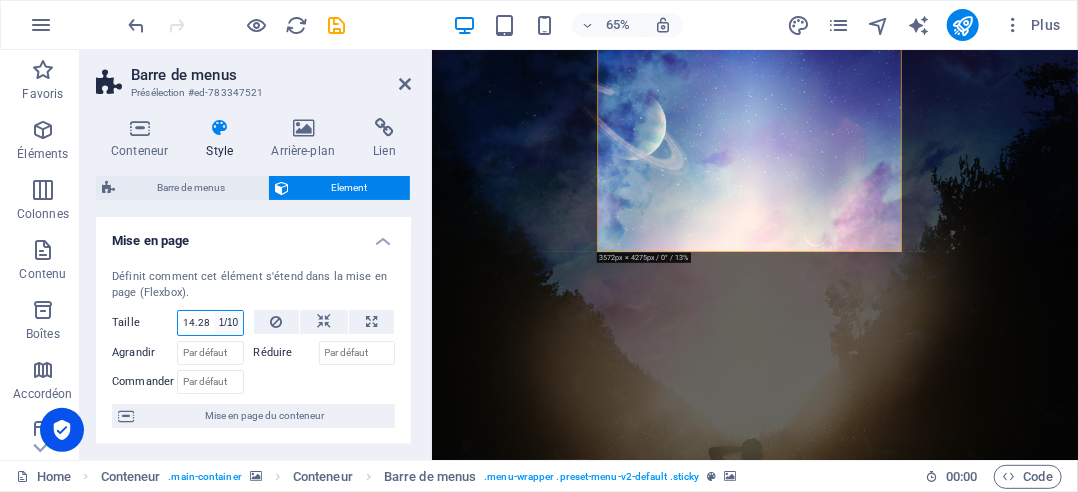 click on "Par défaut auto px % 1/1 1/2 1/3 1/4 1/5 1/6 1/7 1/8 1/9 1/10" at bounding box center [229, 323] 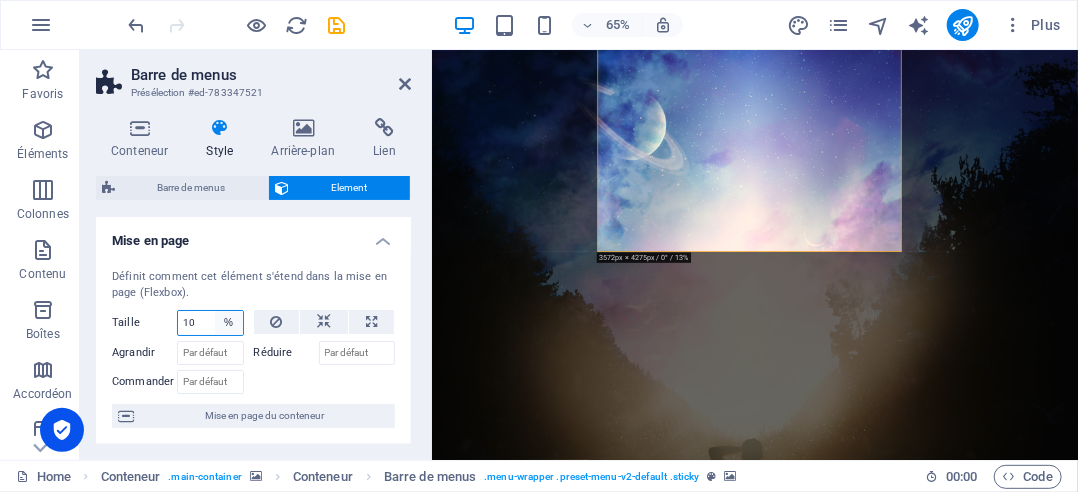 click on "Par défaut auto px % 1/1 1/2 1/3 1/4 1/5 1/6 1/7 1/8 1/9 1/10" at bounding box center (229, 323) 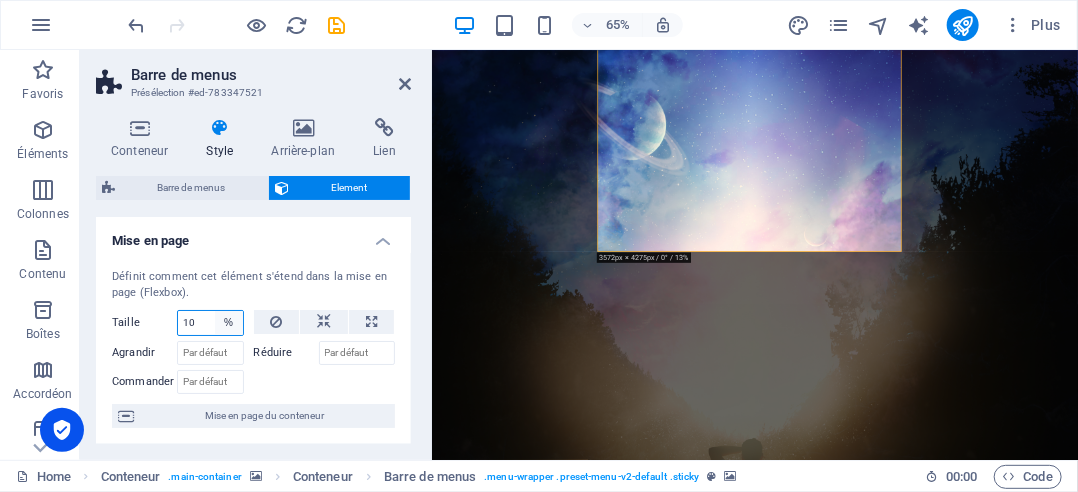 select on "auto" 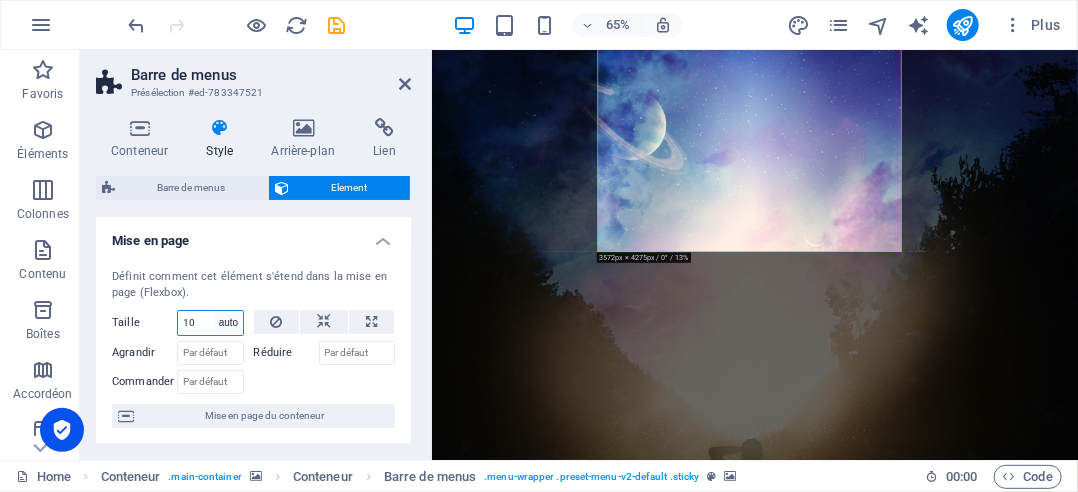 click on "Par défaut auto px % 1/1 1/2 1/3 1/4 1/5 1/6 1/7 1/8 1/9 1/10" at bounding box center [229, 323] 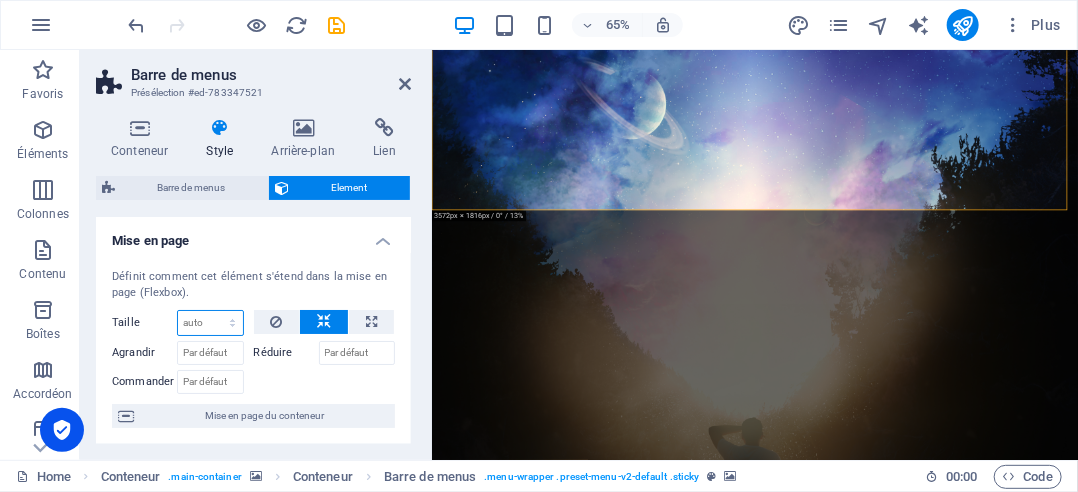 click on "Par défaut auto px % 1/1 1/2 1/3 1/4 1/5 1/6 1/7 1/8 1/9 1/10" at bounding box center (210, 323) 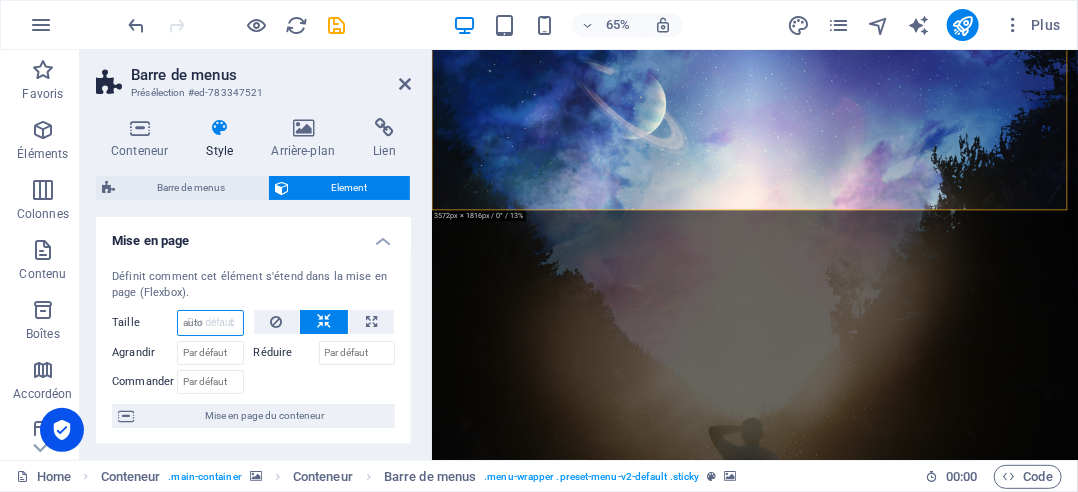 click on "Par défaut auto px % 1/1 1/2 1/3 1/4 1/5 1/6 1/7 1/8 1/9 1/10" at bounding box center [210, 323] 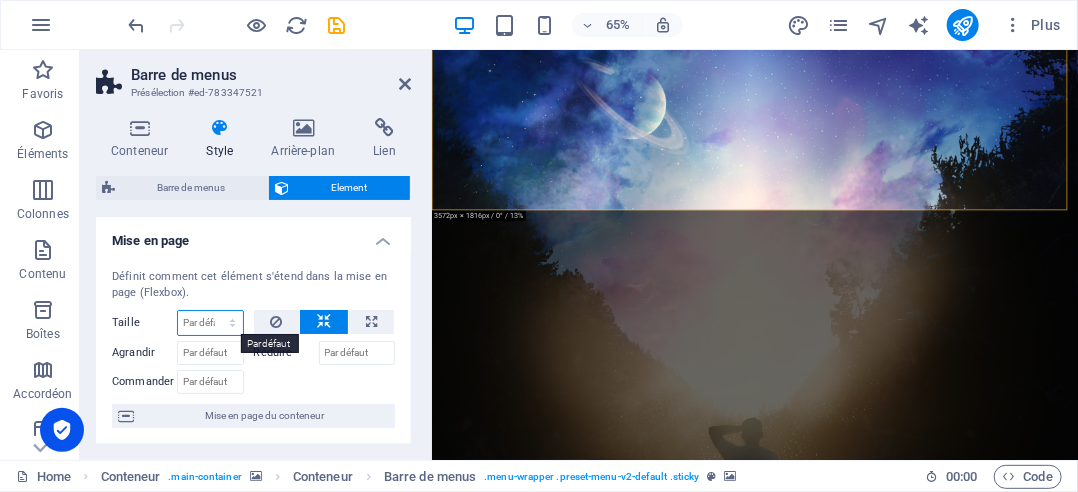 click on "Par défaut auto px % 1/1 1/2 1/3 1/4 1/5 1/6 1/7 1/8 1/9 1/10" at bounding box center [210, 323] 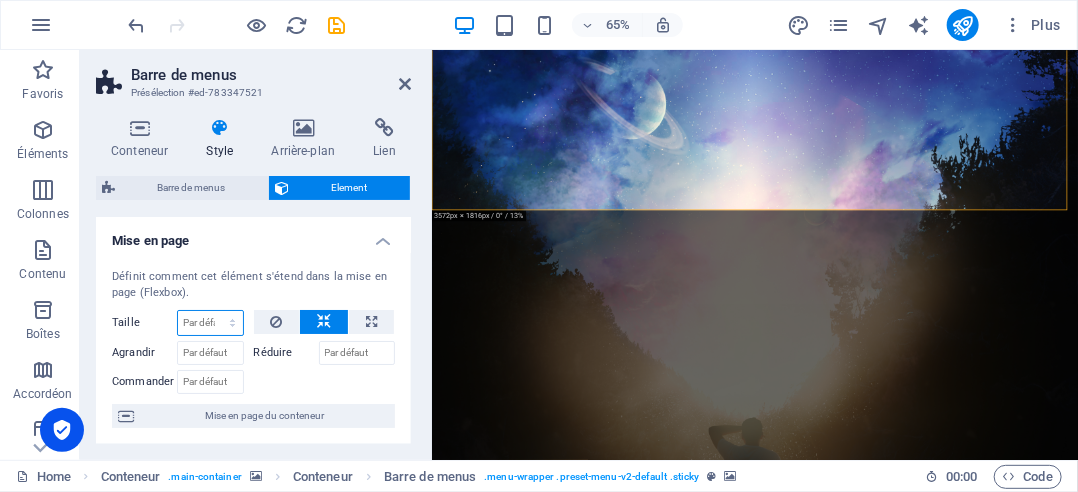 select on "px" 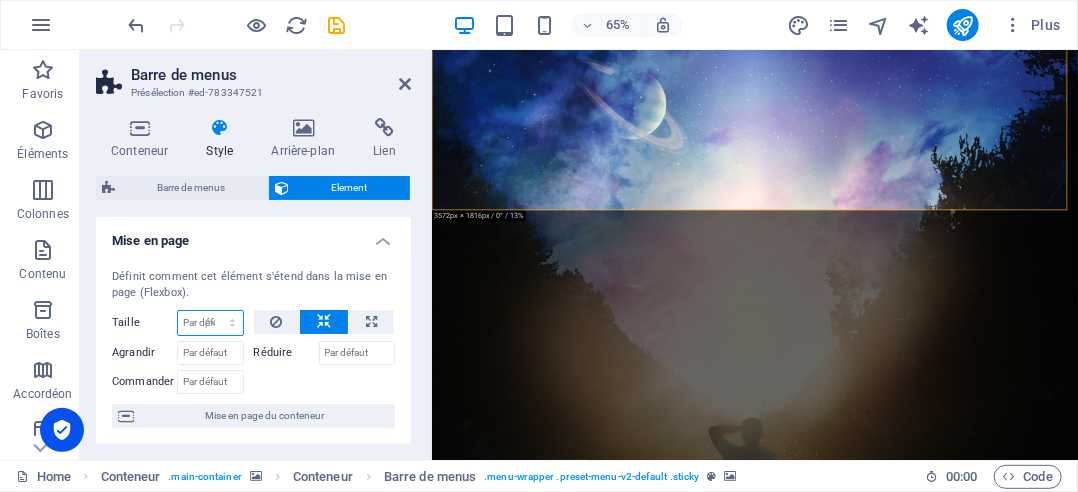 click on "Par défaut auto px % 1/1 1/2 1/3 1/4 1/5 1/6 1/7 1/8 1/9 1/10" at bounding box center [210, 323] 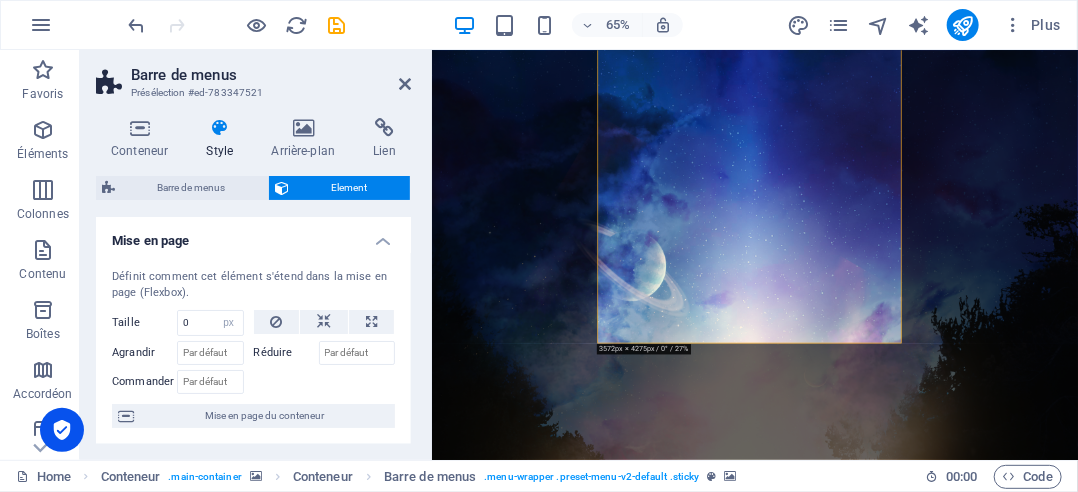 scroll, scrollTop: 0, scrollLeft: 0, axis: both 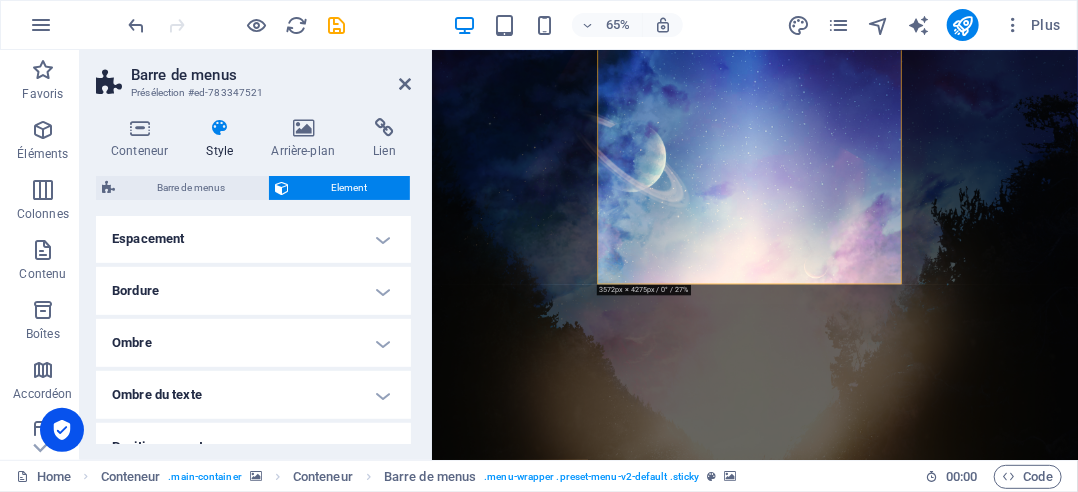 click on "Espacement" at bounding box center [253, 239] 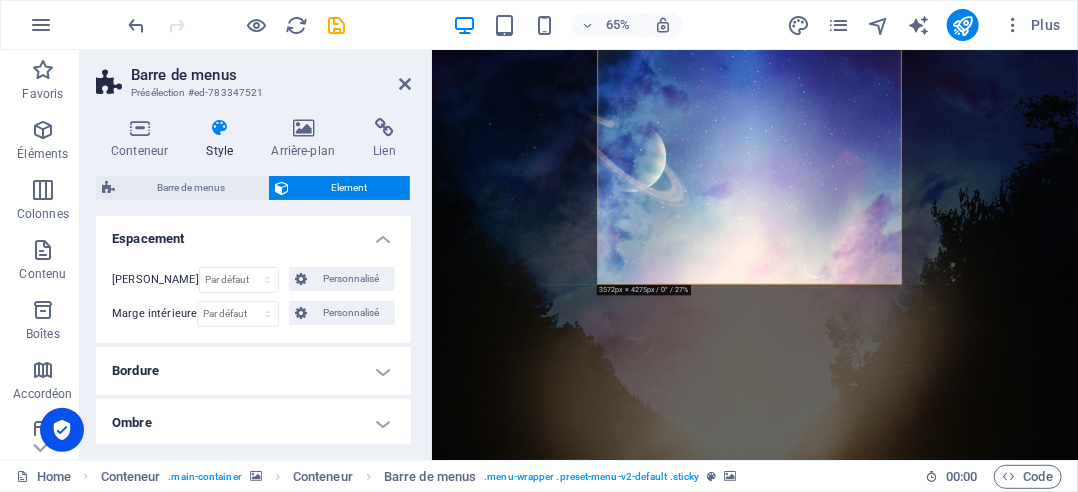 click on "Espacement" at bounding box center [253, 233] 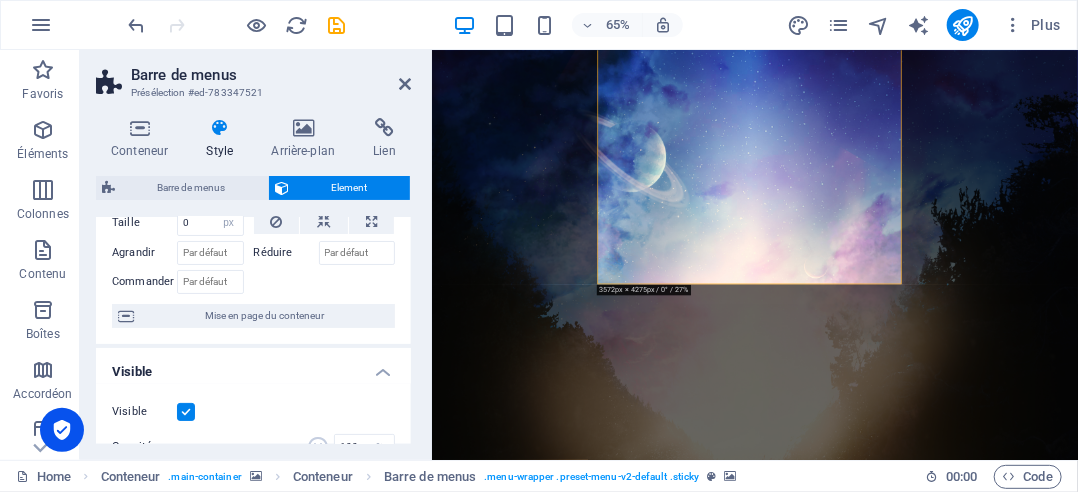 scroll, scrollTop: 0, scrollLeft: 0, axis: both 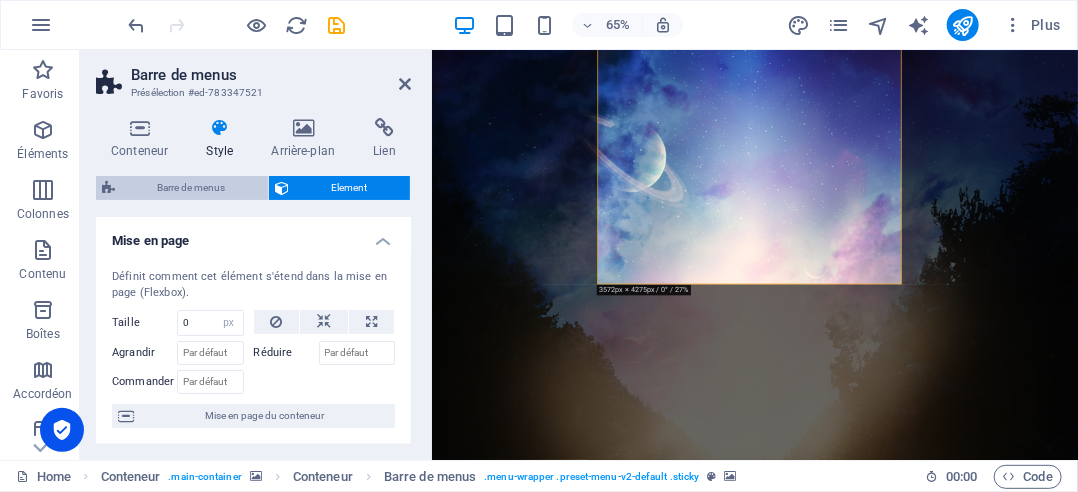 click on "Barre de menus" at bounding box center (191, 188) 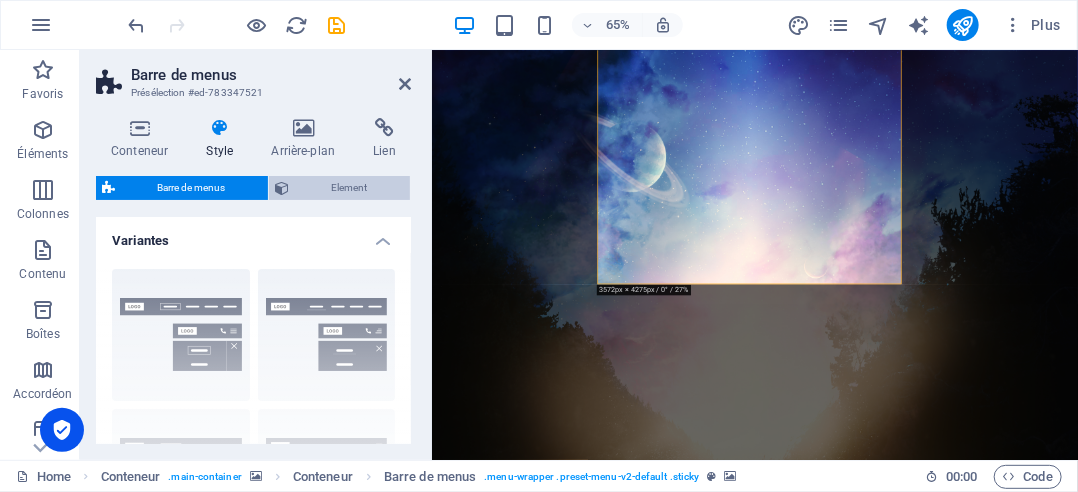 click on "Element" at bounding box center [349, 188] 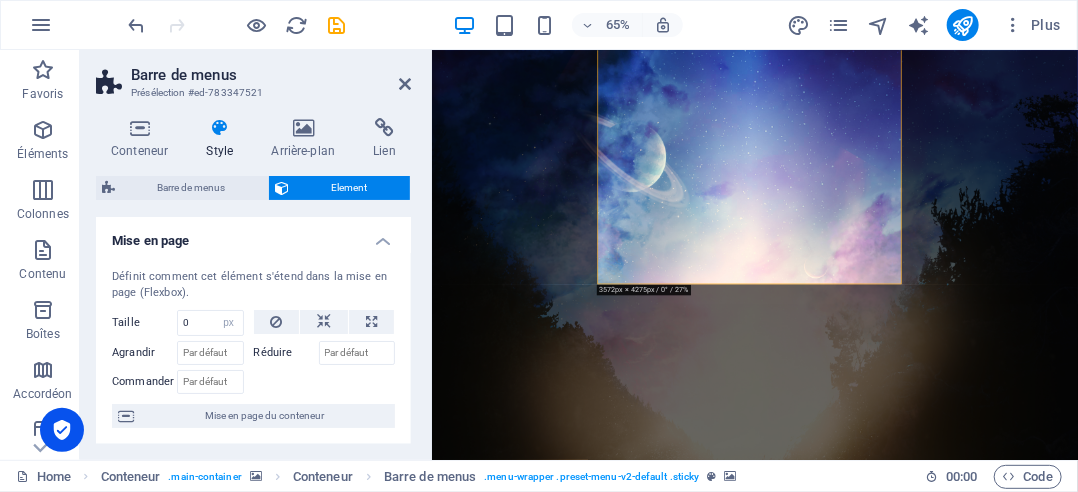 click on "Style" at bounding box center (223, 139) 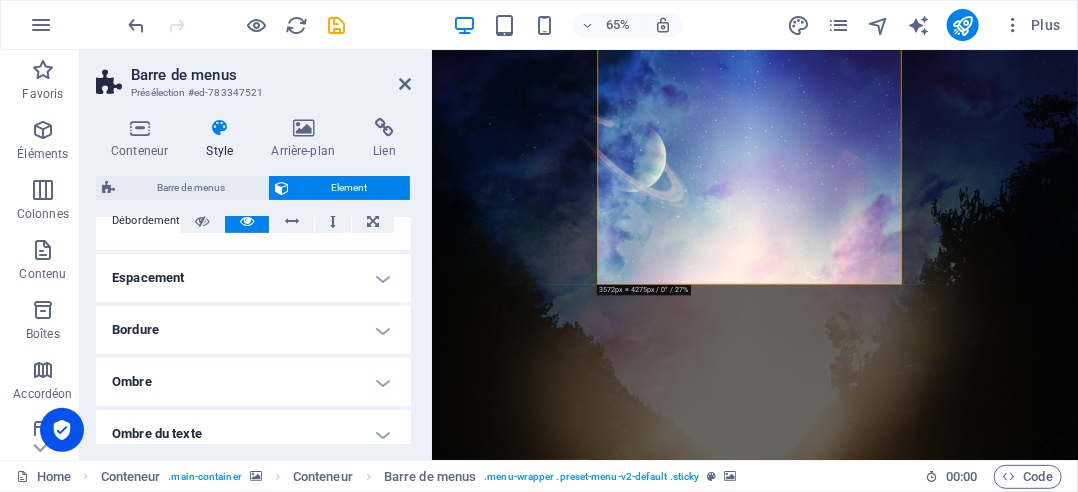 scroll, scrollTop: 400, scrollLeft: 0, axis: vertical 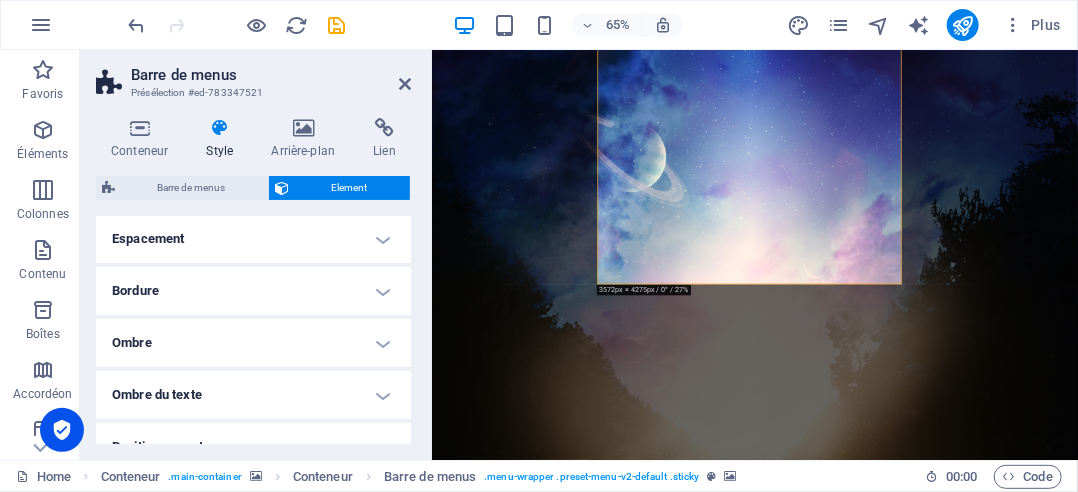click on "Espacement" at bounding box center [253, 239] 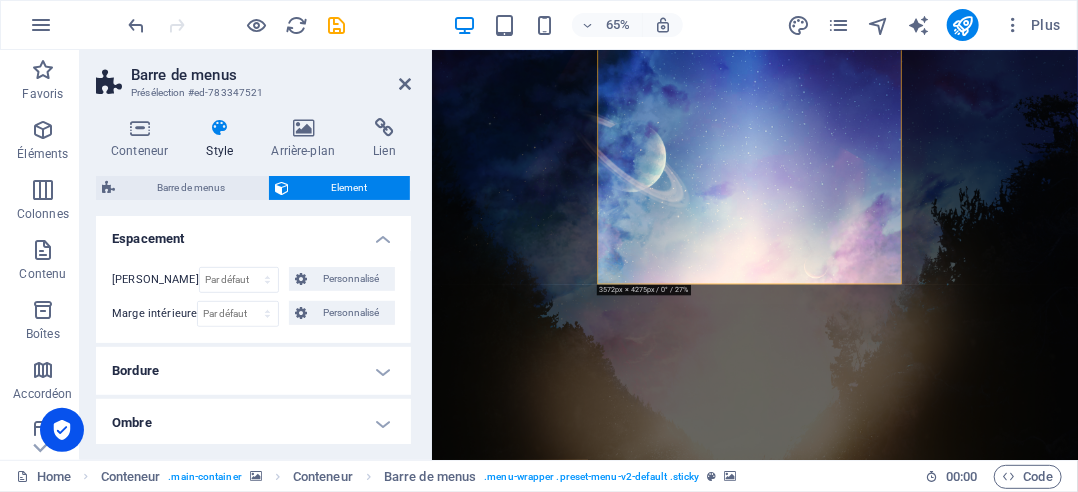scroll, scrollTop: 500, scrollLeft: 0, axis: vertical 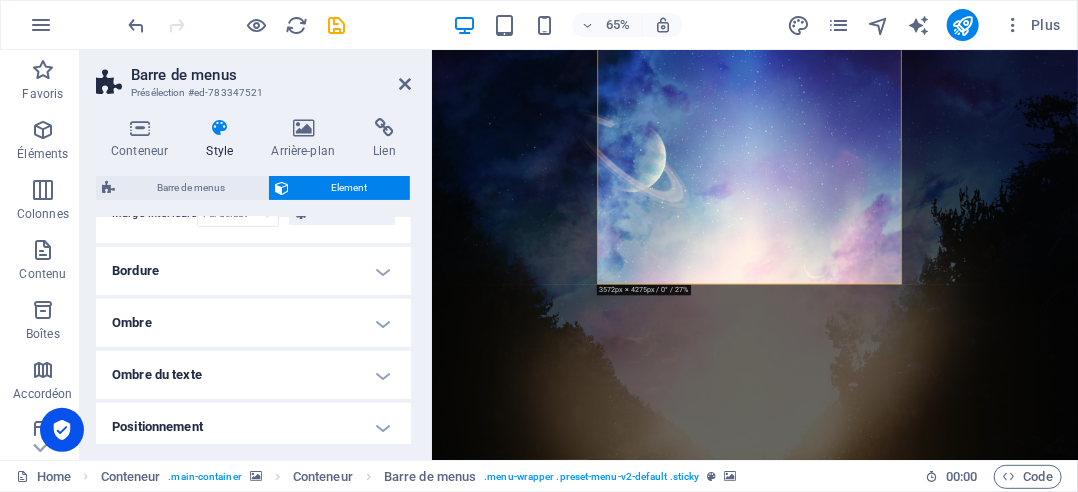 click on "Positionnement" at bounding box center (253, 427) 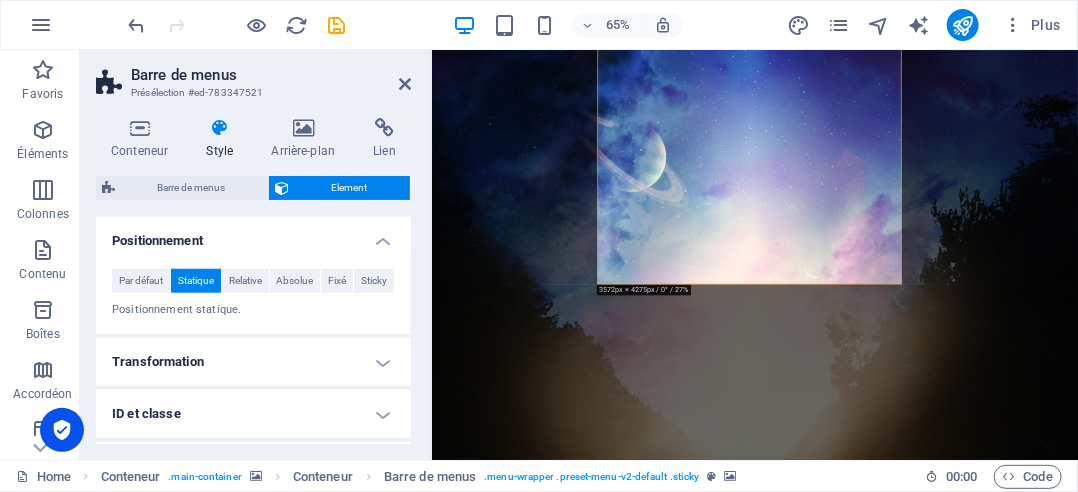 scroll, scrollTop: 700, scrollLeft: 0, axis: vertical 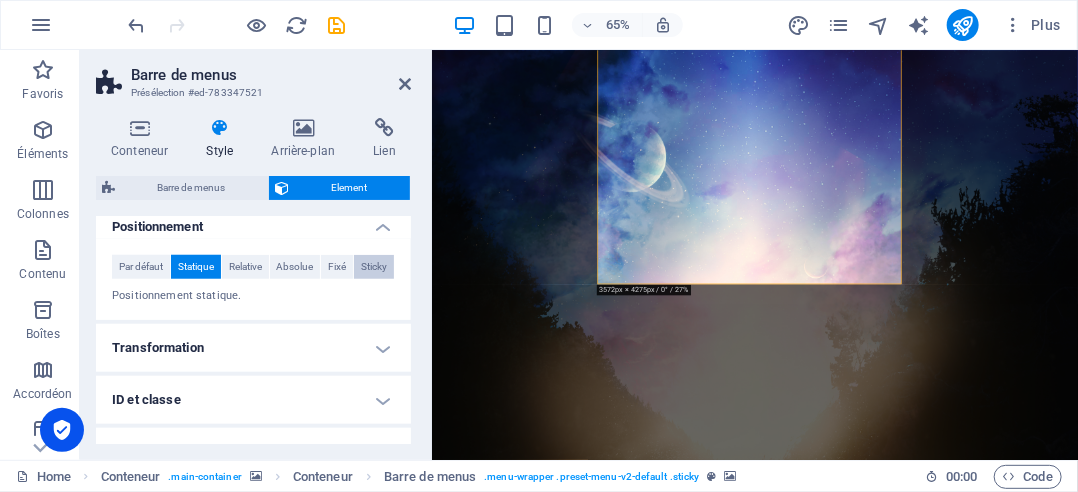 click on "Sticky" at bounding box center (374, 267) 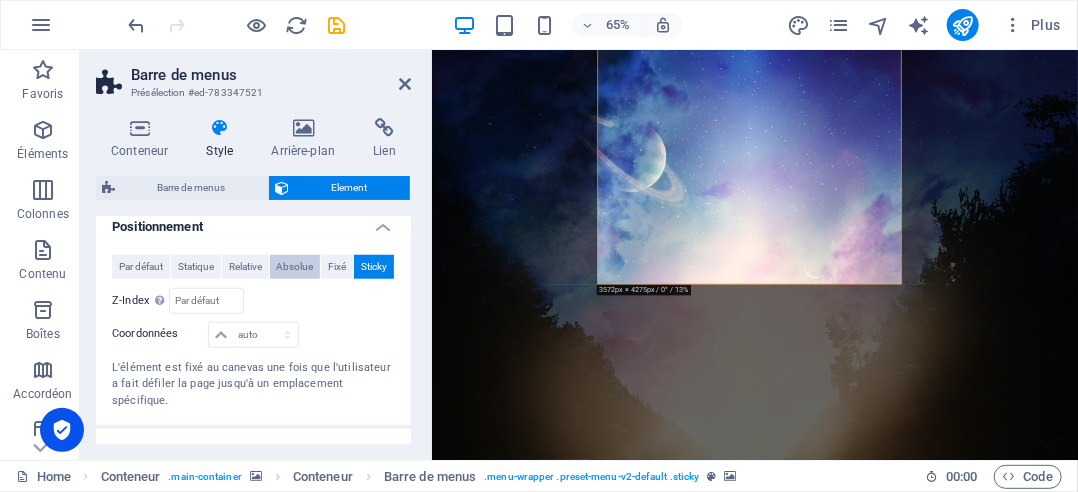 click on "Absolue" at bounding box center (294, 267) 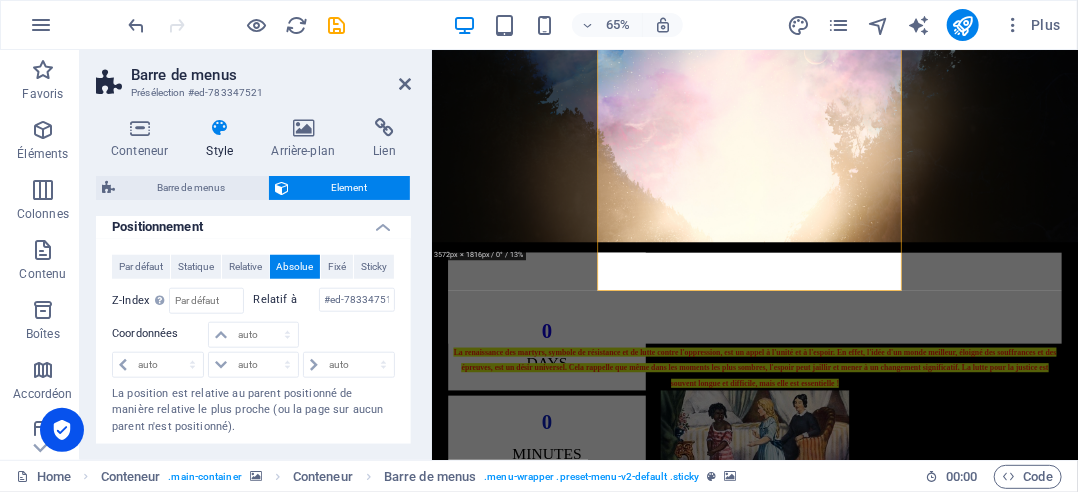 scroll, scrollTop: 190, scrollLeft: 0, axis: vertical 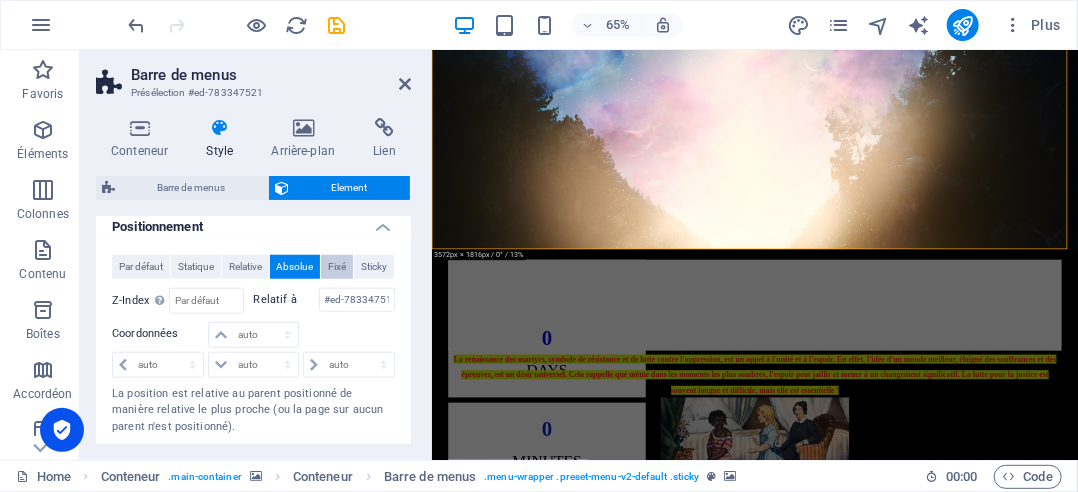 click on "Fixé" at bounding box center (337, 267) 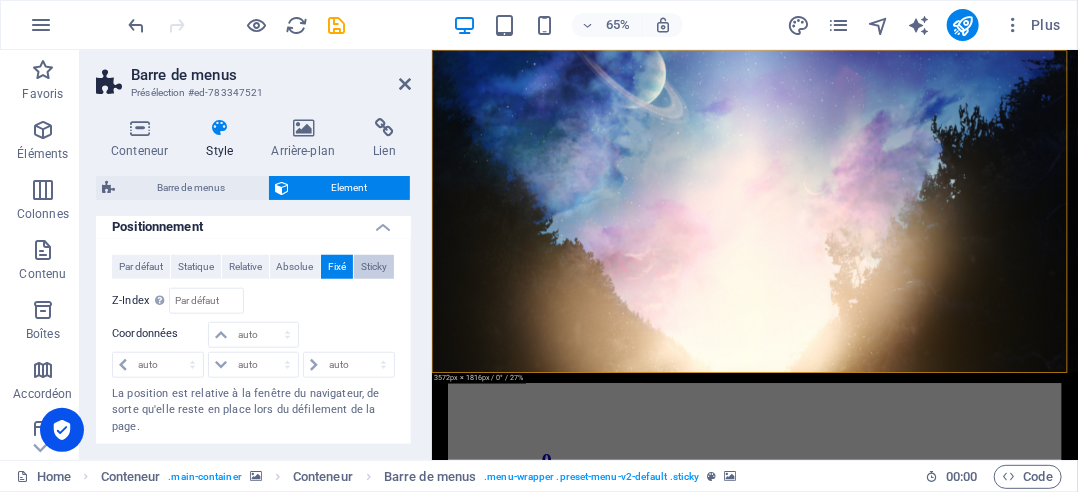 click on "Sticky" at bounding box center [374, 267] 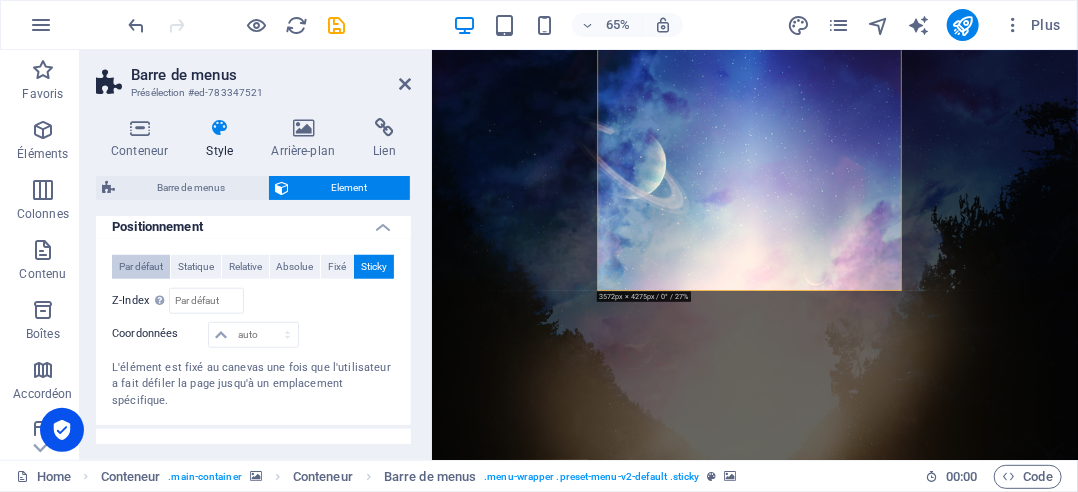 click on "Par défaut" at bounding box center (141, 267) 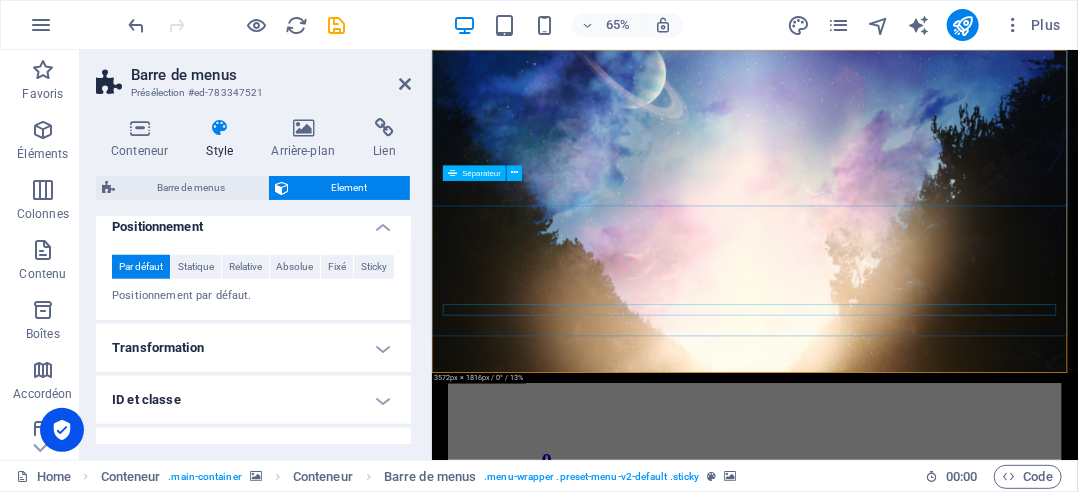 scroll, scrollTop: 190, scrollLeft: 0, axis: vertical 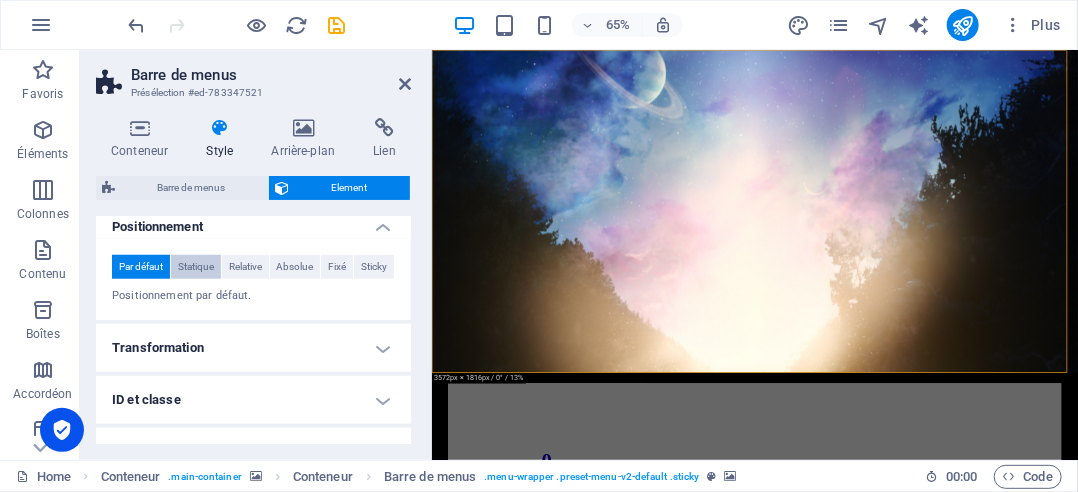 click on "Statique" at bounding box center [196, 267] 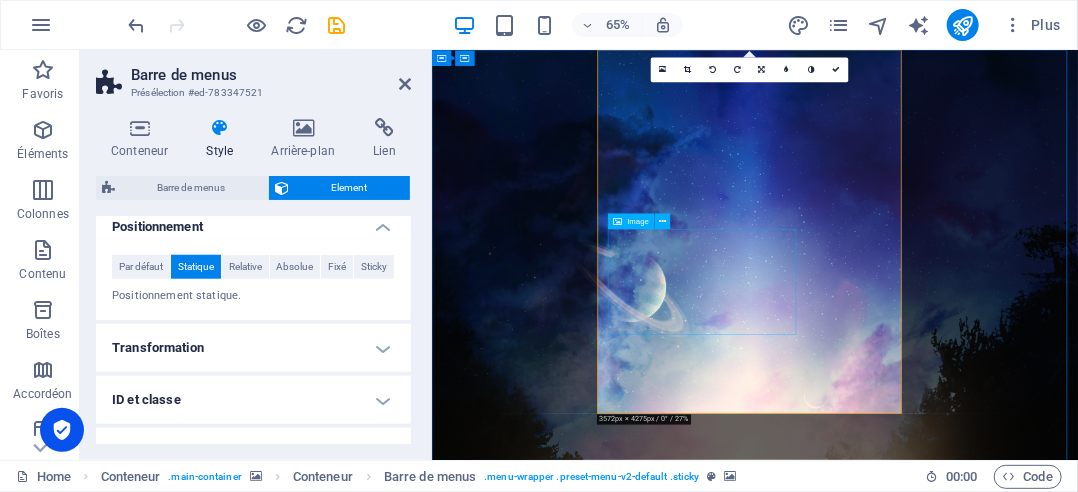 scroll, scrollTop: 0, scrollLeft: 0, axis: both 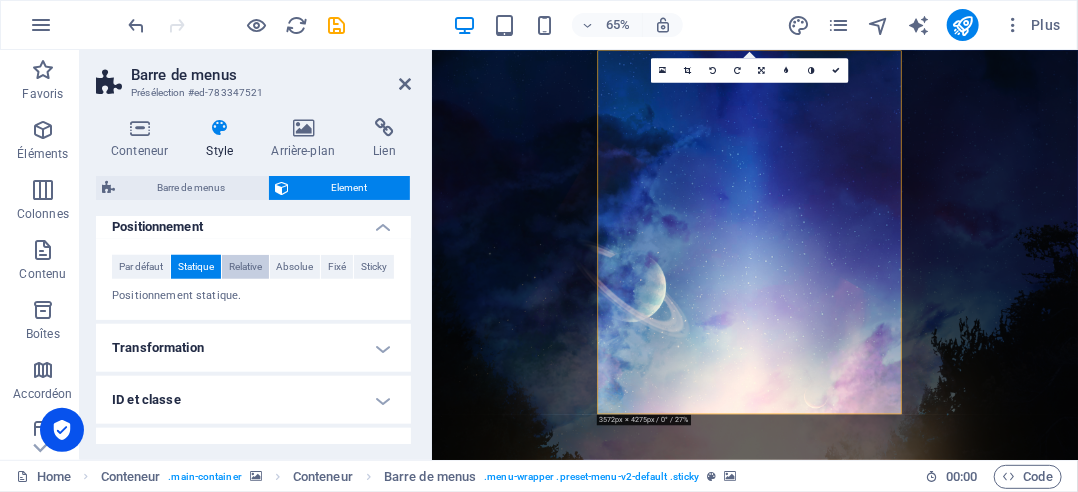 click on "Relative" at bounding box center (245, 267) 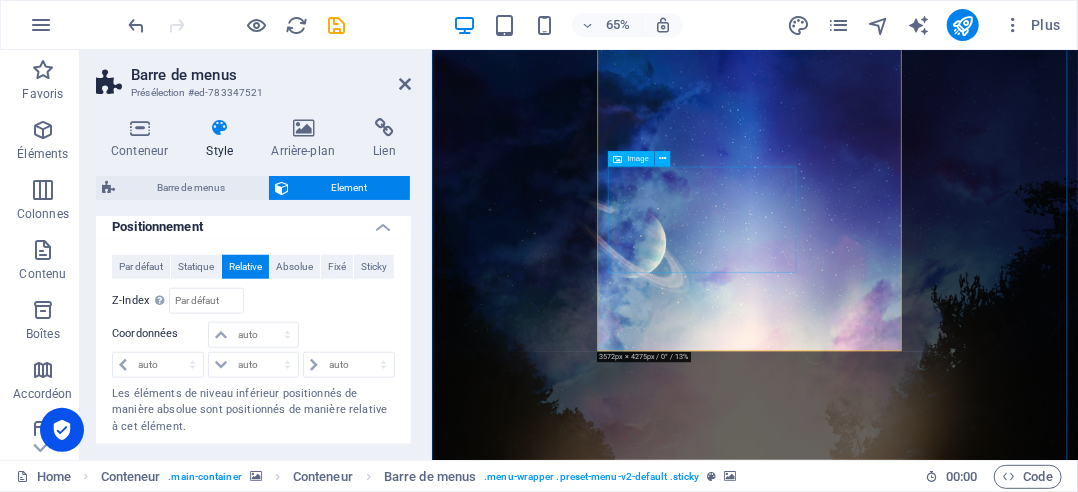 scroll, scrollTop: 100, scrollLeft: 0, axis: vertical 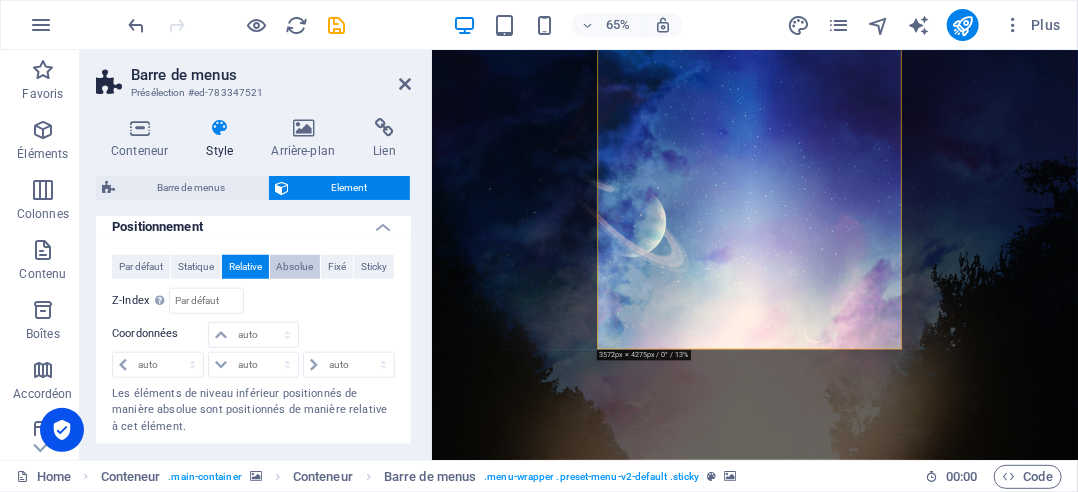 click on "Absolue" at bounding box center [294, 267] 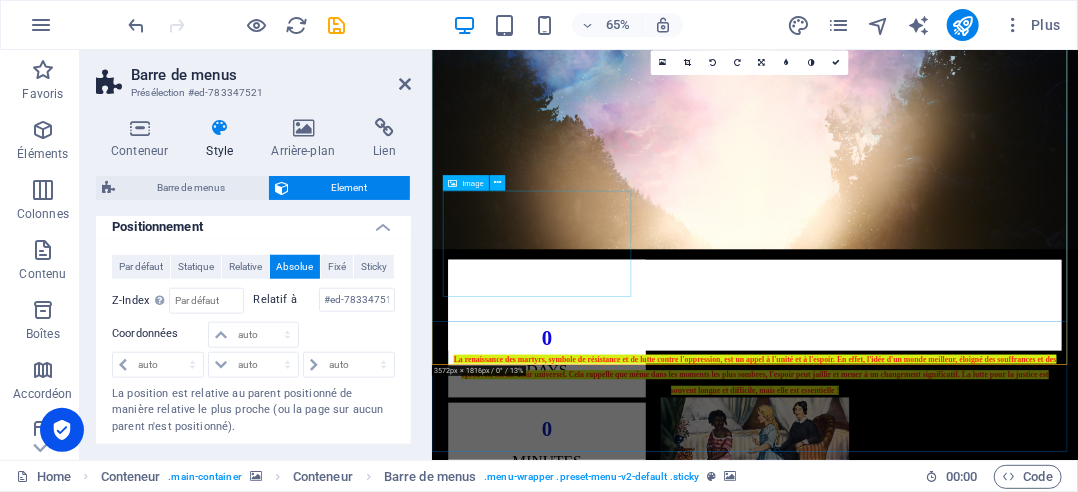 scroll, scrollTop: 0, scrollLeft: 0, axis: both 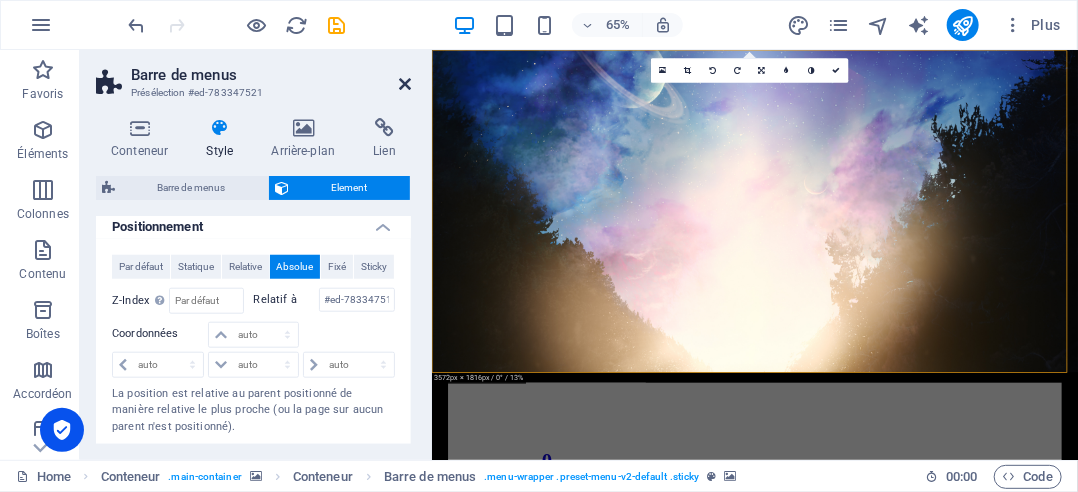 click at bounding box center (405, 84) 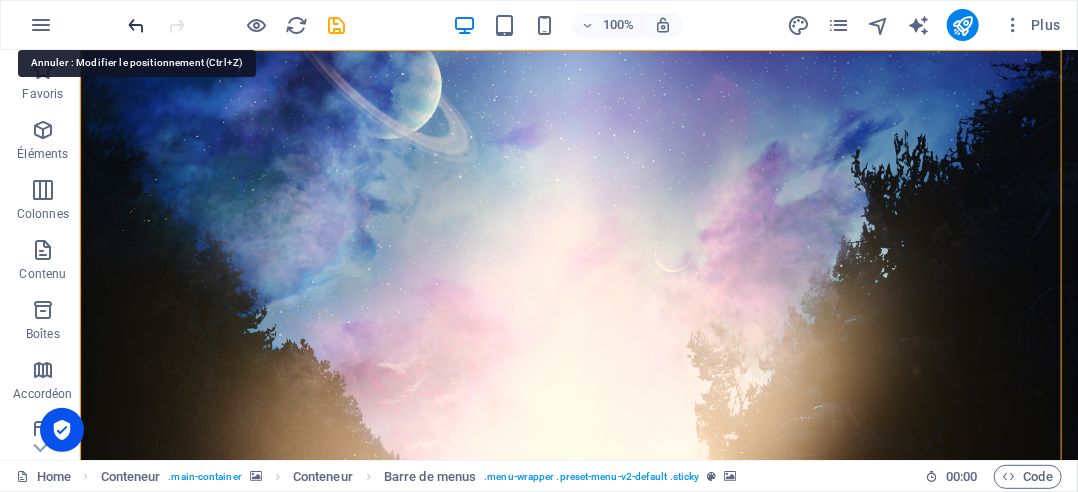 click at bounding box center [137, 25] 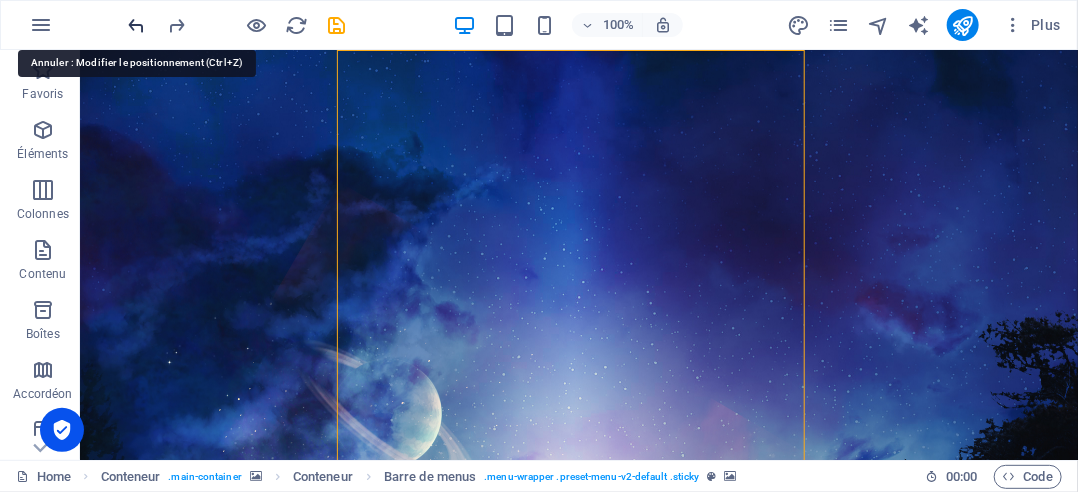 click at bounding box center (137, 25) 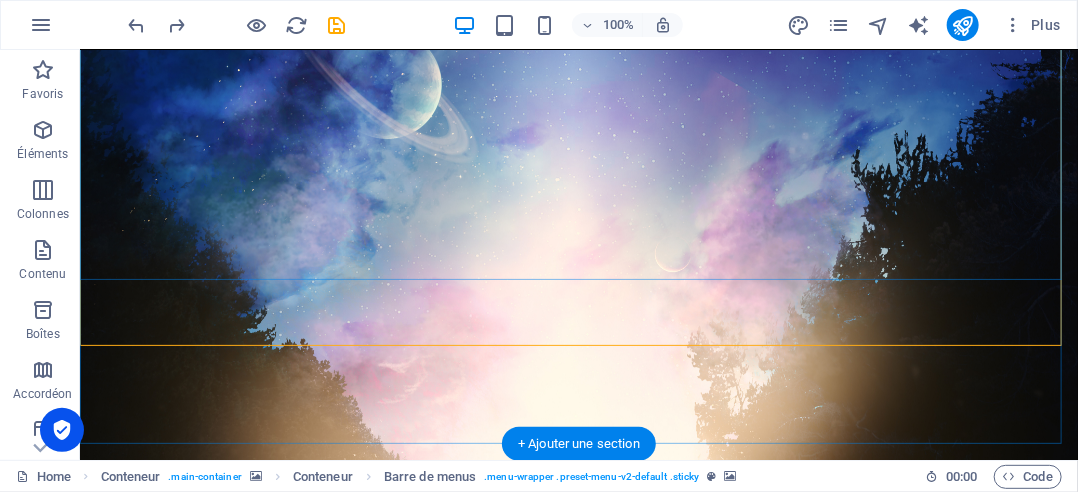 scroll, scrollTop: 200, scrollLeft: 0, axis: vertical 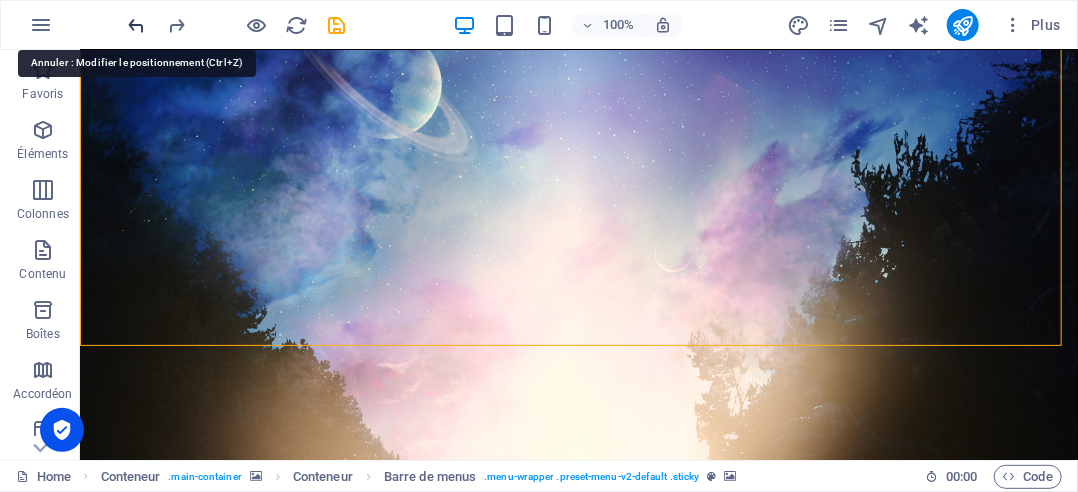 click at bounding box center [137, 25] 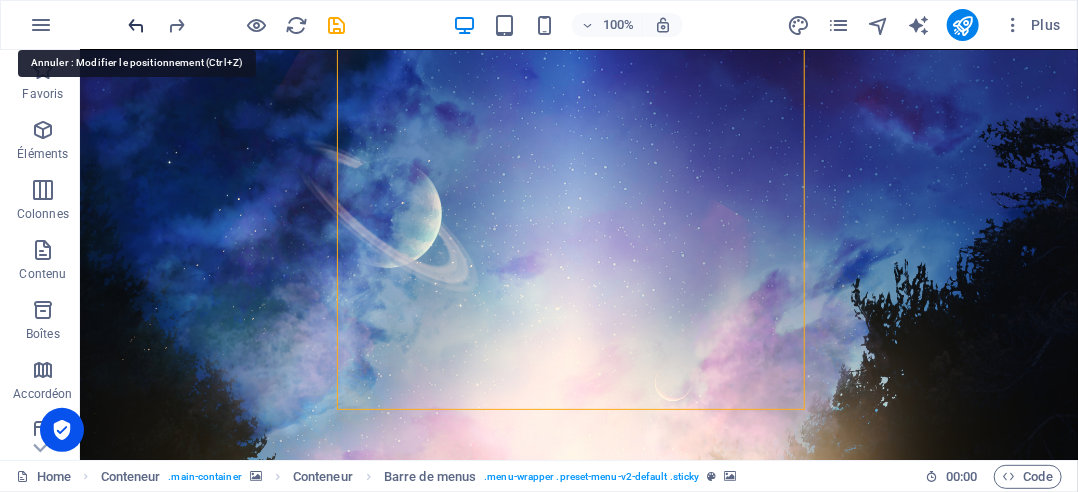 click at bounding box center (137, 25) 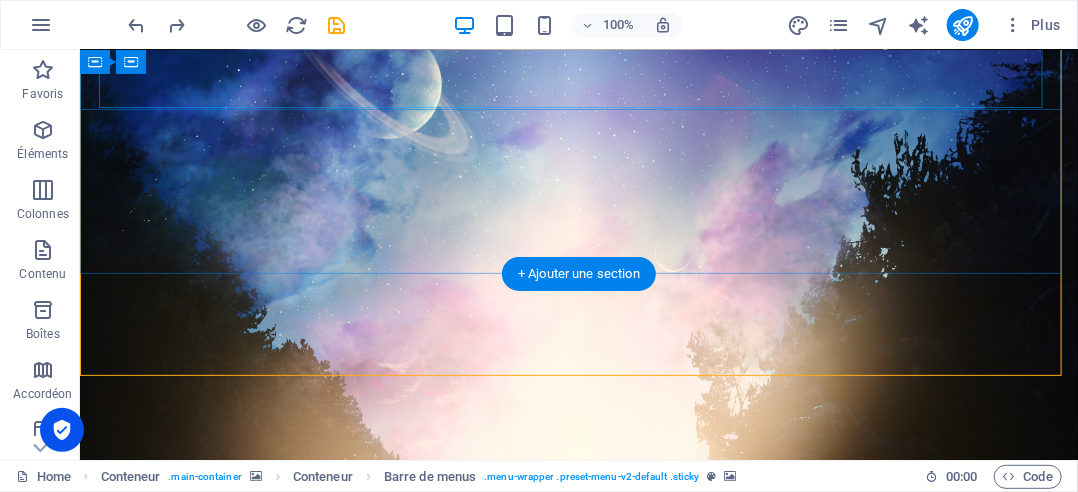 scroll, scrollTop: 373, scrollLeft: 0, axis: vertical 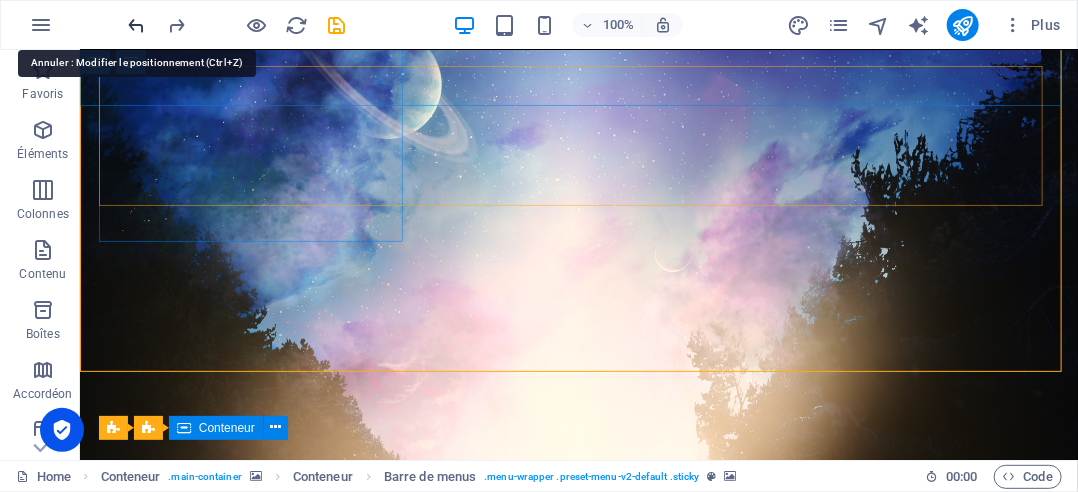 click at bounding box center [137, 25] 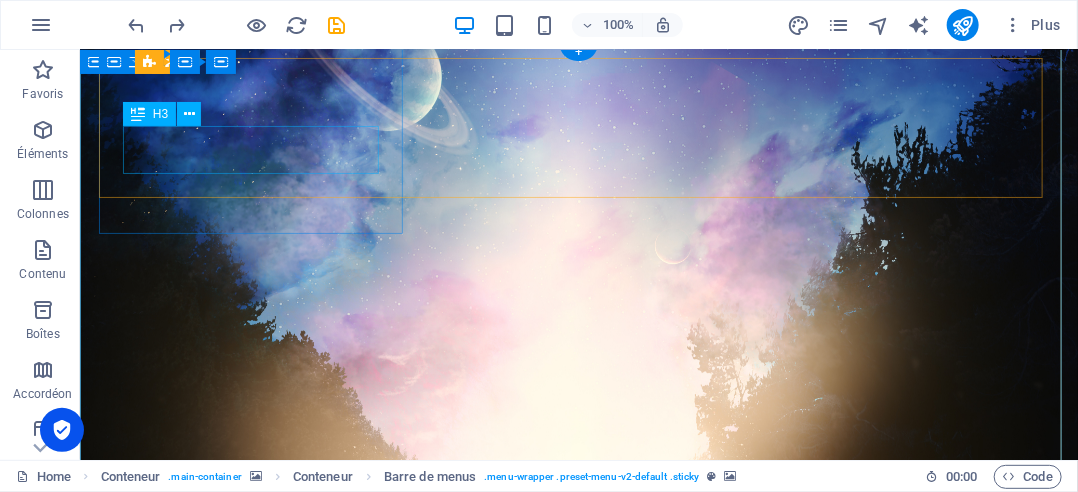 scroll, scrollTop: 0, scrollLeft: 0, axis: both 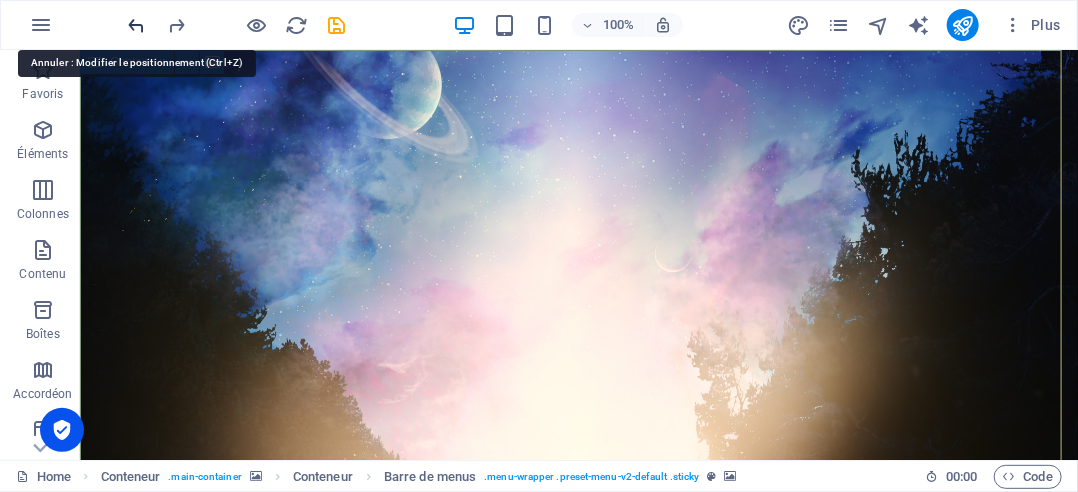 click at bounding box center (137, 25) 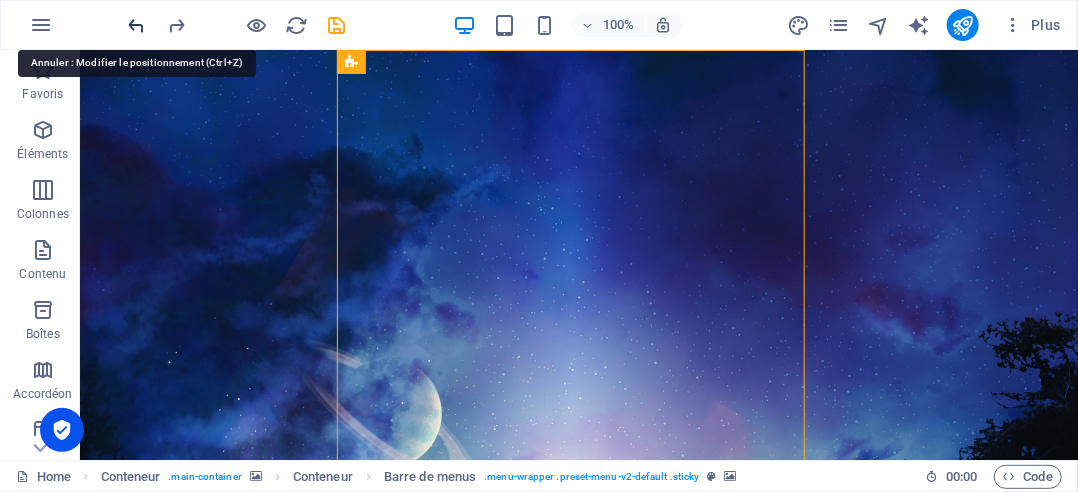 click at bounding box center (137, 25) 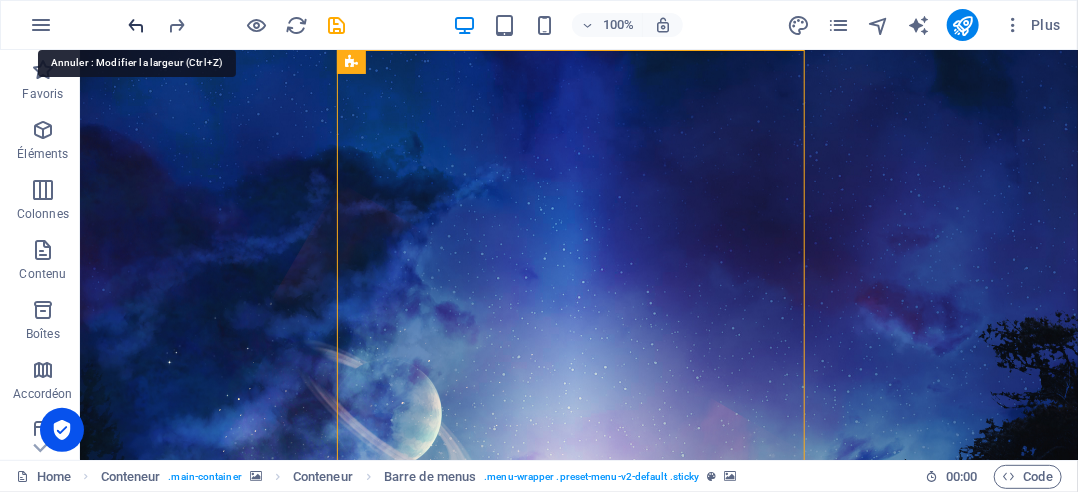 click at bounding box center [137, 25] 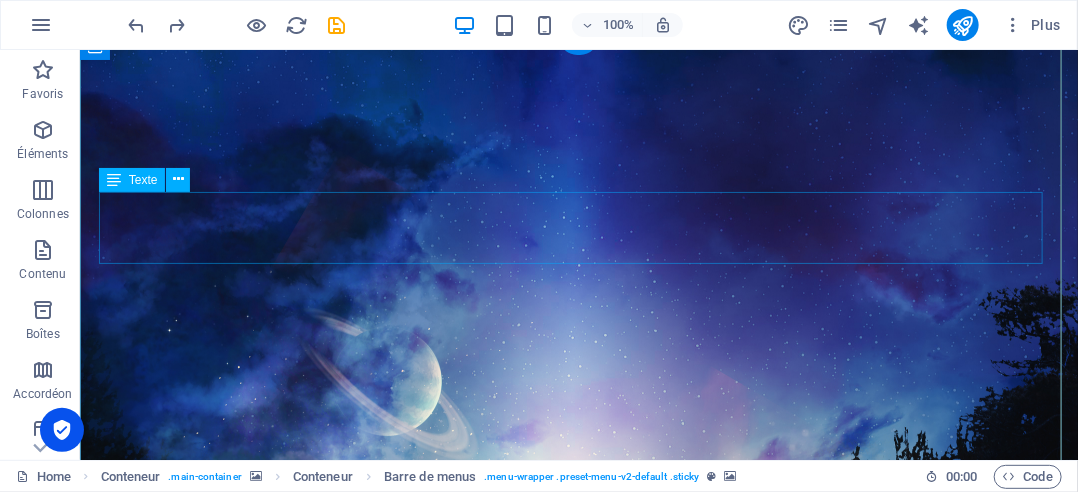 scroll, scrollTop: 300, scrollLeft: 0, axis: vertical 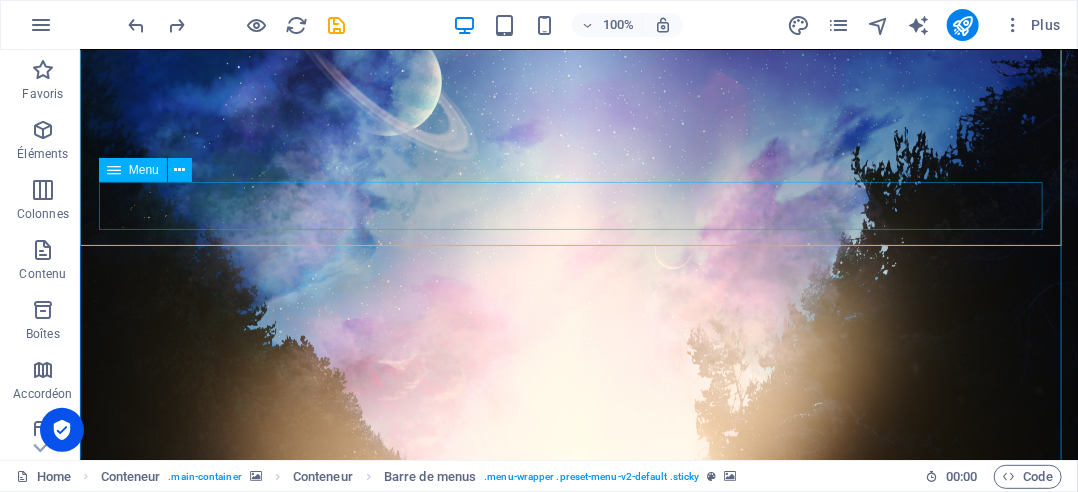 click on "Home Mes vidéos témoignage personnel" at bounding box center (578, 1791) 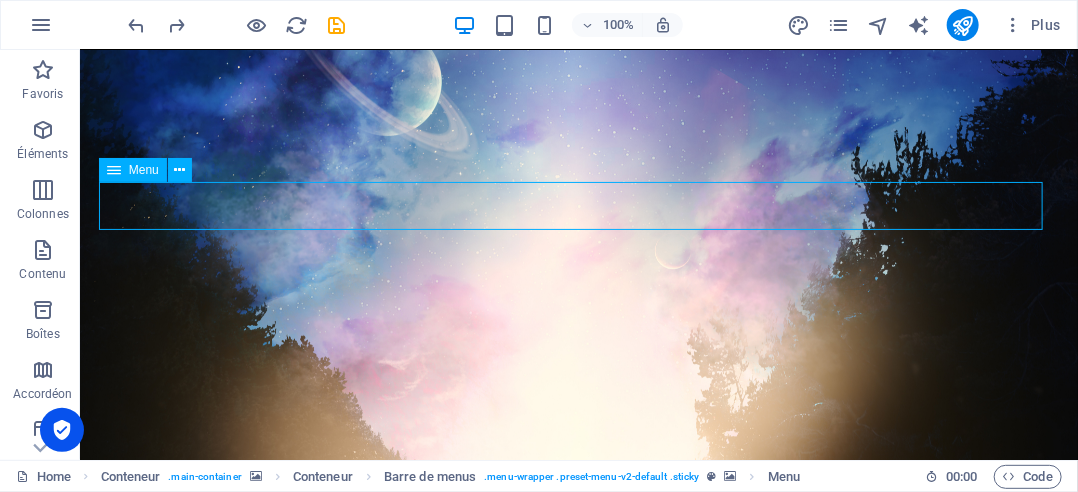 click on "Home Mes vidéos témoignage personnel" at bounding box center (578, 1791) 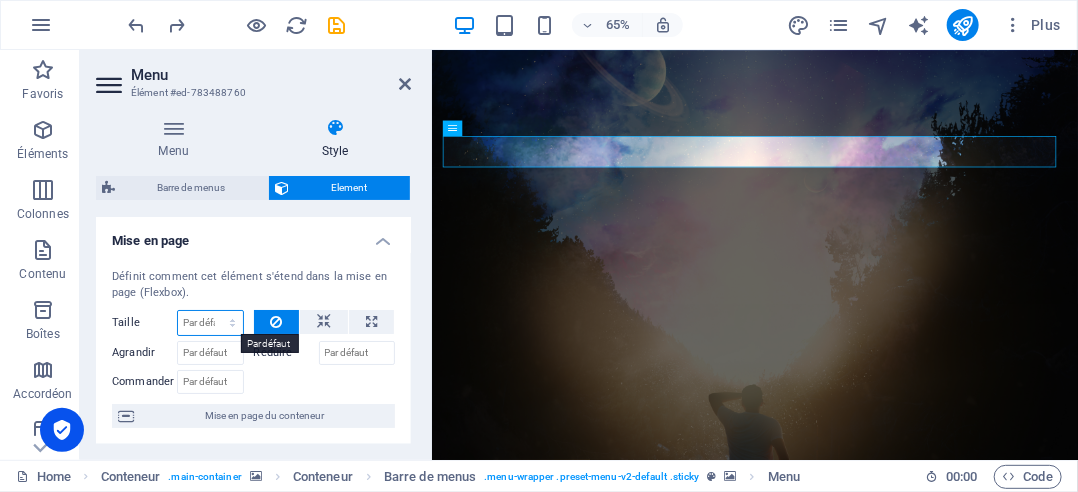 click on "Par défaut auto px % 1/1 1/2 1/3 1/4 1/5 1/6 1/7 1/8 1/9 1/10" at bounding box center (210, 323) 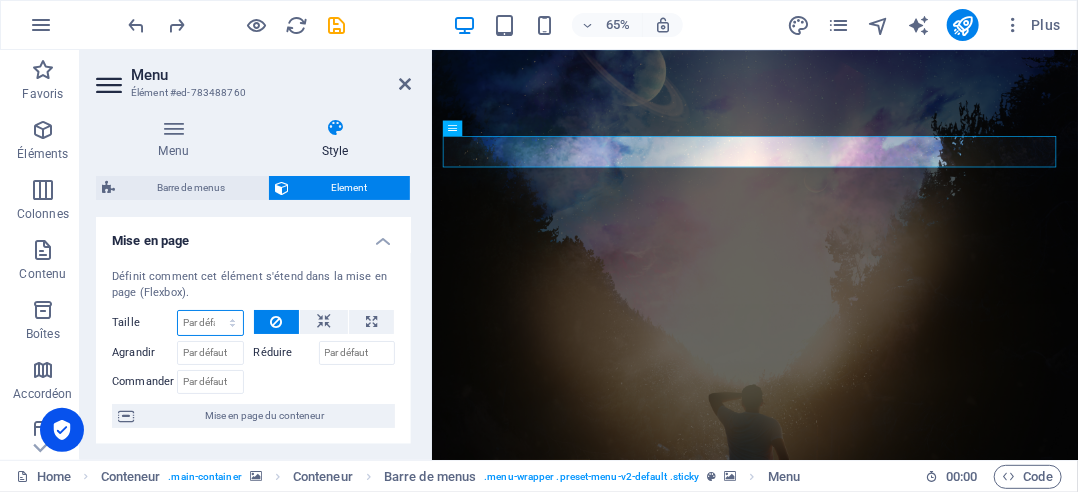 select on "1/7" 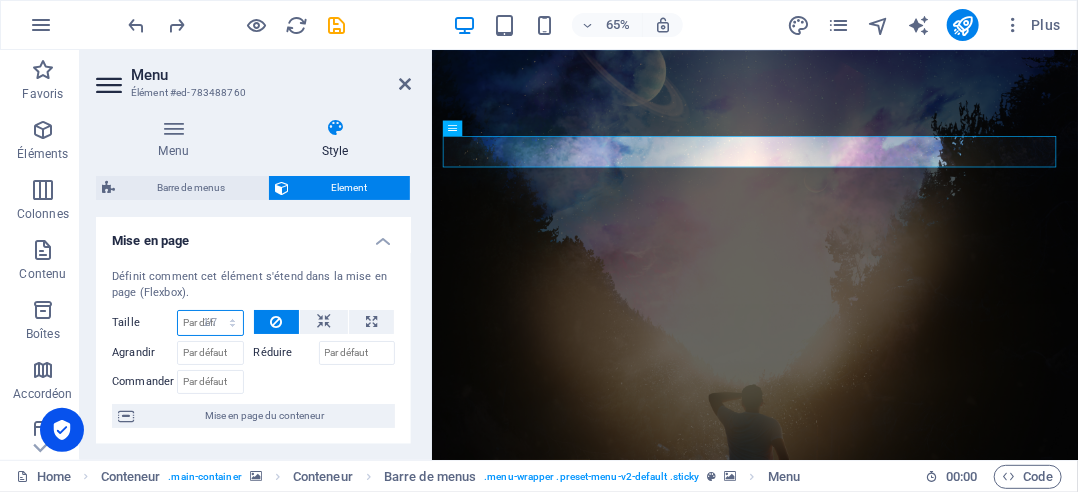 click on "Par défaut auto px % 1/1 1/2 1/3 1/4 1/5 1/6 1/7 1/8 1/9 1/10" at bounding box center (210, 323) 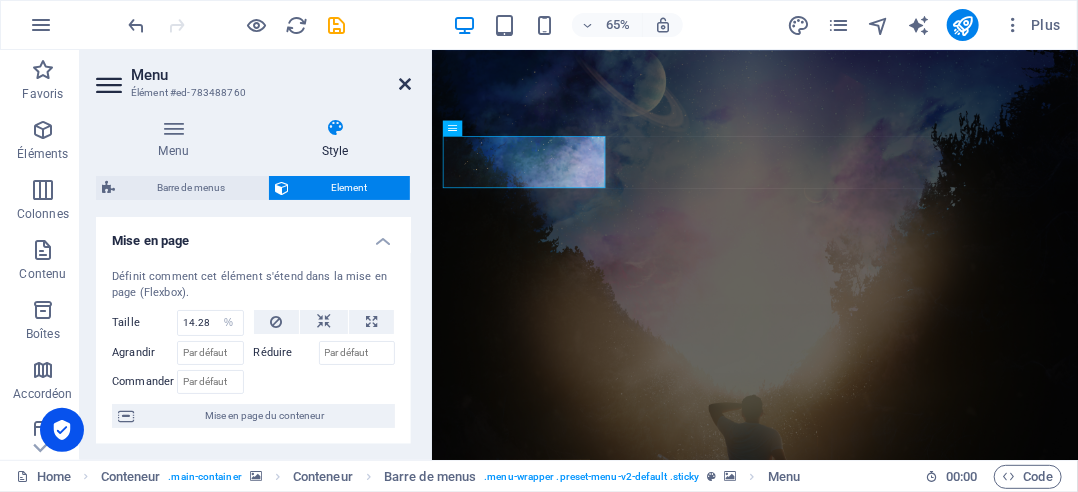 click at bounding box center [405, 84] 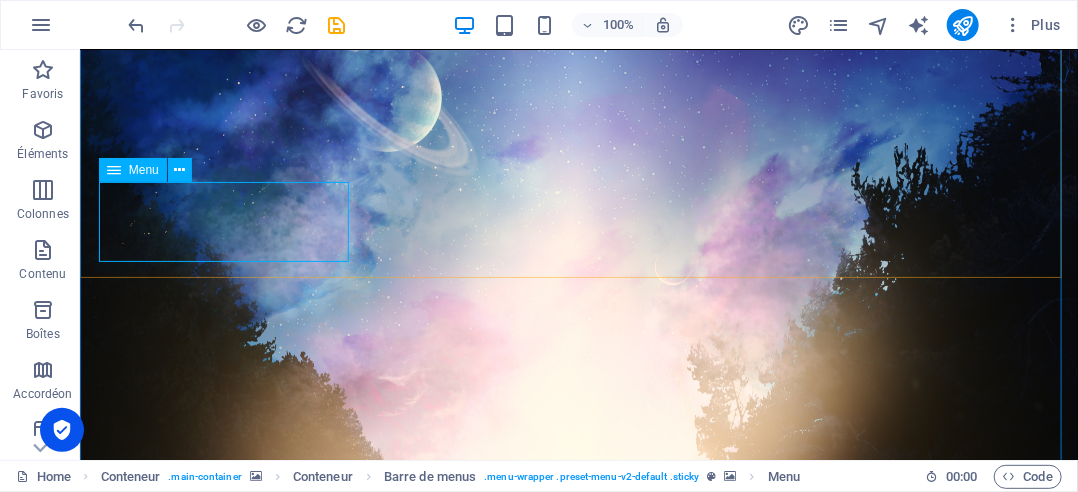 click on "Home Mes vidéos témoignage personnel" at bounding box center (578, 1855) 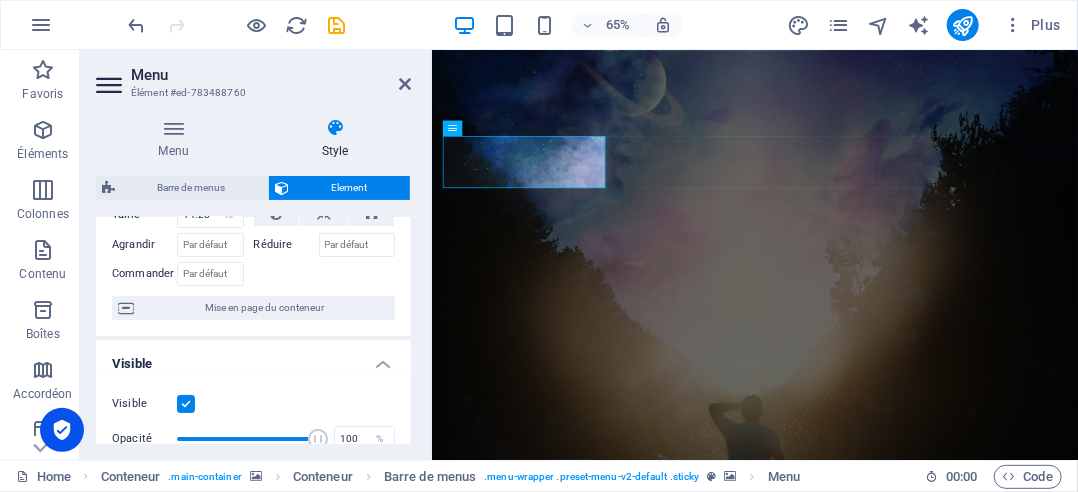 scroll, scrollTop: 0, scrollLeft: 0, axis: both 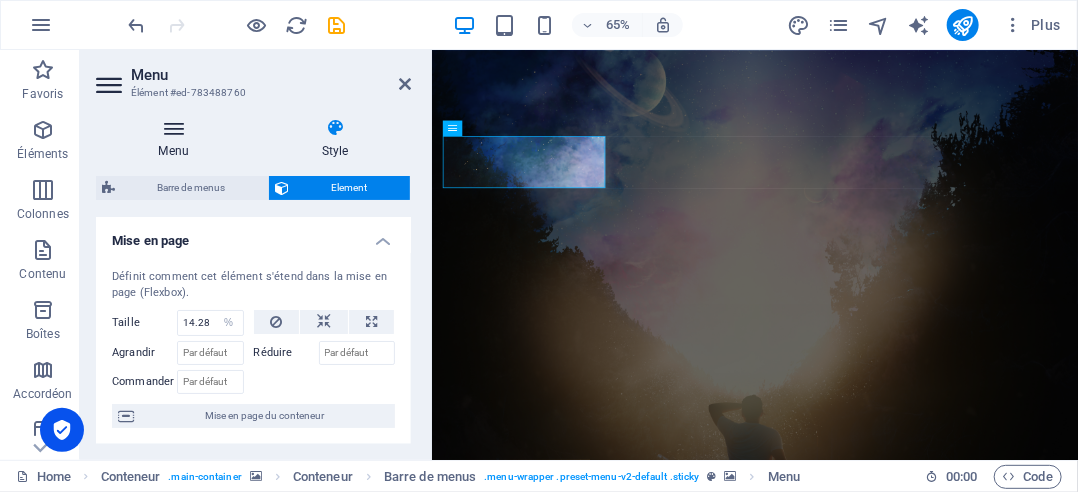 click at bounding box center [173, 128] 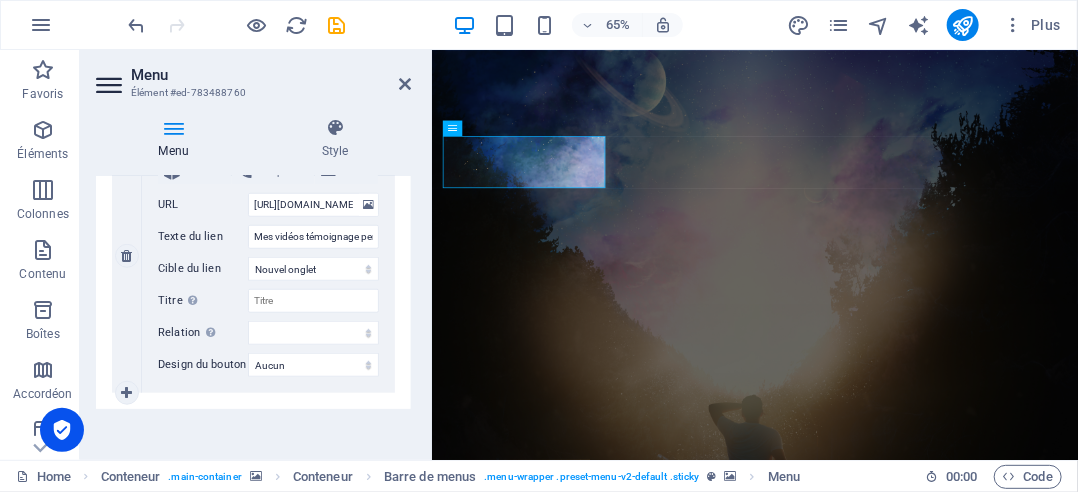 scroll, scrollTop: 557, scrollLeft: 0, axis: vertical 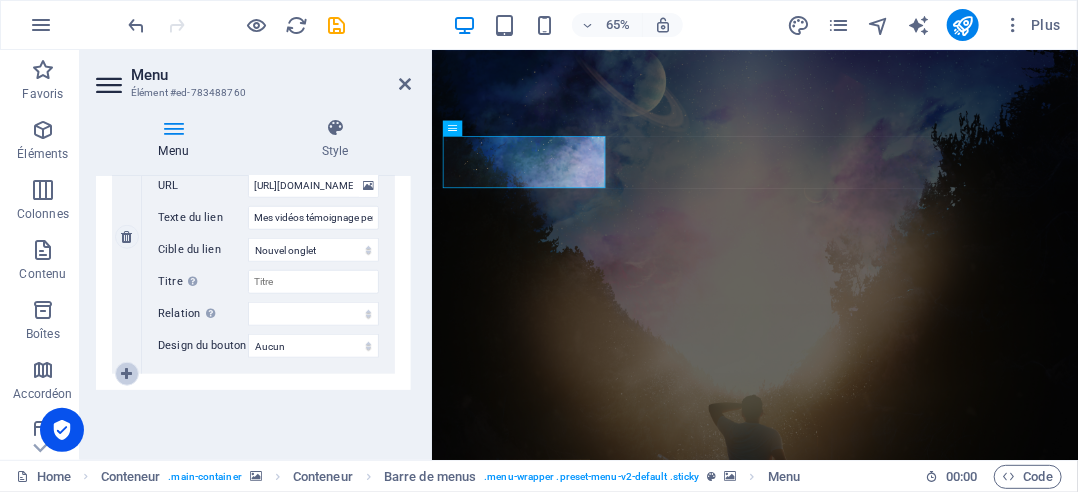 click at bounding box center (126, 374) 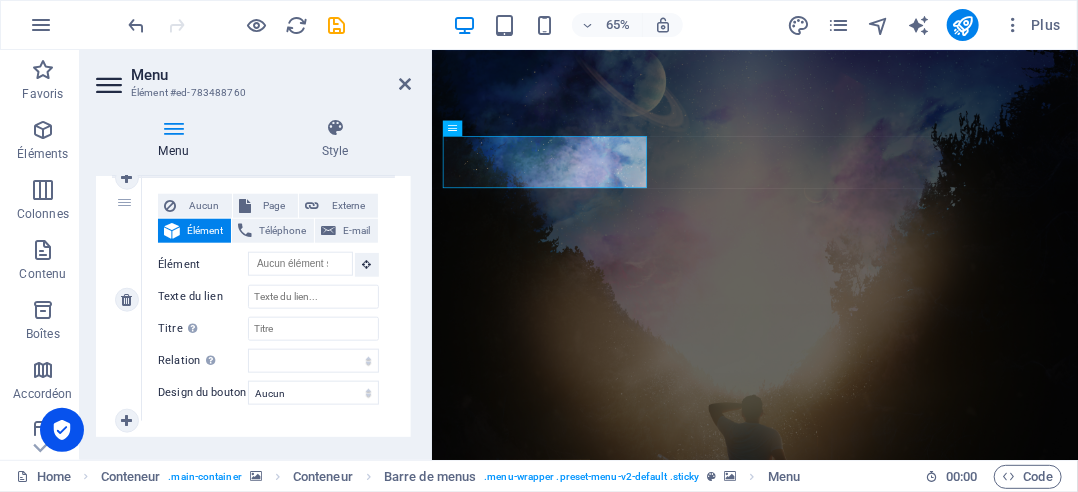 scroll, scrollTop: 757, scrollLeft: 0, axis: vertical 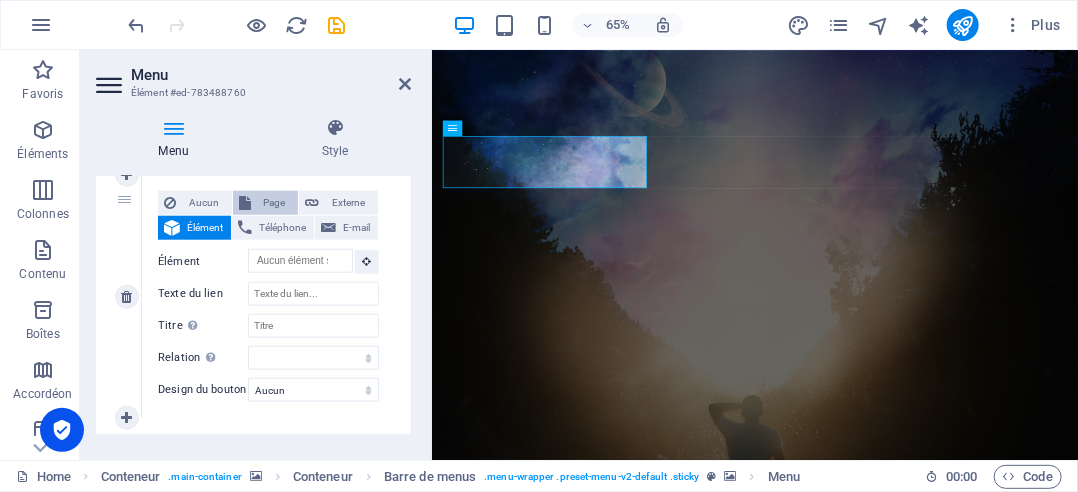 click on "Page" at bounding box center [275, 203] 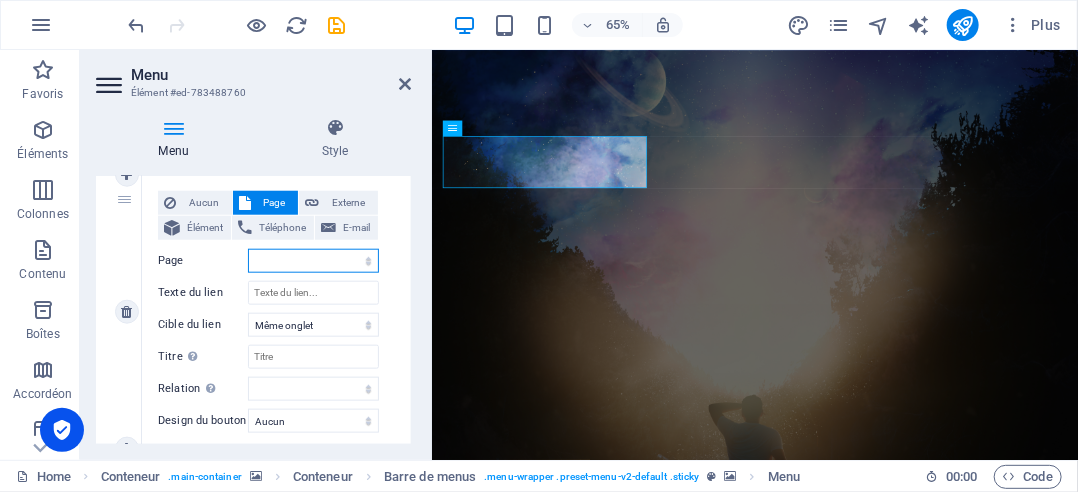 click on "Home Mes vidéos témoignage personnel Contact Legal Notice Privacy" at bounding box center [313, 261] 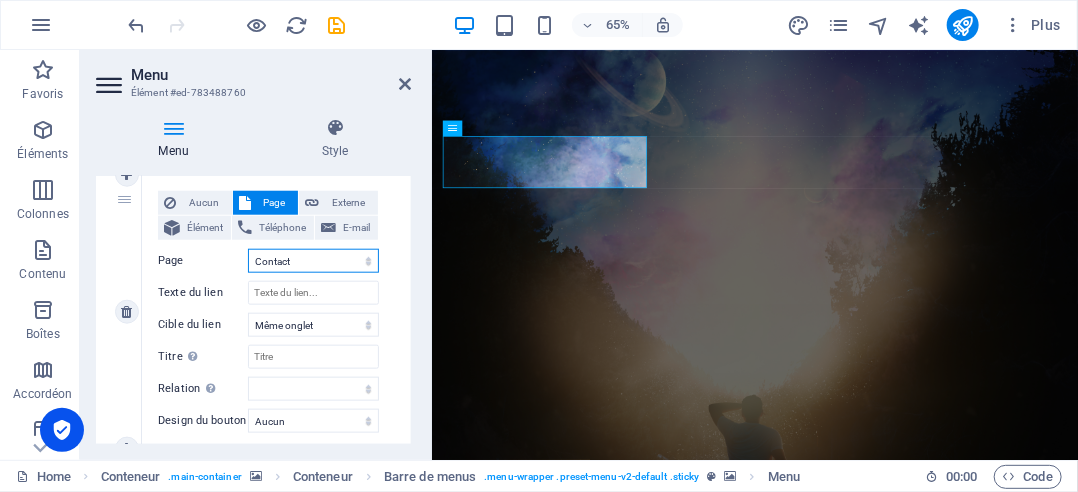 click on "Home Mes vidéos témoignage personnel Contact Legal Notice Privacy" at bounding box center (313, 261) 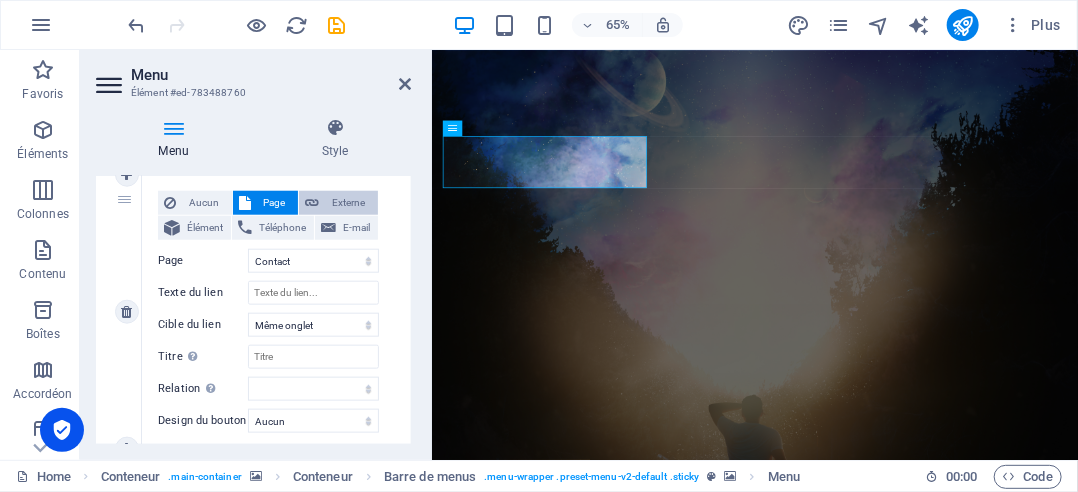 click on "Externe" at bounding box center (348, 203) 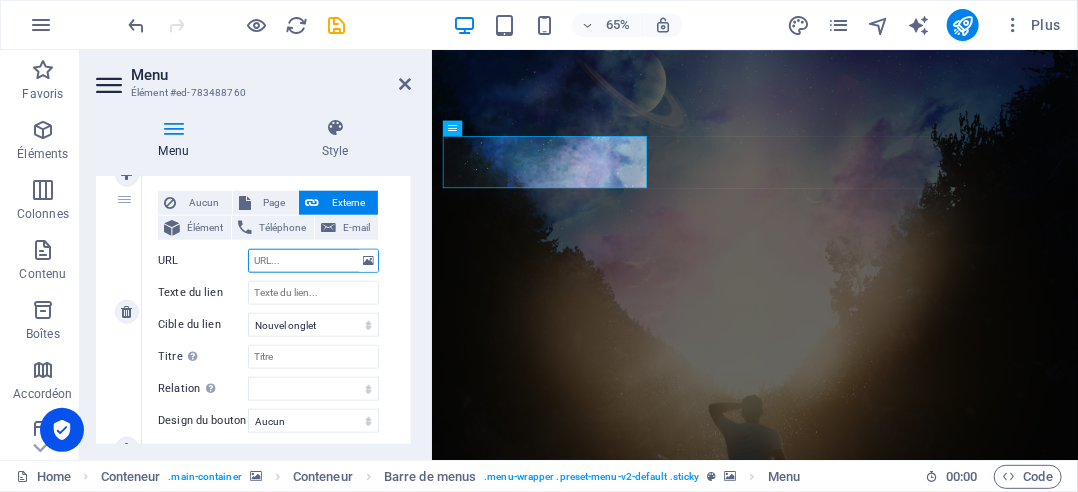 paste on "[URL][DOMAIN_NAME]" 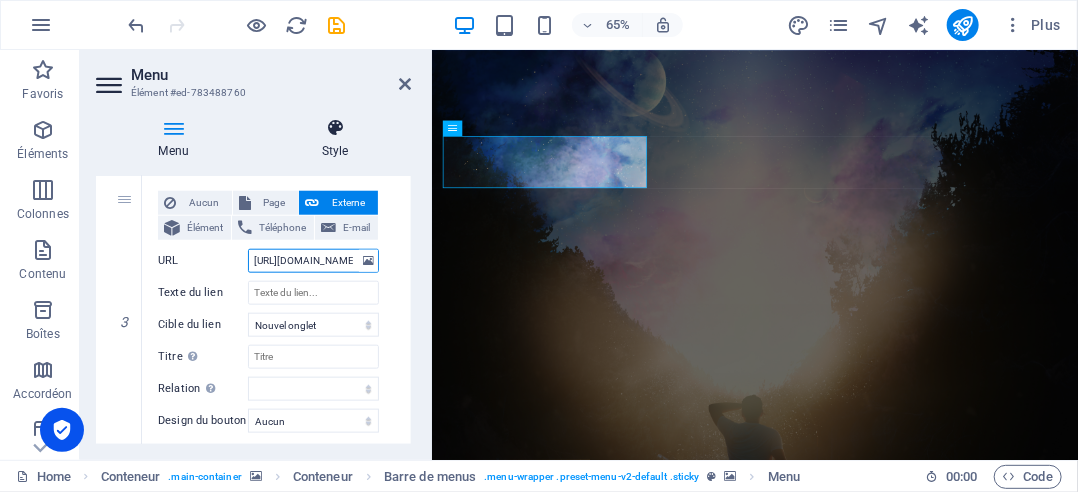 scroll, scrollTop: 0, scrollLeft: 87, axis: horizontal 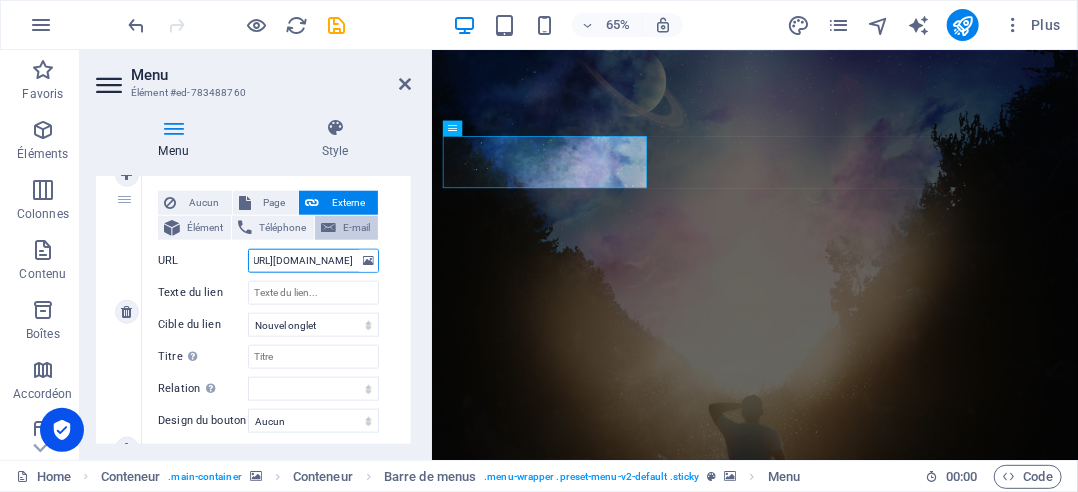 select 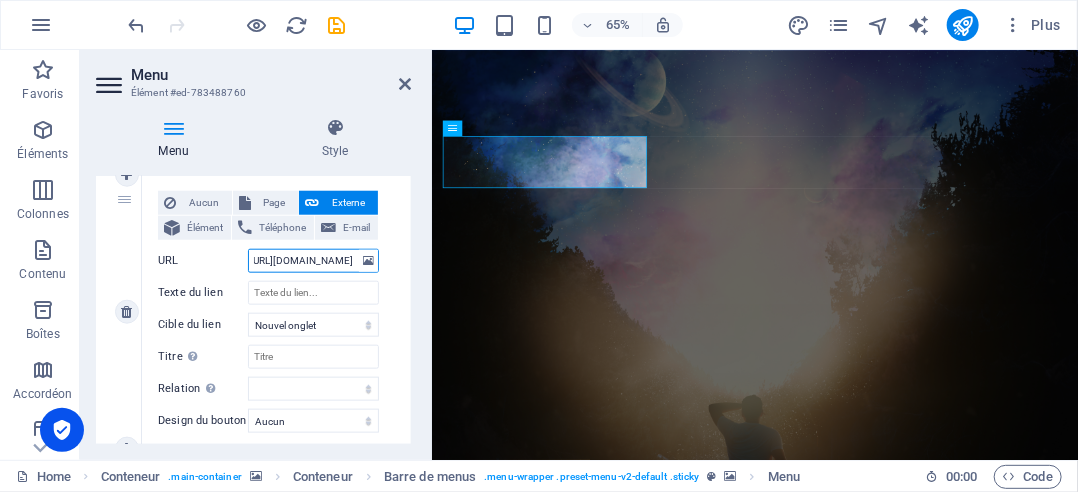 drag, startPoint x: 343, startPoint y: 260, endPoint x: 295, endPoint y: 259, distance: 48.010414 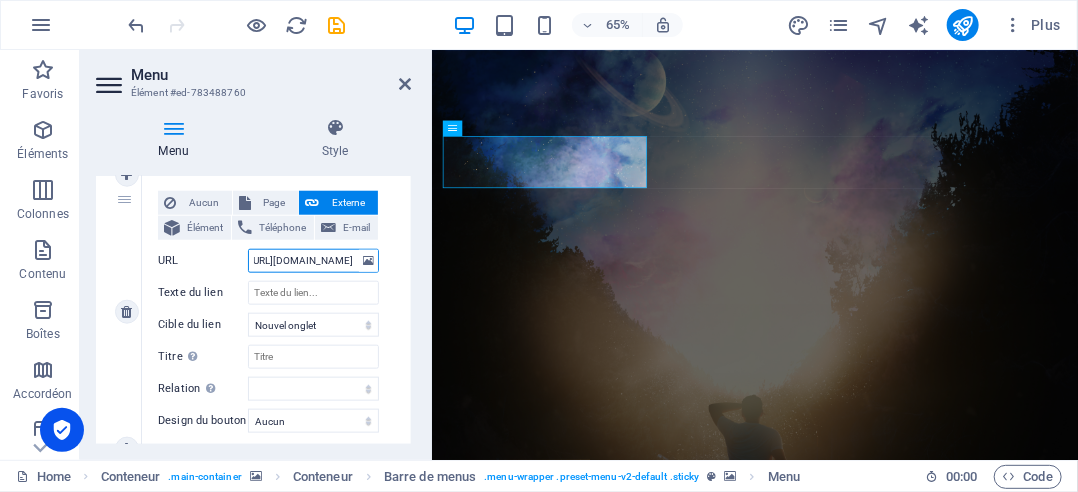 type on "[URL][DOMAIN_NAME]" 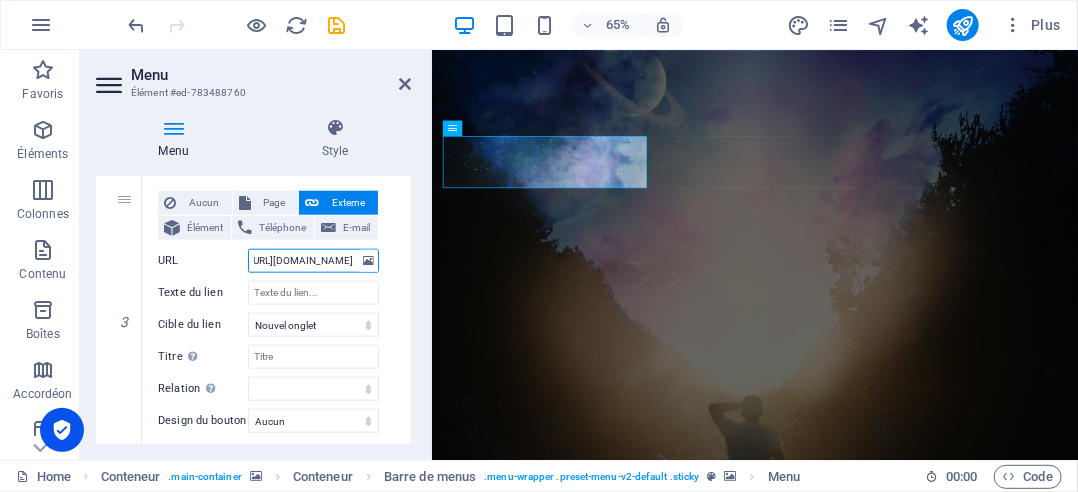 type on "[URL][DOMAIN_NAME]" 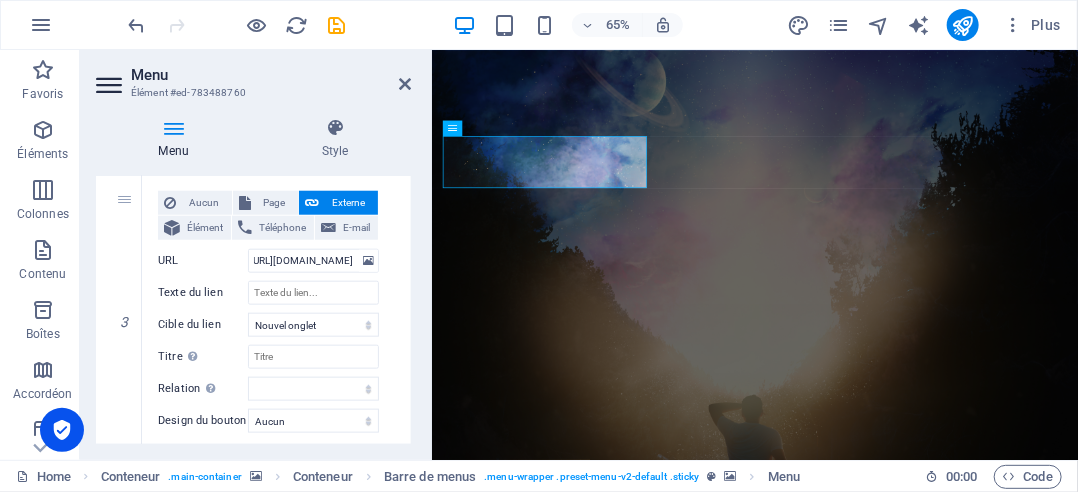 scroll, scrollTop: 0, scrollLeft: 0, axis: both 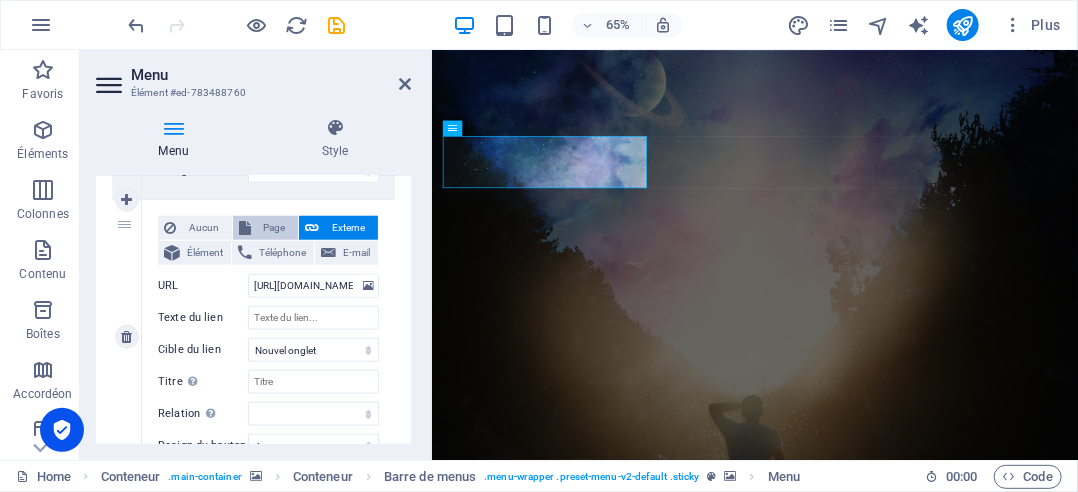 click on "Page" at bounding box center (275, 228) 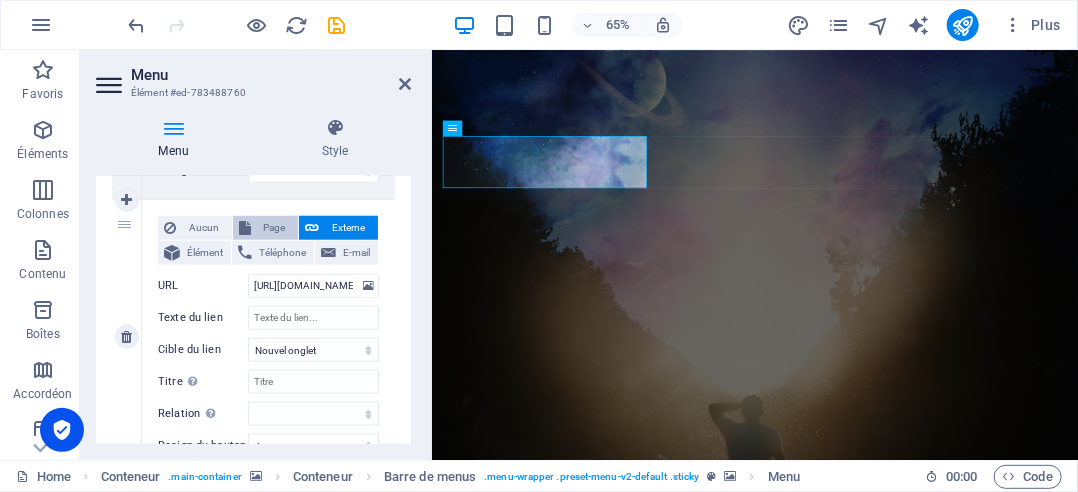 select 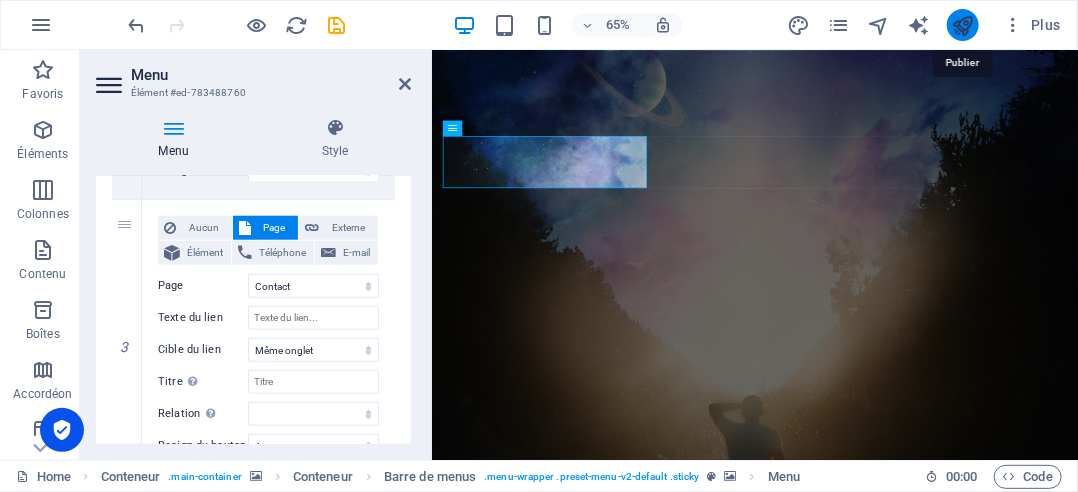 click at bounding box center (962, 25) 